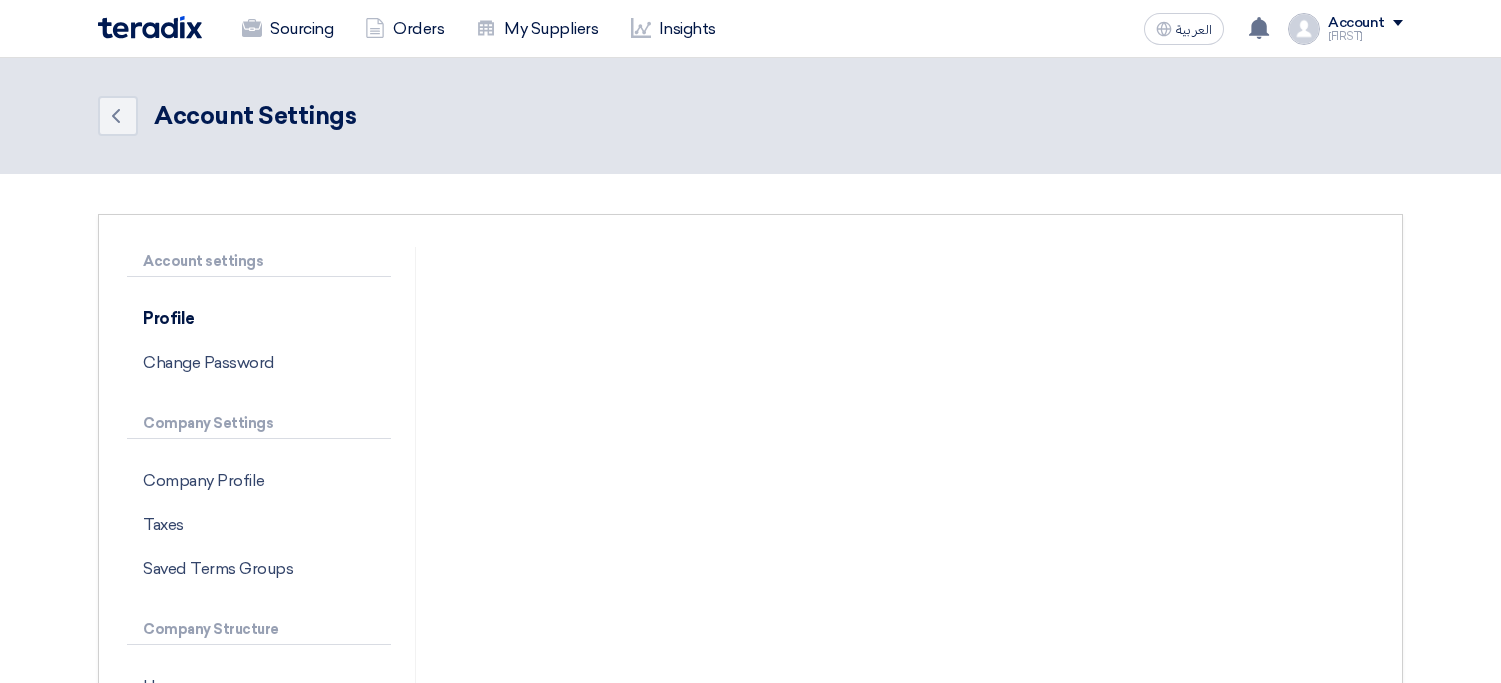 scroll, scrollTop: 0, scrollLeft: 0, axis: both 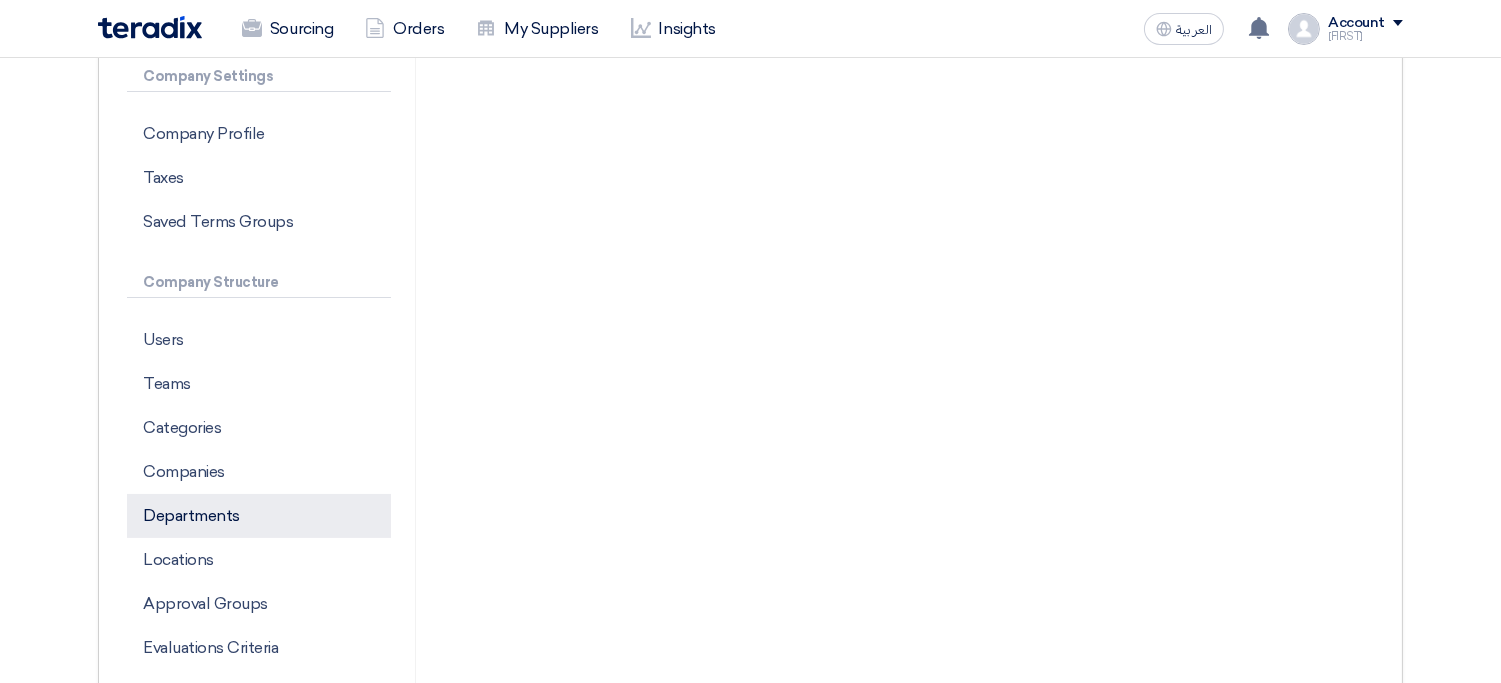 click on "Departments" 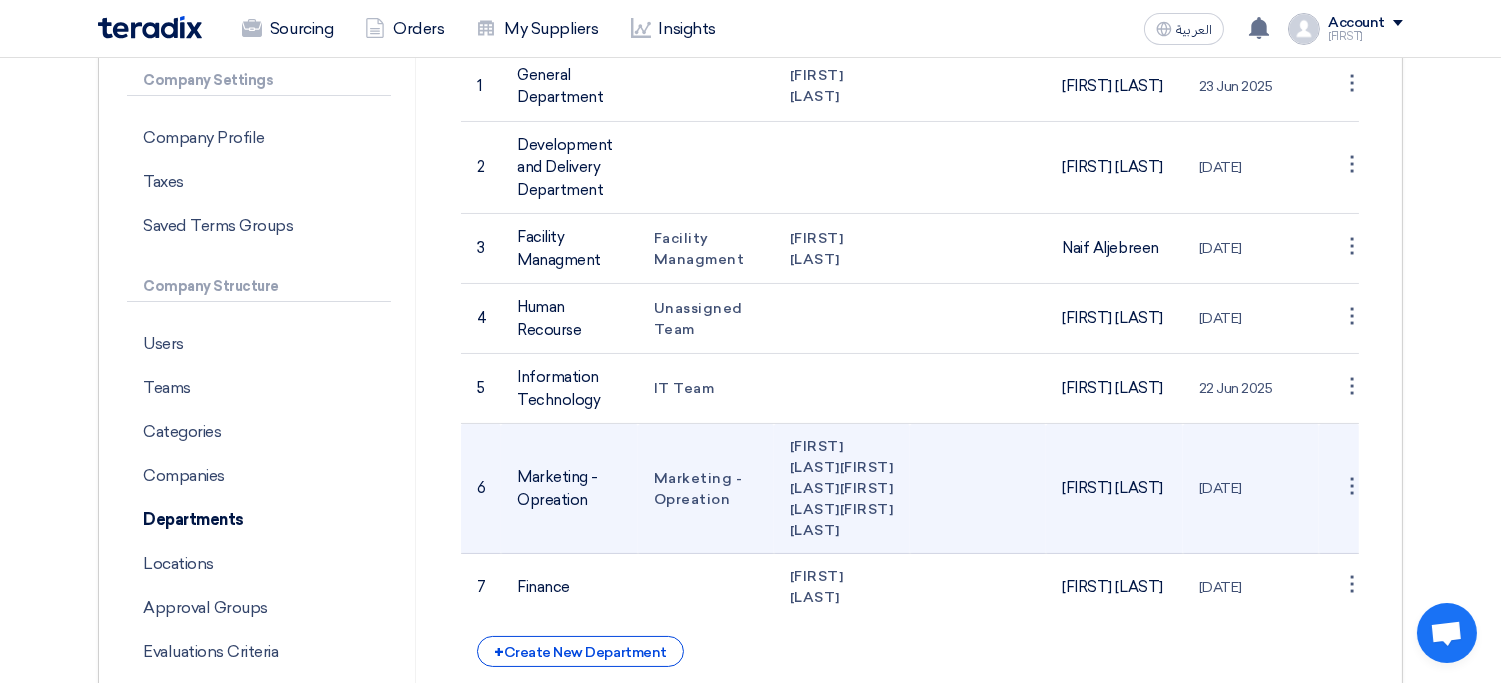 scroll, scrollTop: 348, scrollLeft: 0, axis: vertical 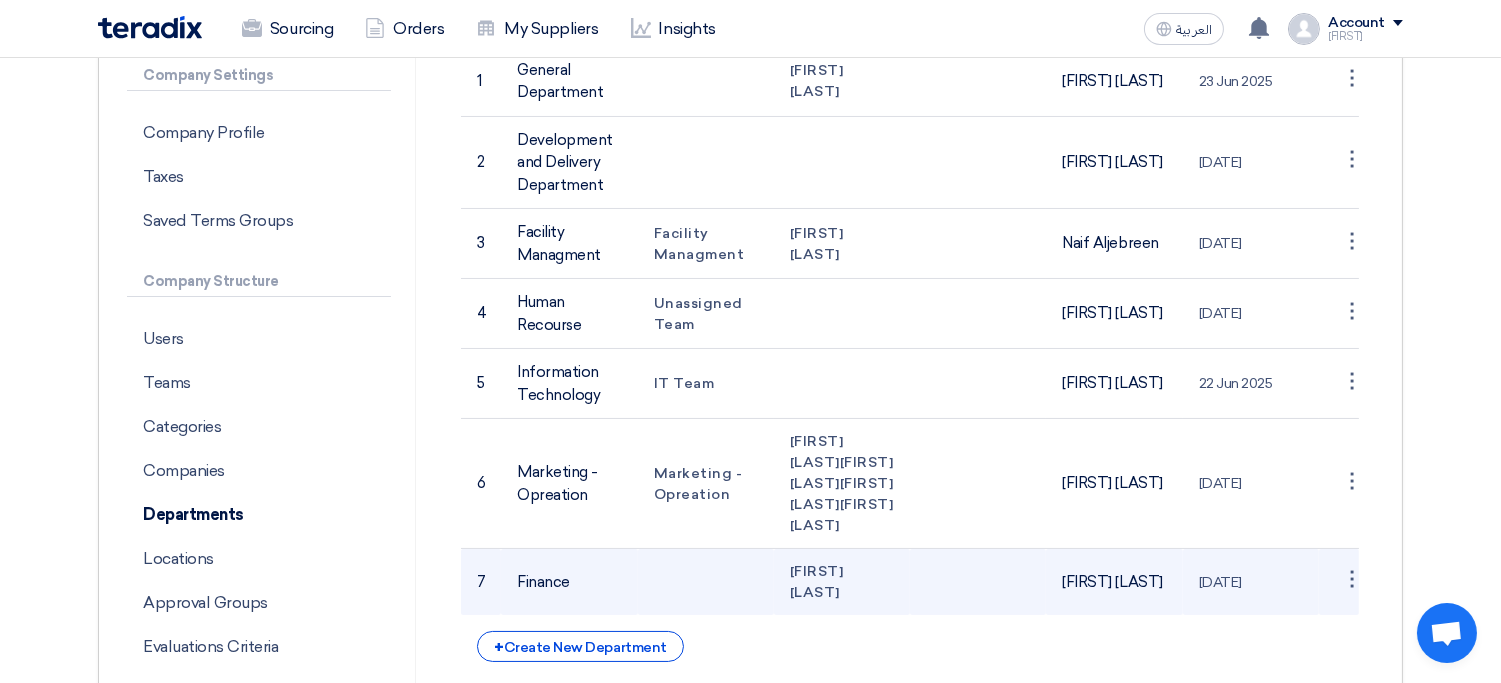 click on "Alanoud
Alhuriesh" 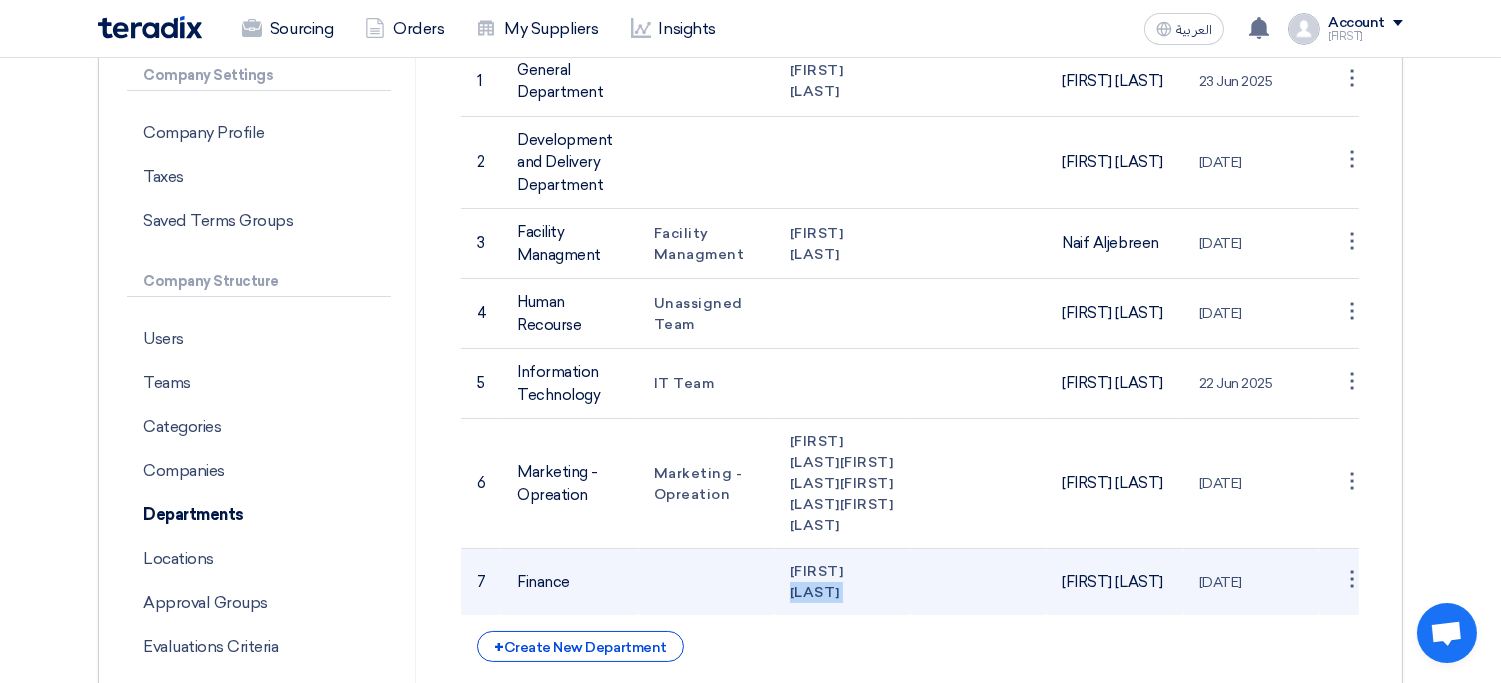click on "Alanoud
Alhuriesh" 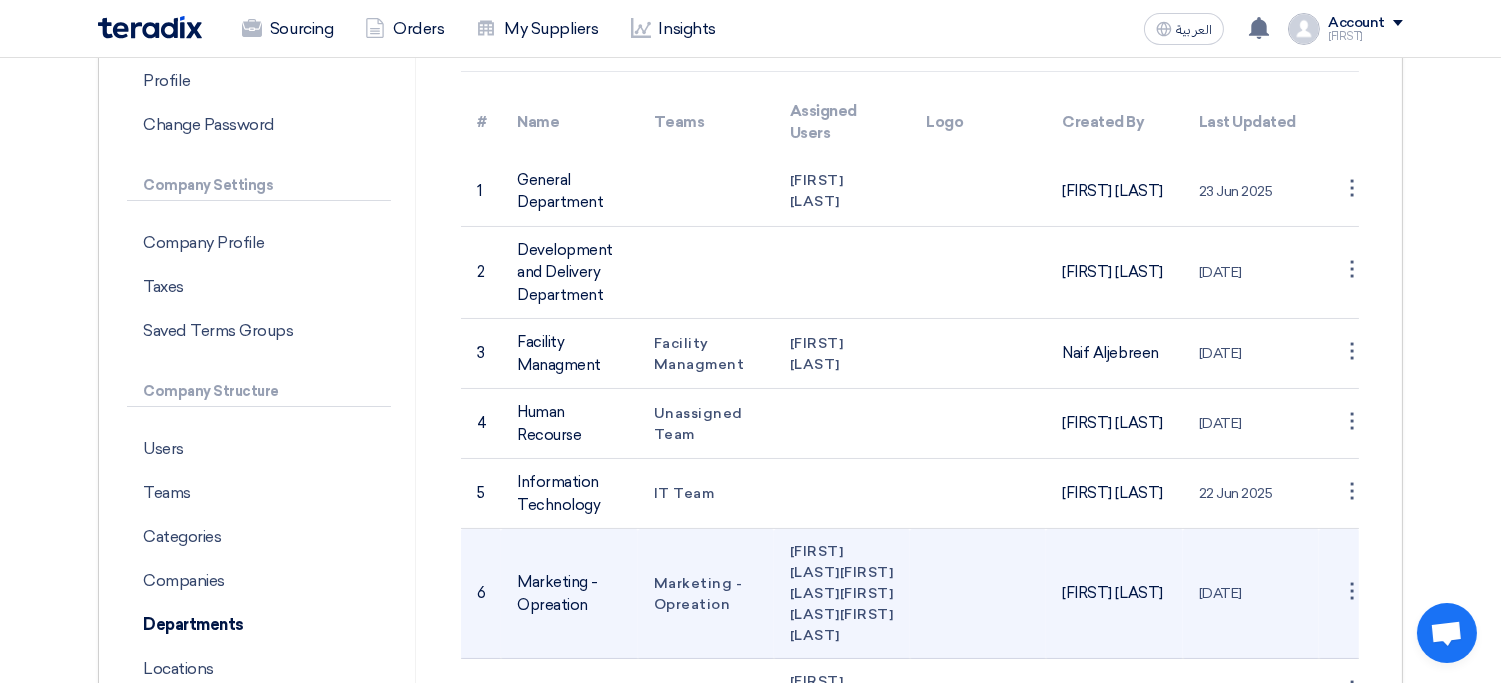 scroll, scrollTop: 207, scrollLeft: 0, axis: vertical 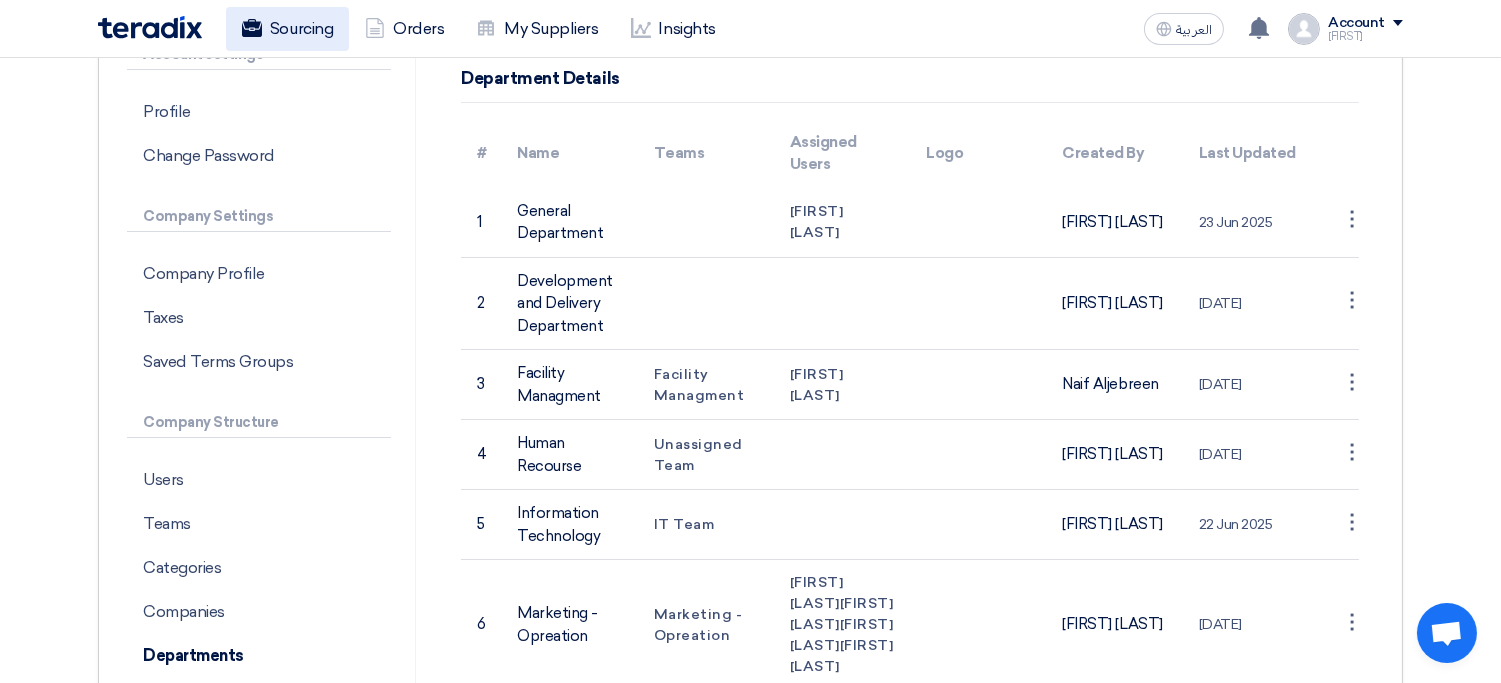 click 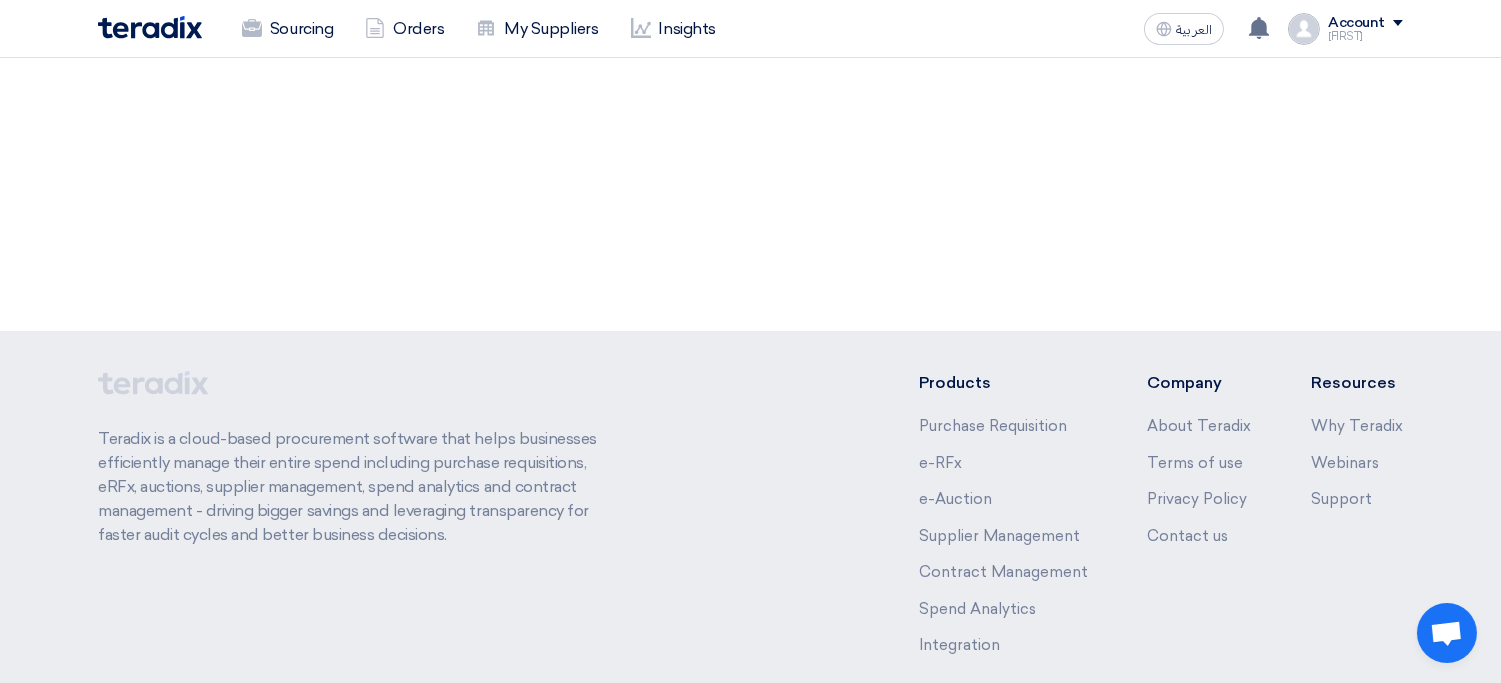 scroll, scrollTop: 0, scrollLeft: 0, axis: both 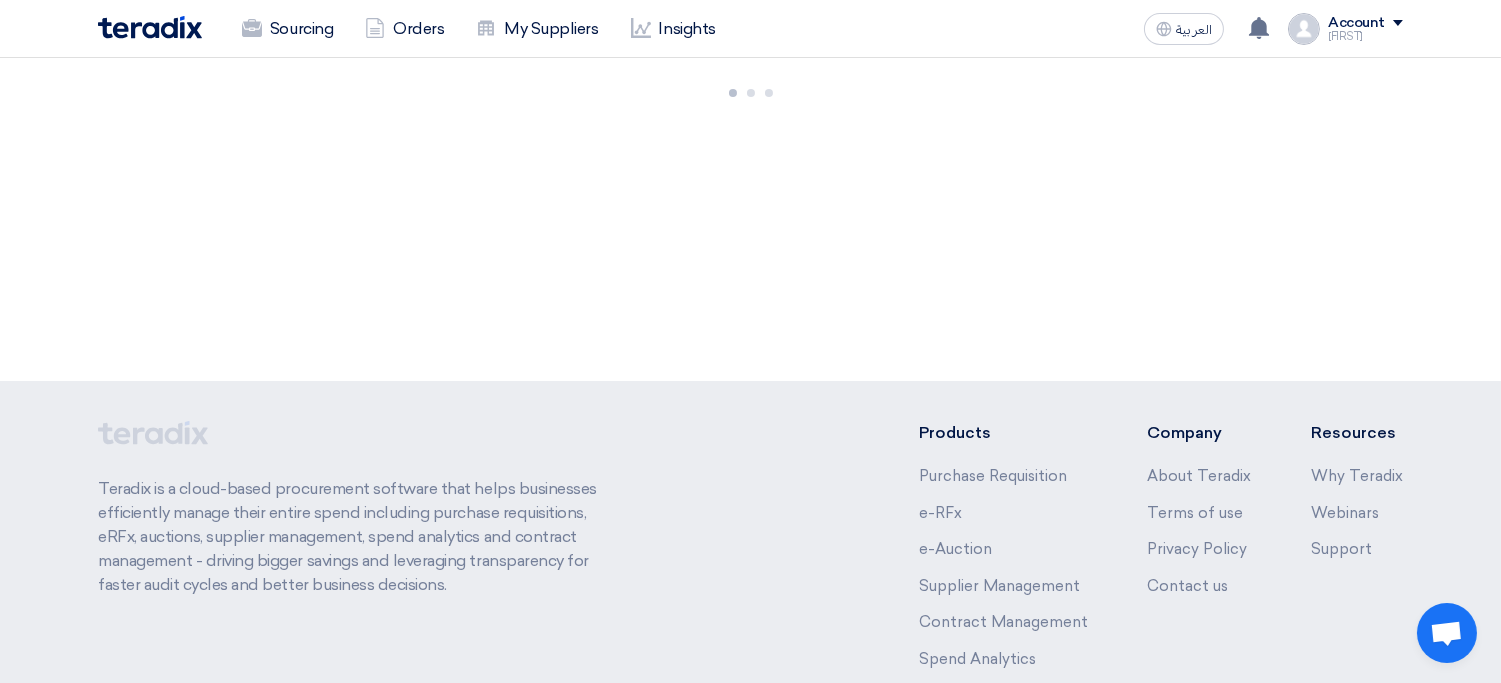 click 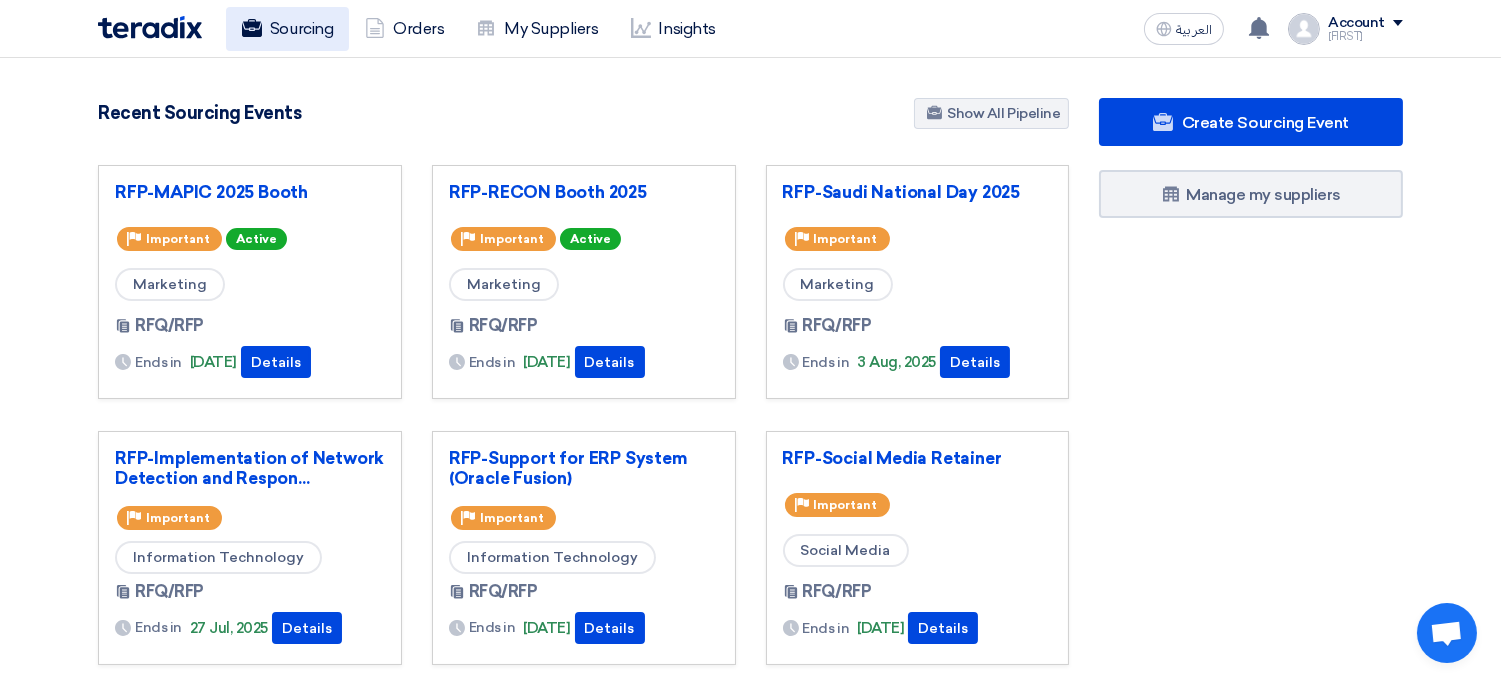click on "Sourcing" 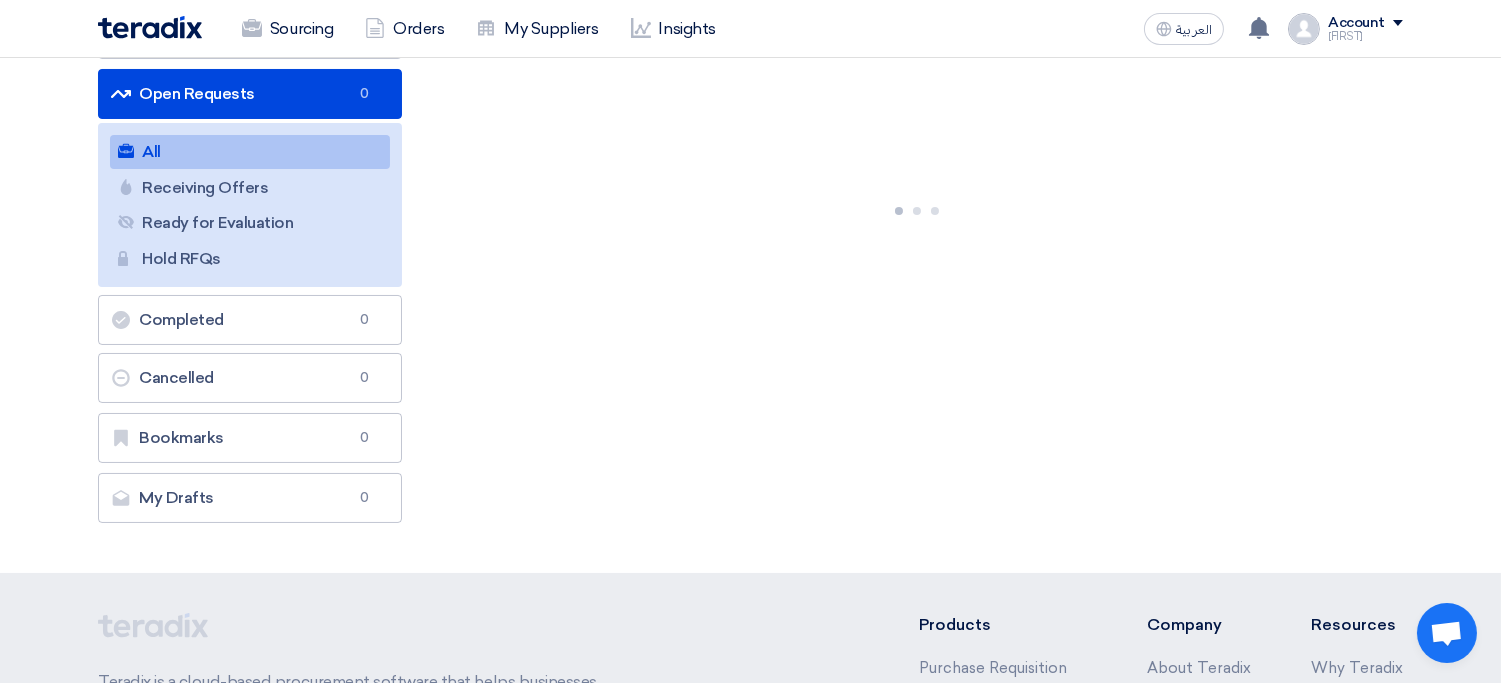 scroll, scrollTop: 190, scrollLeft: 0, axis: vertical 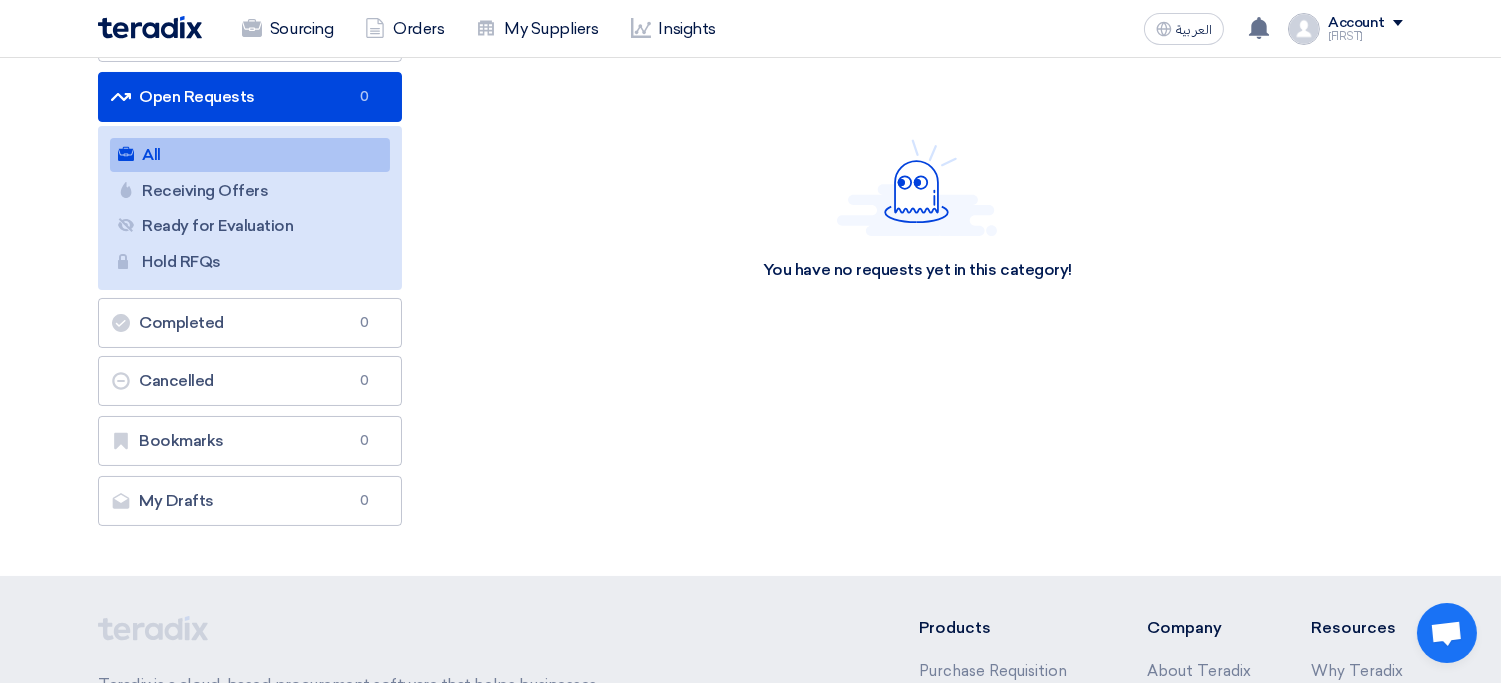 click 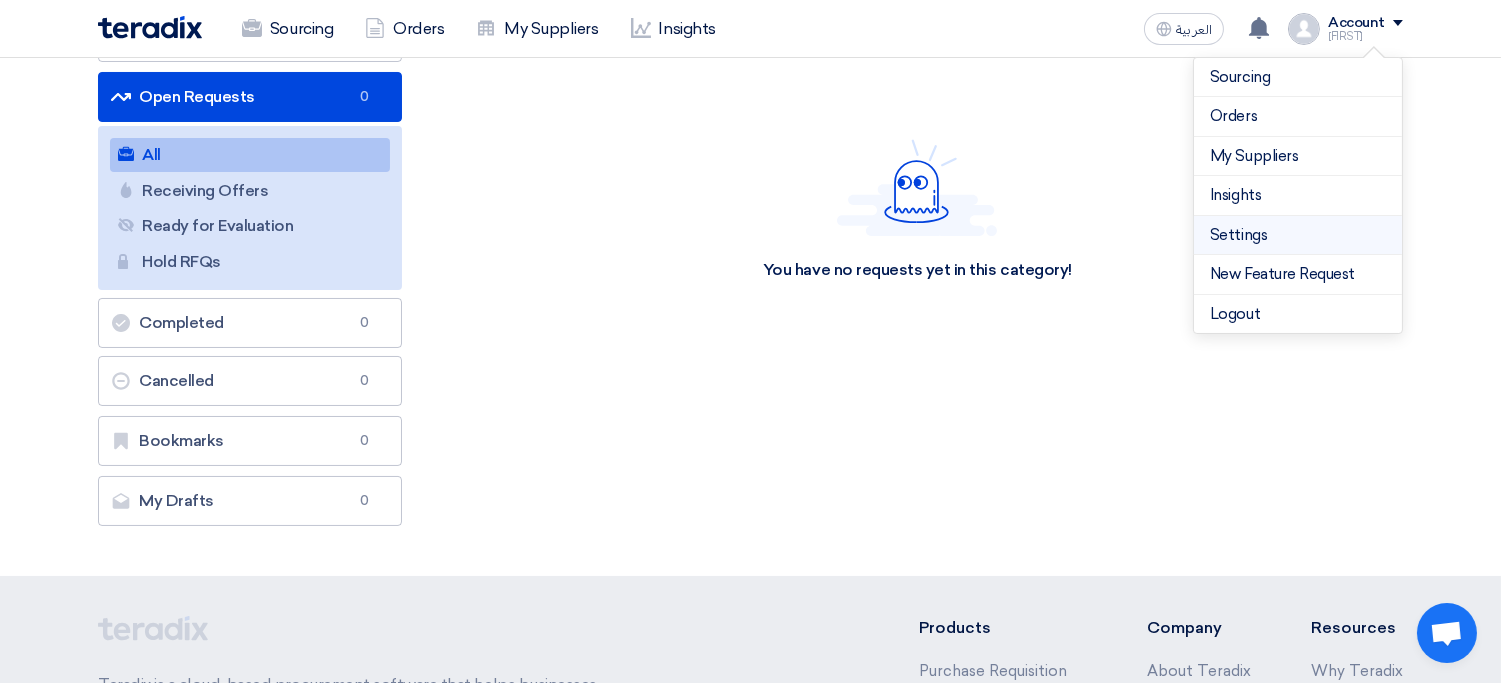 click on "Settings" 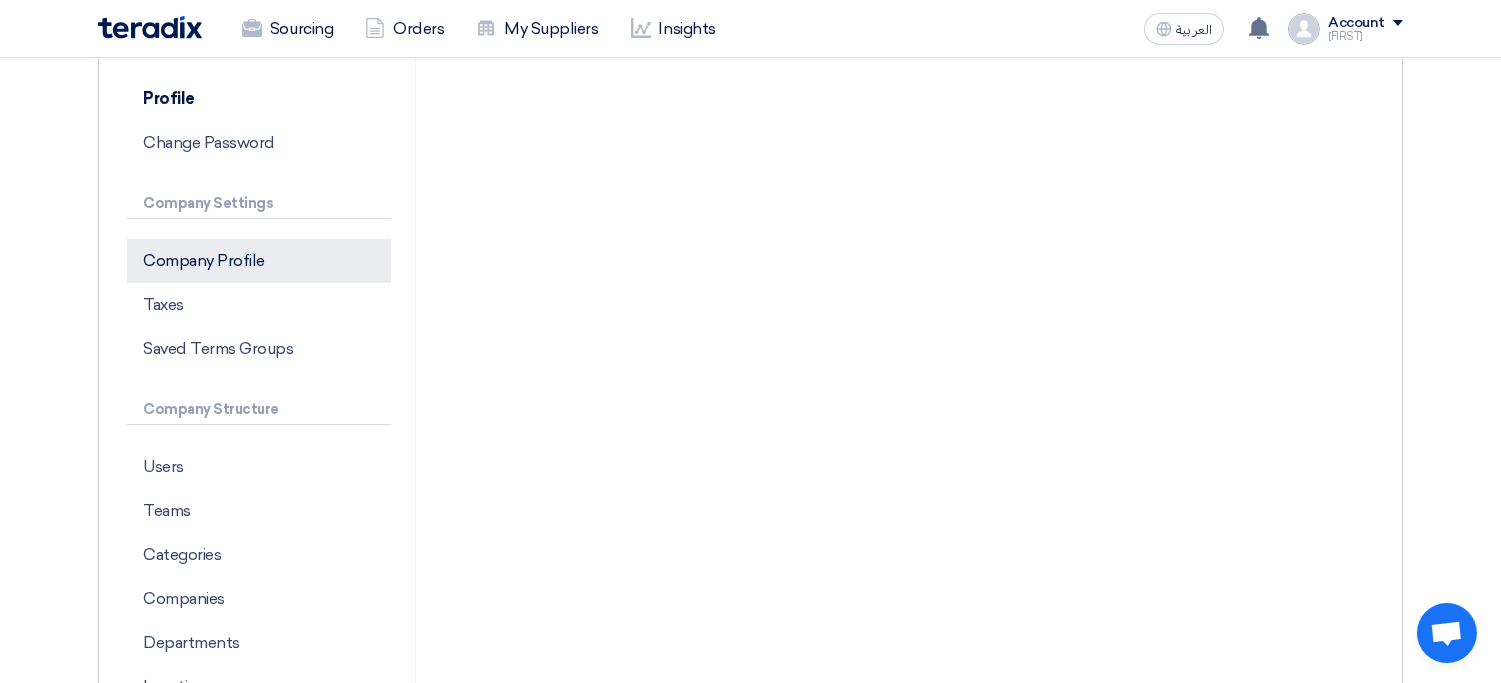 scroll, scrollTop: 218, scrollLeft: 0, axis: vertical 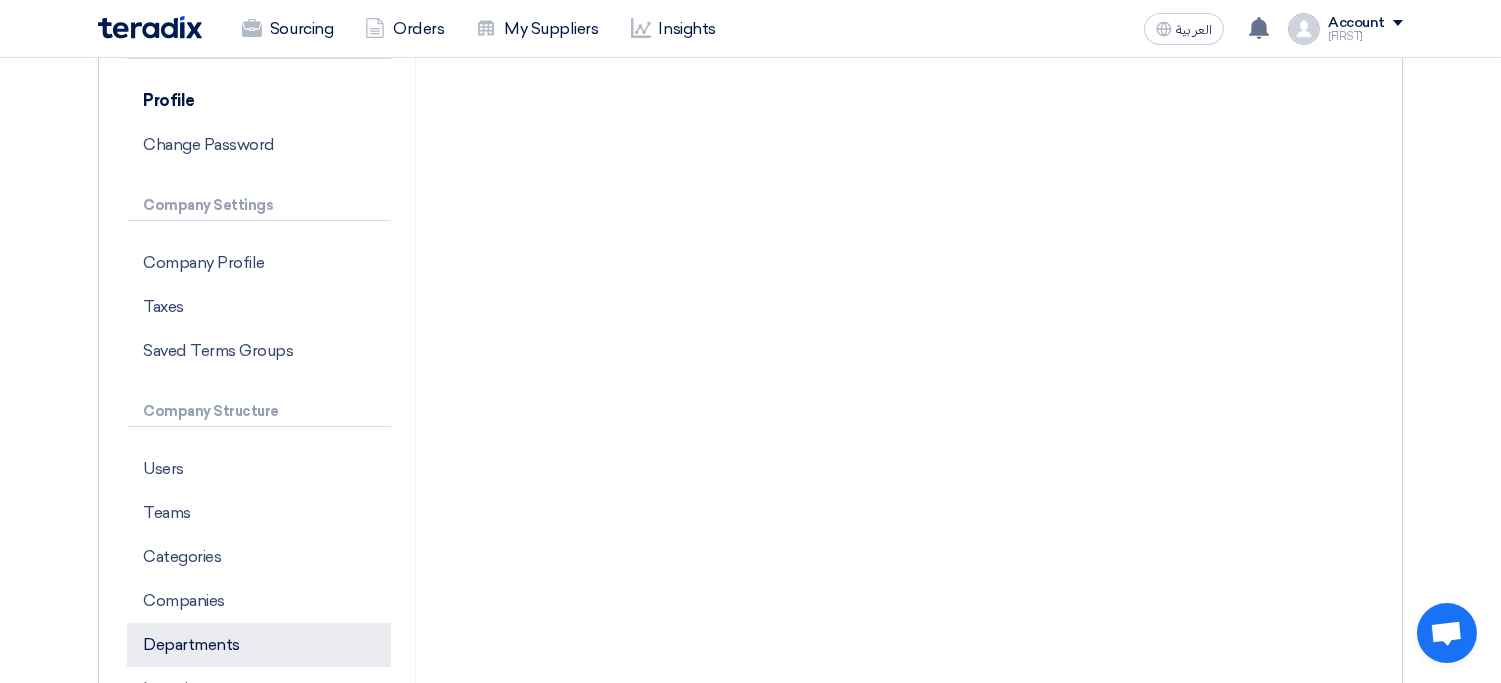 click on "Departments" 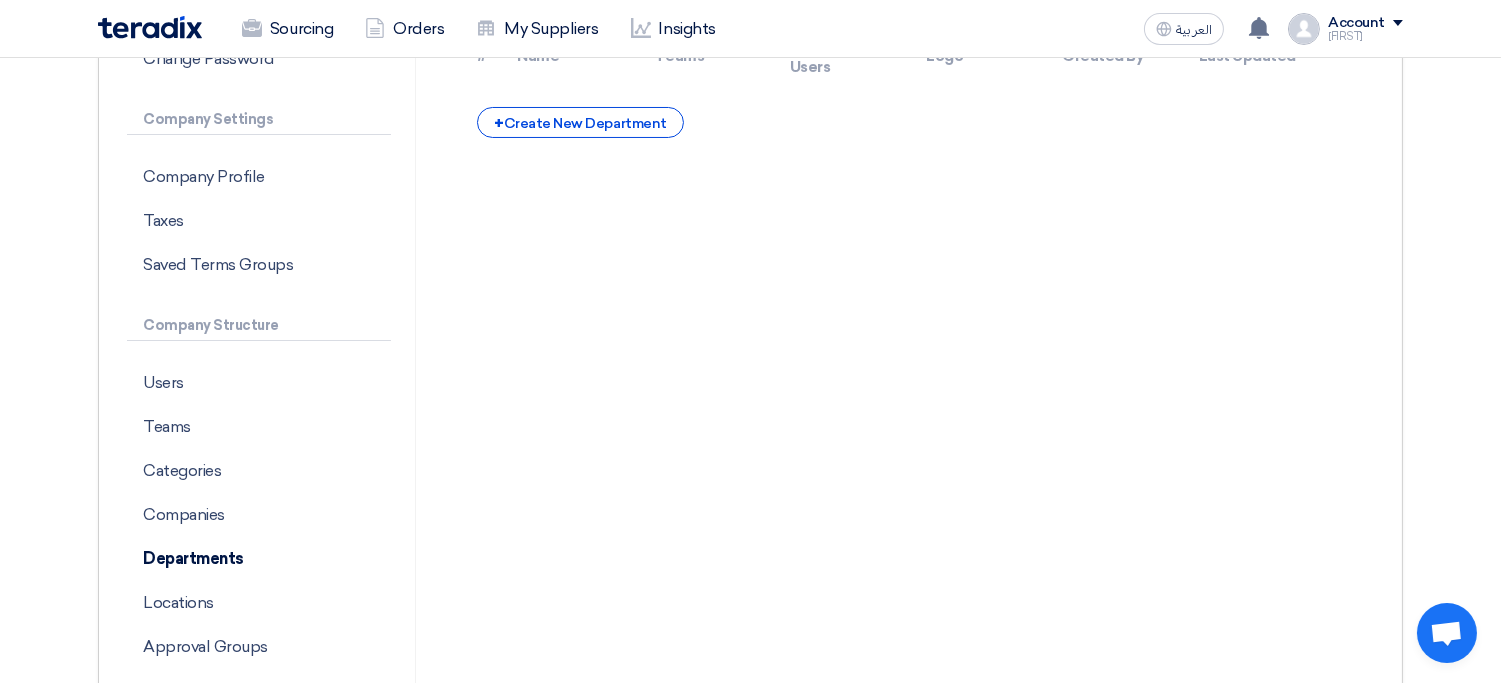 scroll, scrollTop: 293, scrollLeft: 0, axis: vertical 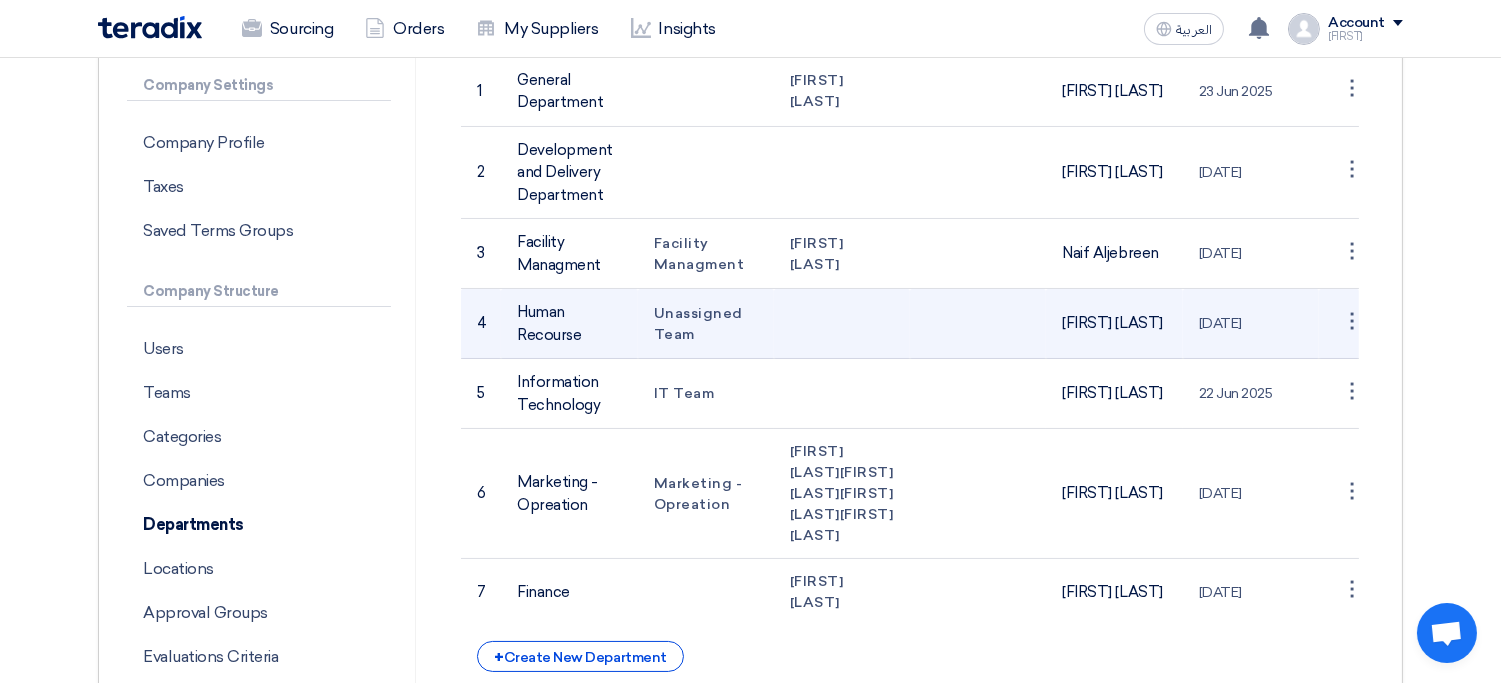 click on "Alanoud Alhuriesh" 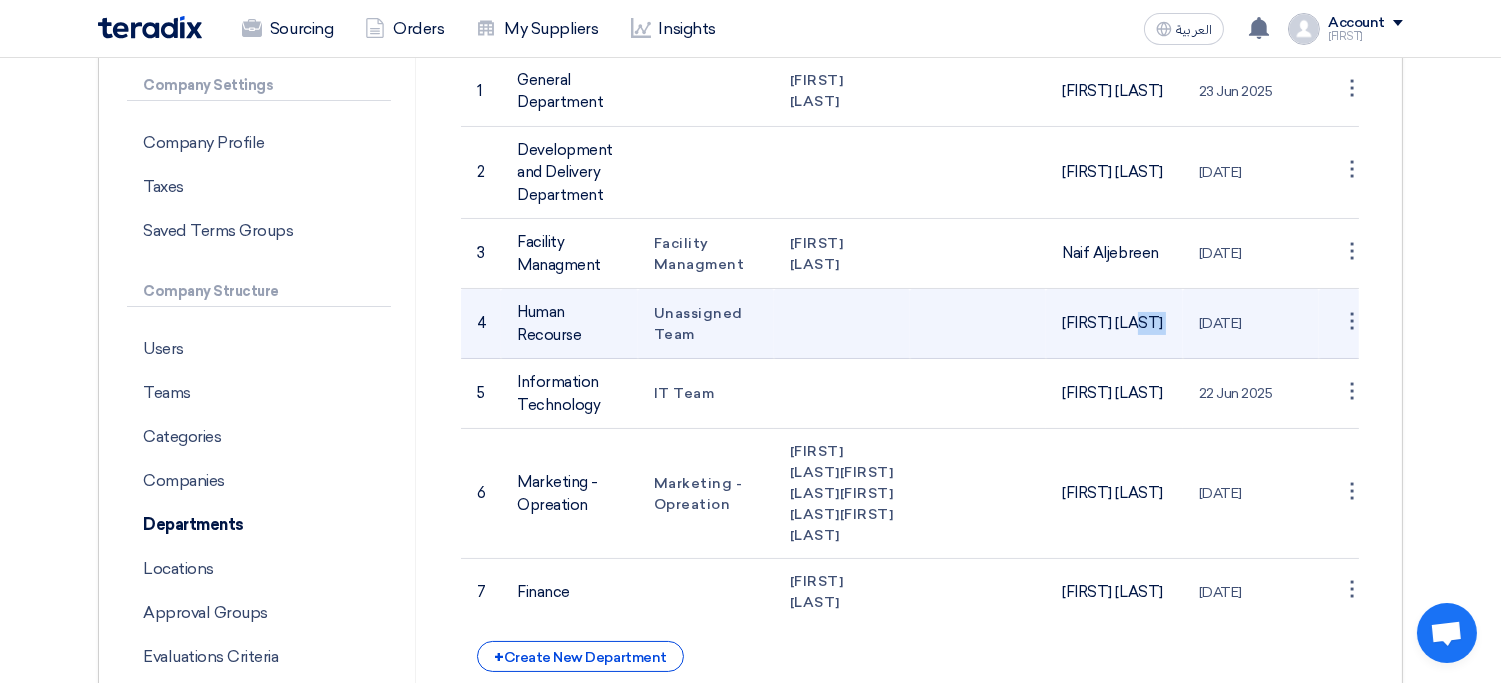 click on "Alanoud Alhuriesh" 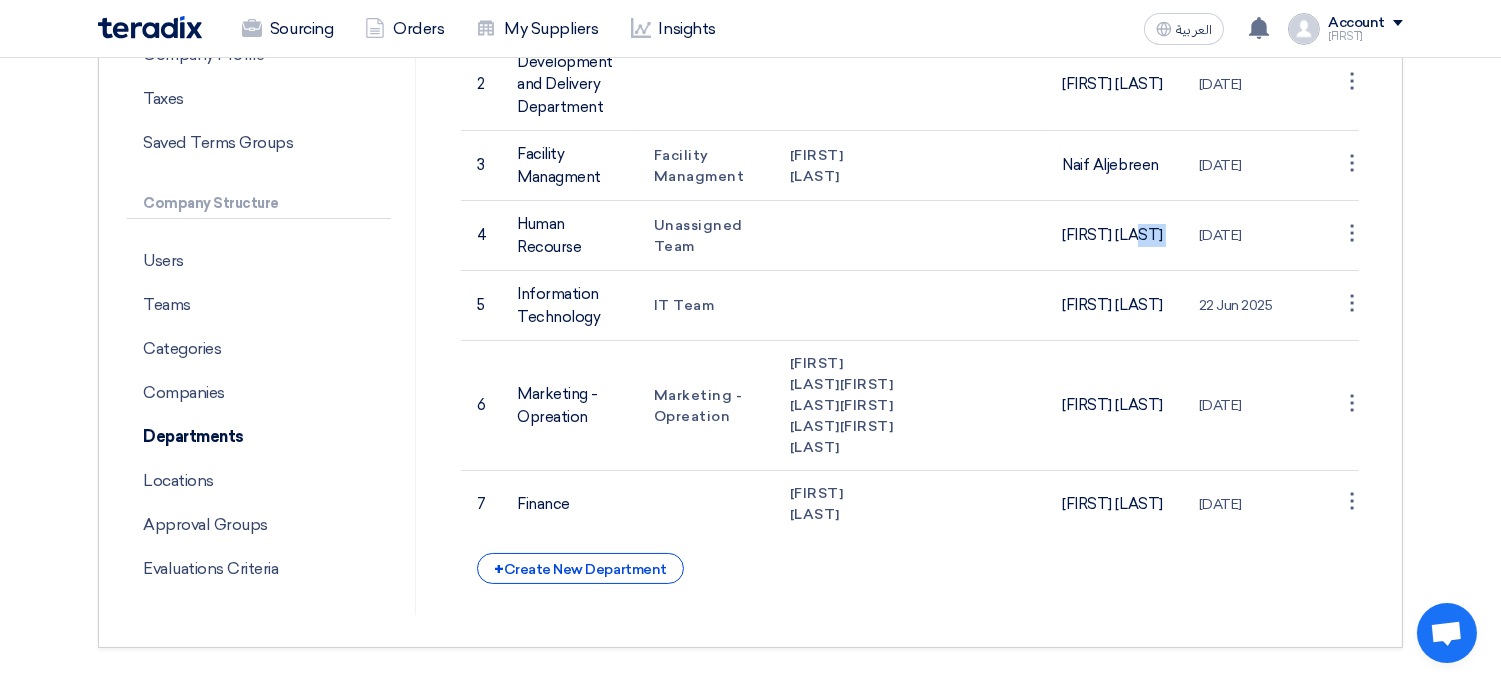scroll, scrollTop: 430, scrollLeft: 0, axis: vertical 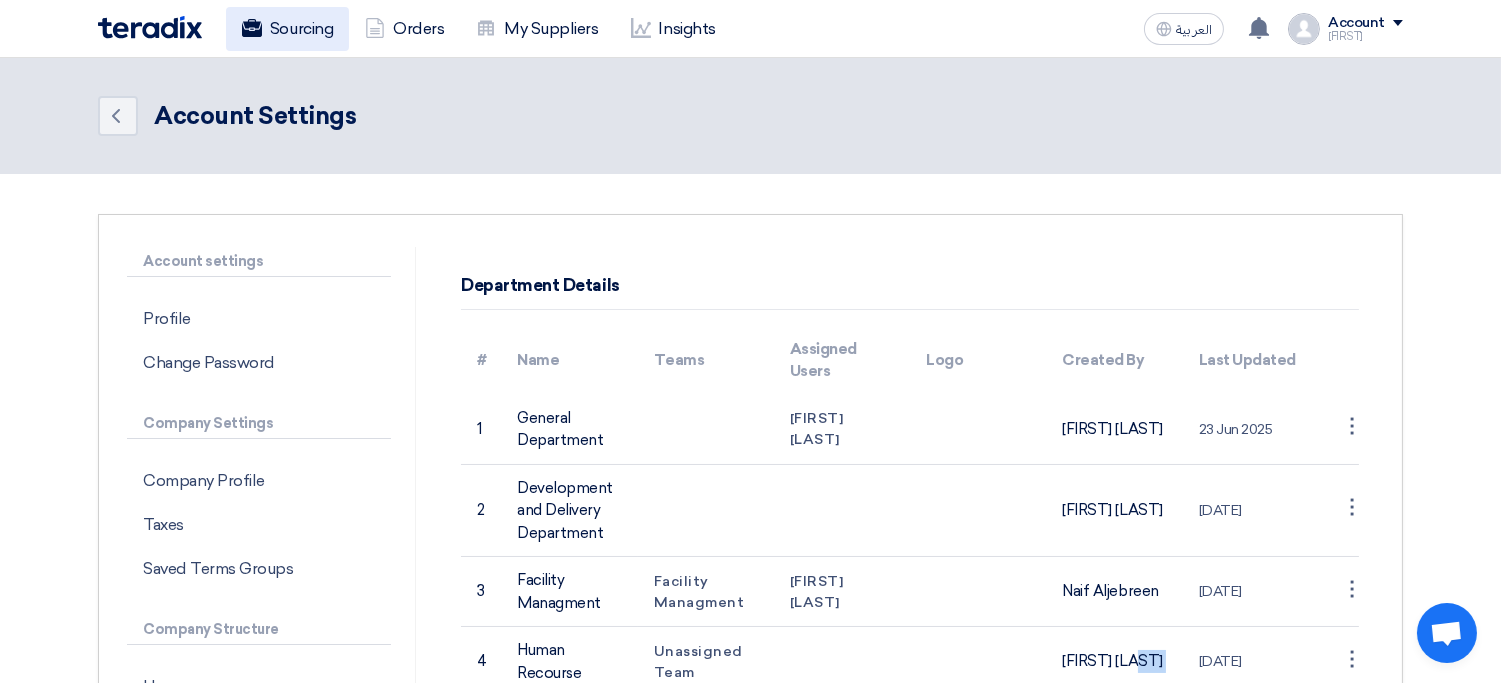 click on "Sourcing" 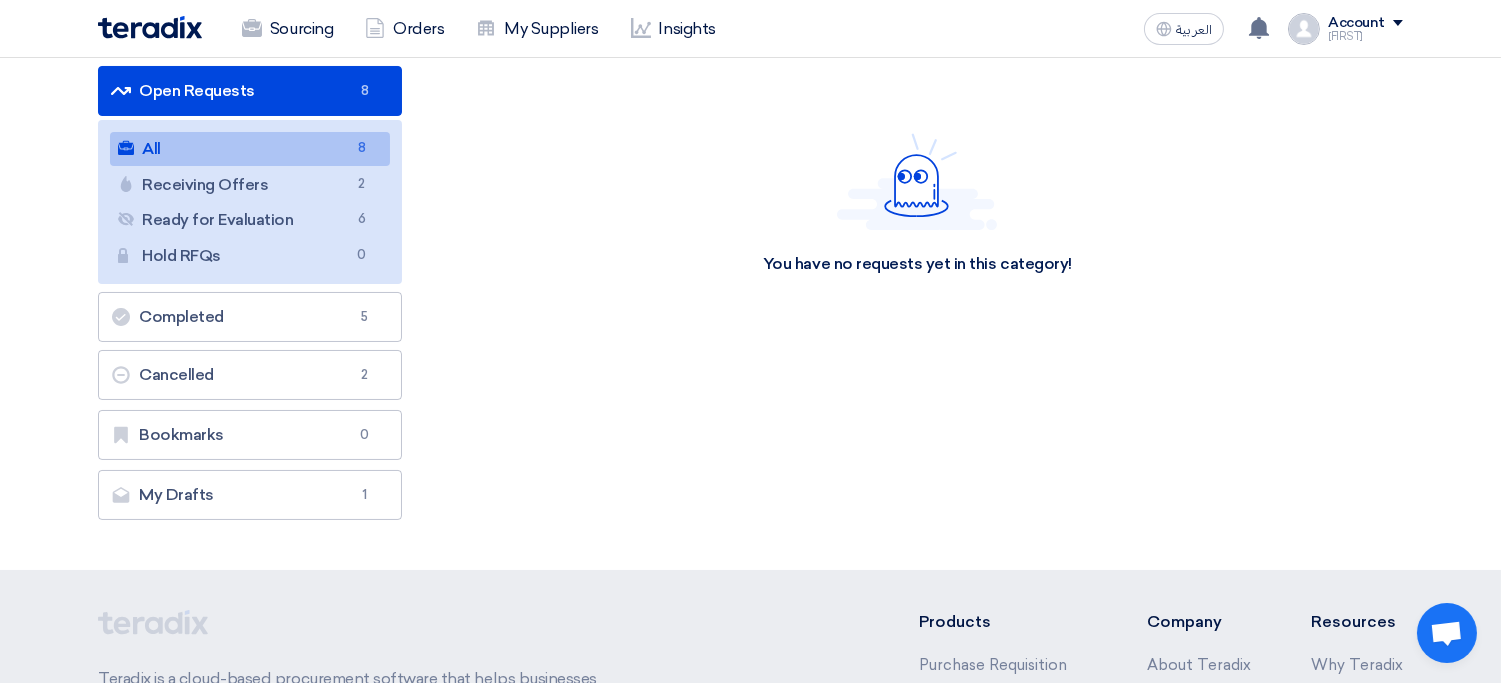 scroll, scrollTop: 186, scrollLeft: 0, axis: vertical 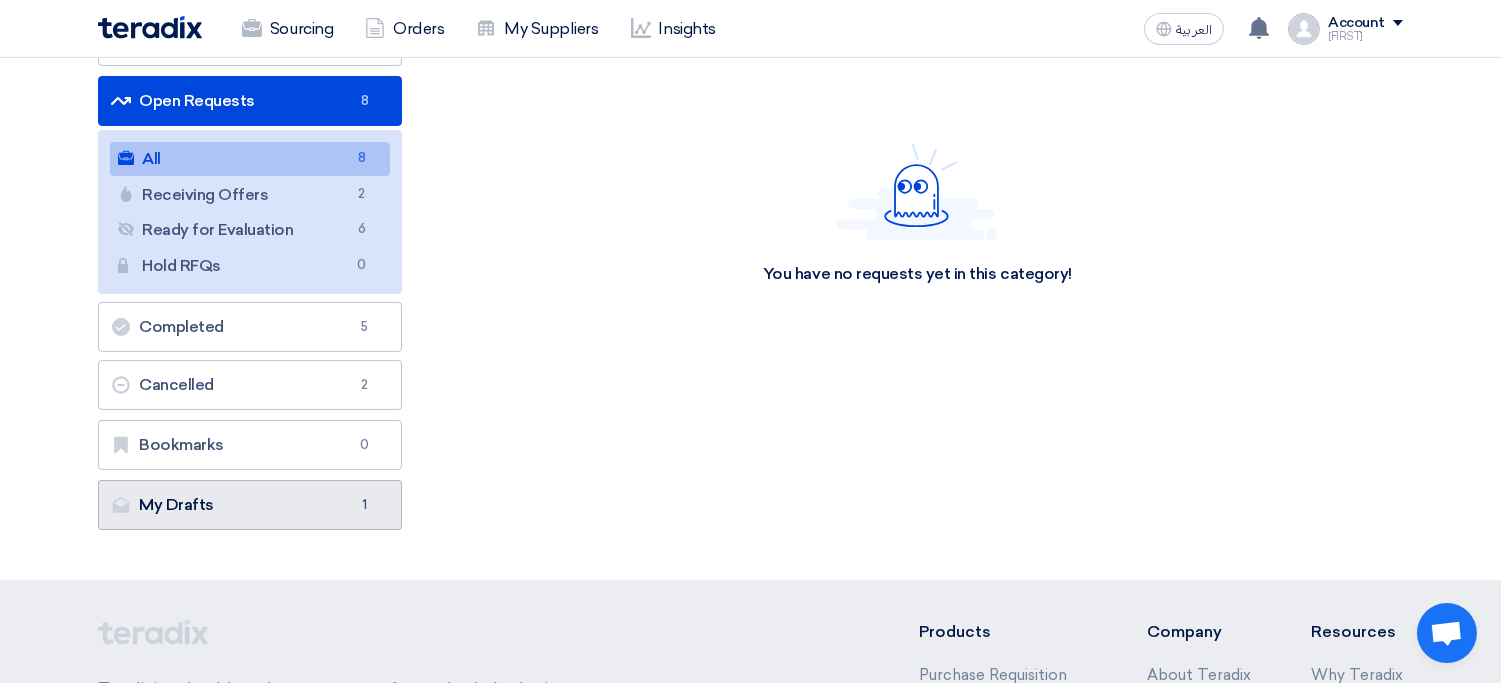 click on "My Drafts
My Drafts
1" 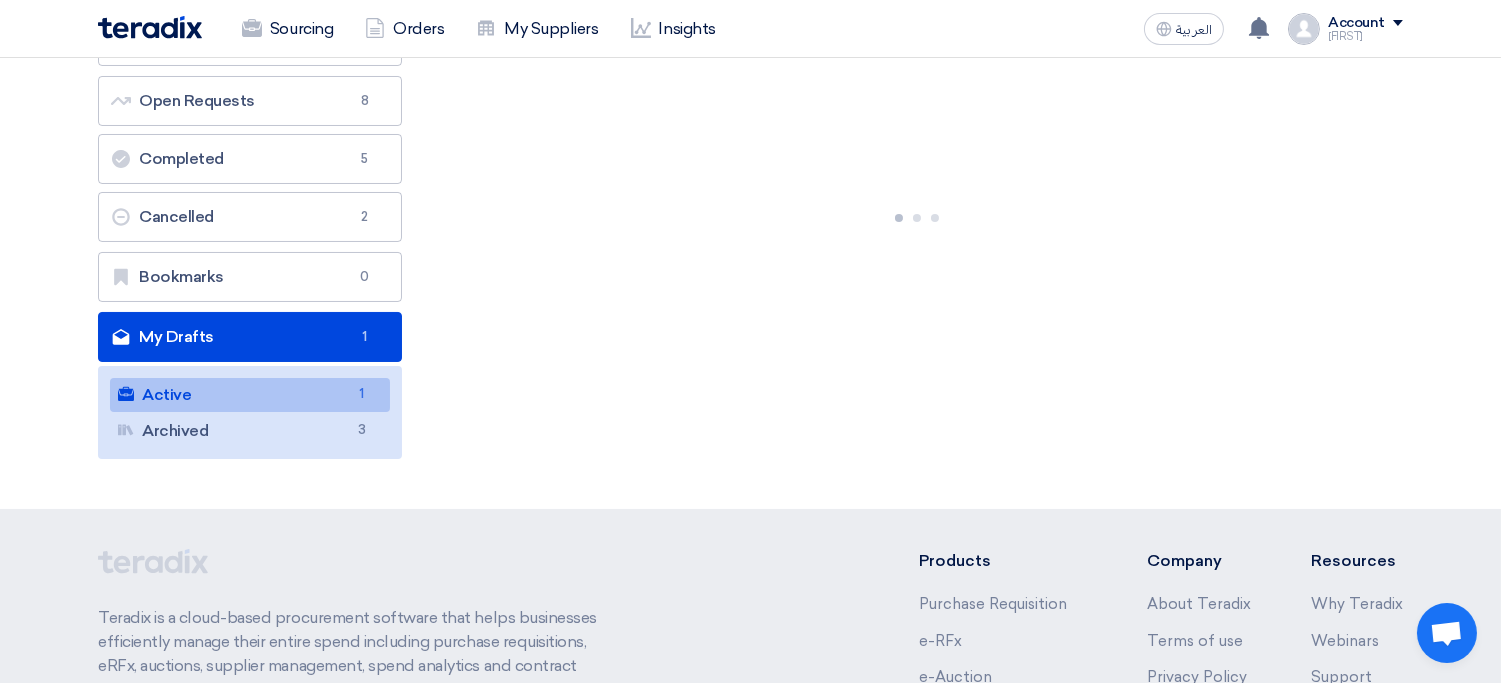 scroll, scrollTop: 0, scrollLeft: 0, axis: both 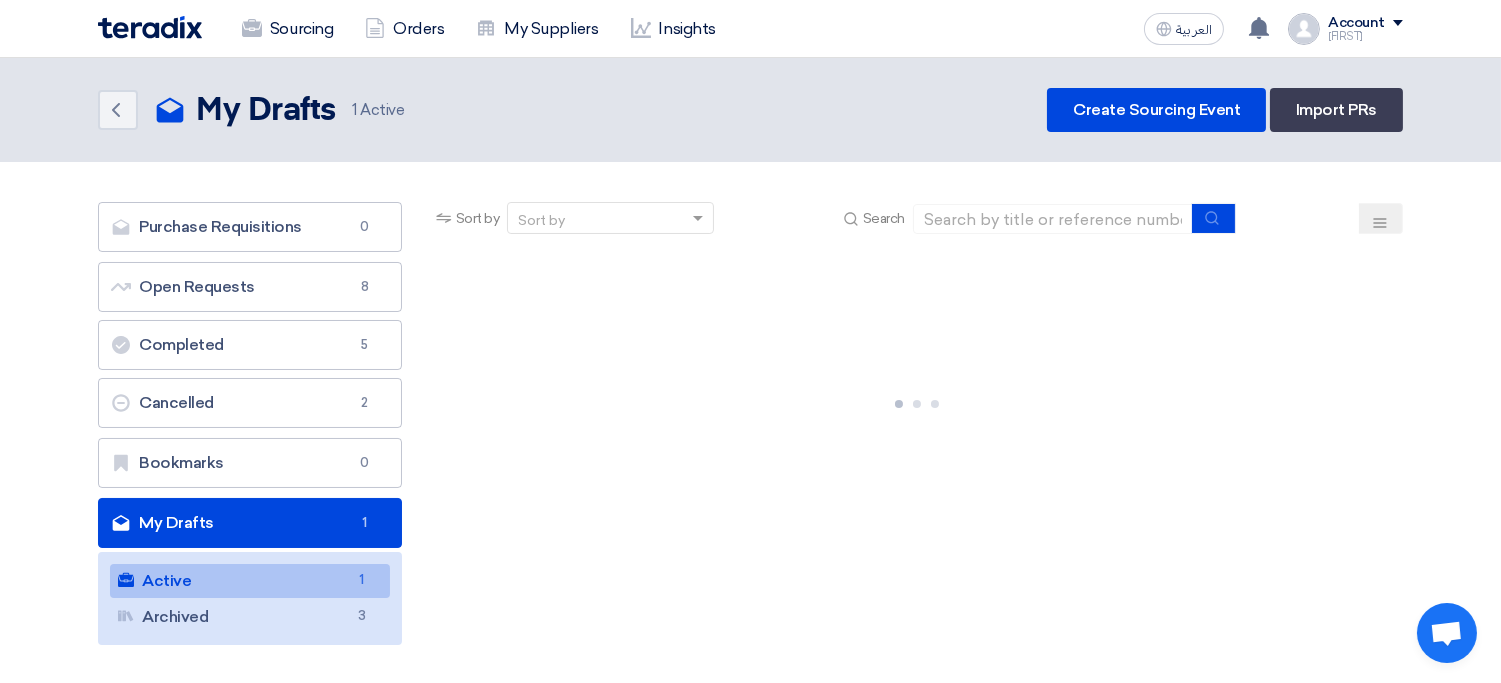 click on "Active
Active
1" 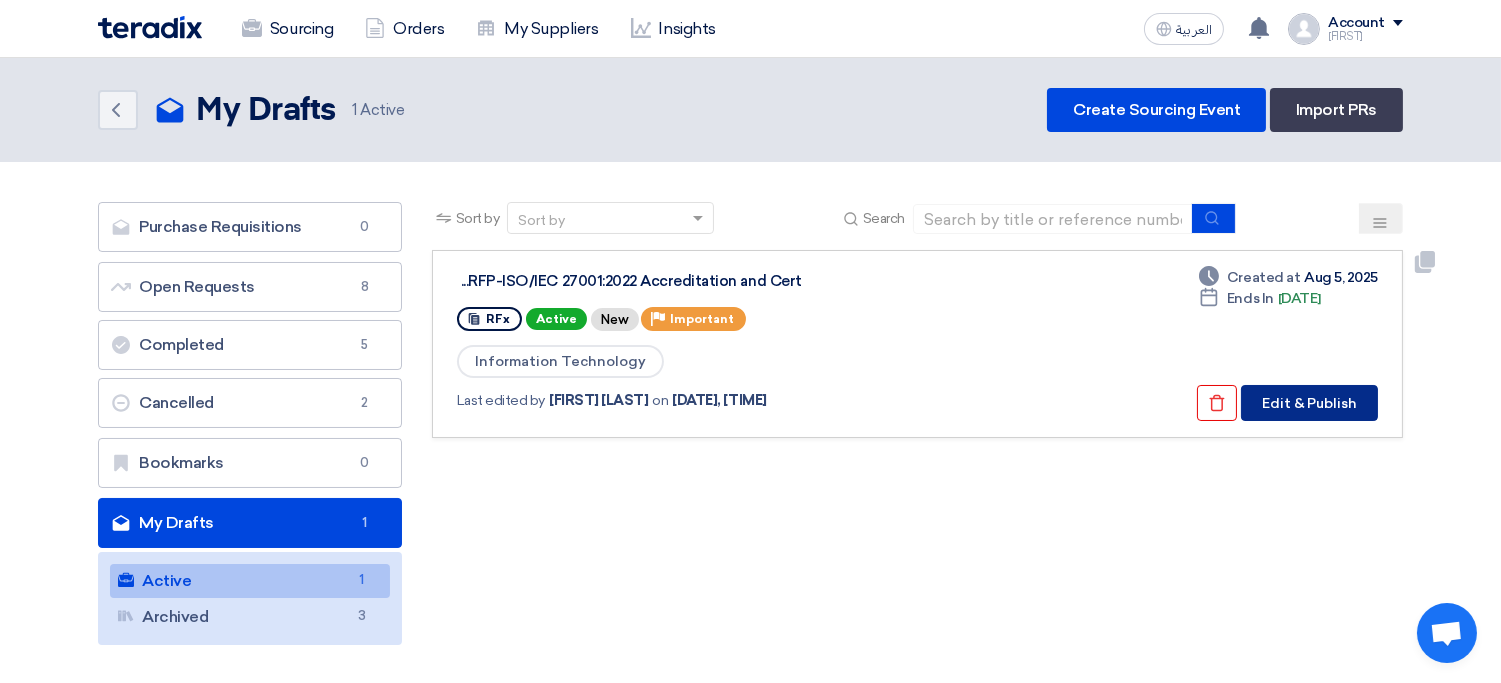 click on "Edit & Publish" 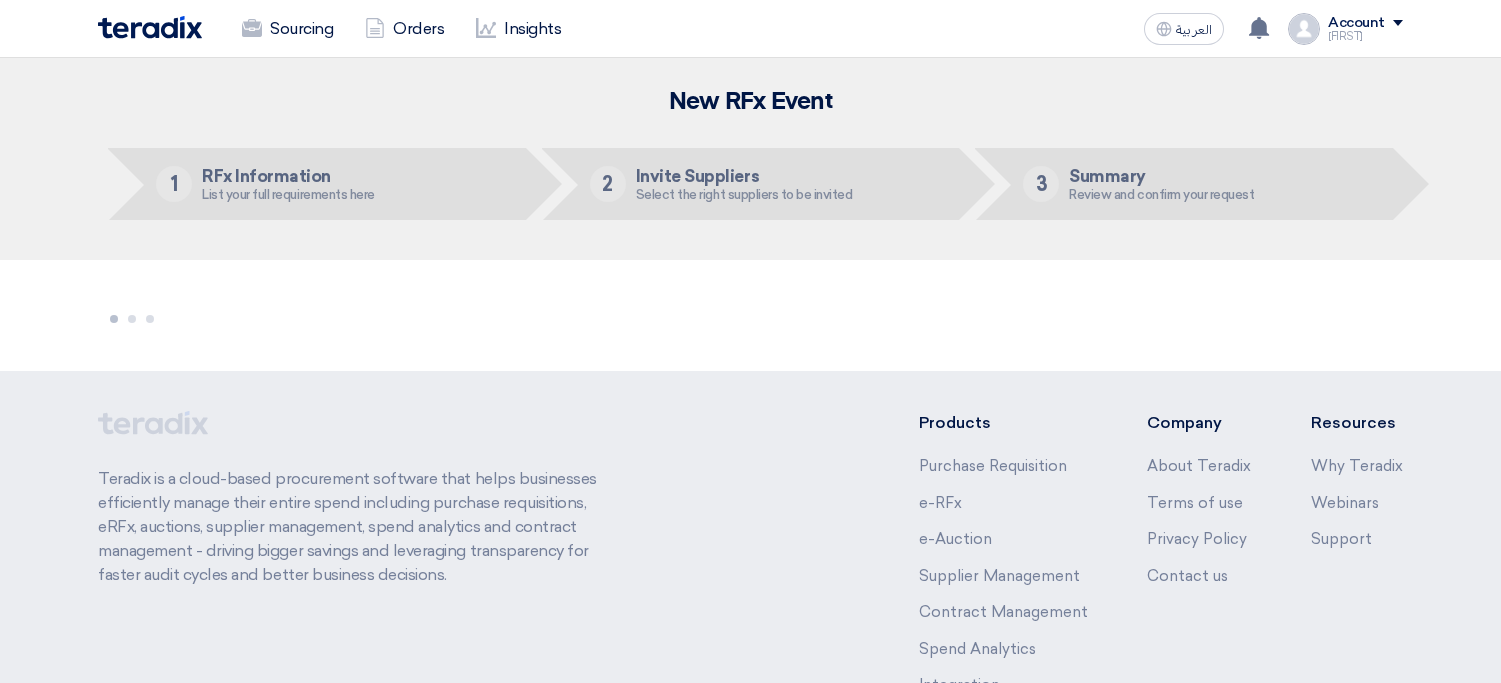 scroll, scrollTop: 0, scrollLeft: 0, axis: both 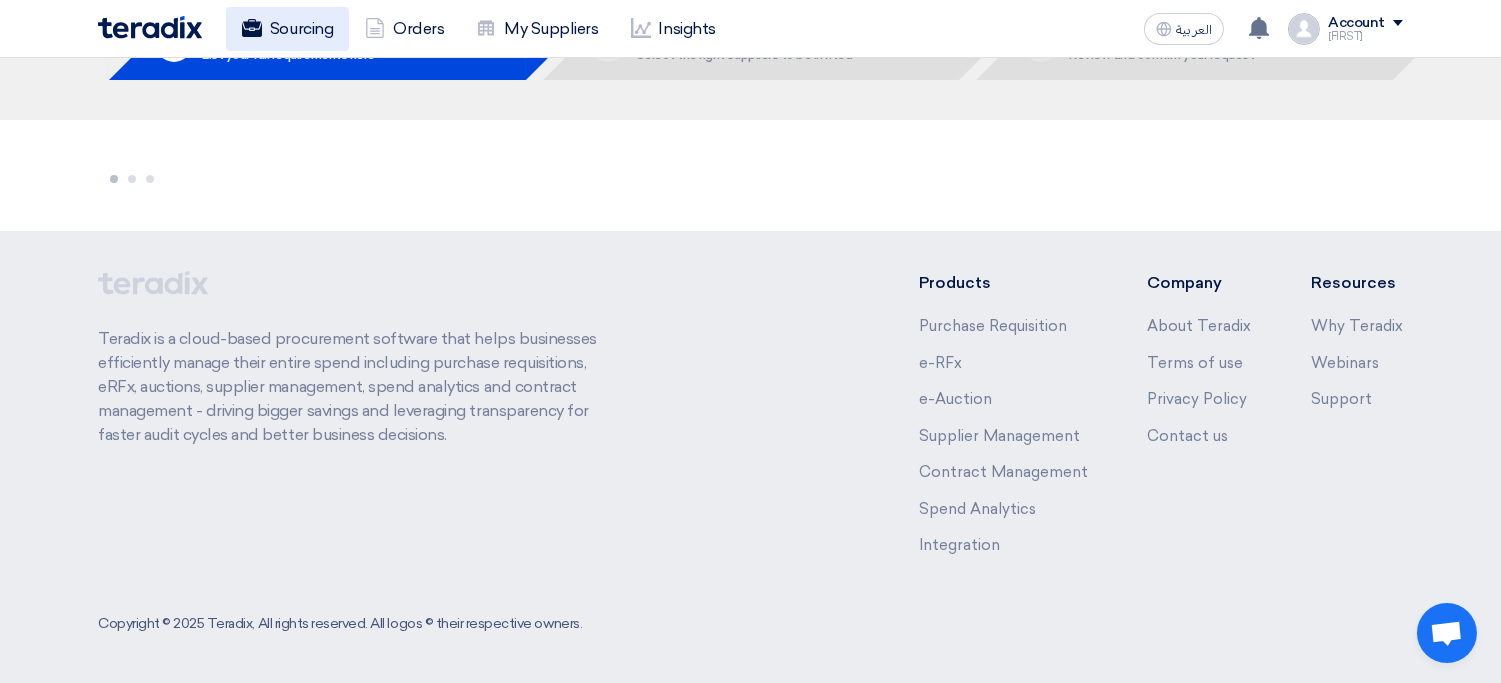 click on "Sourcing" 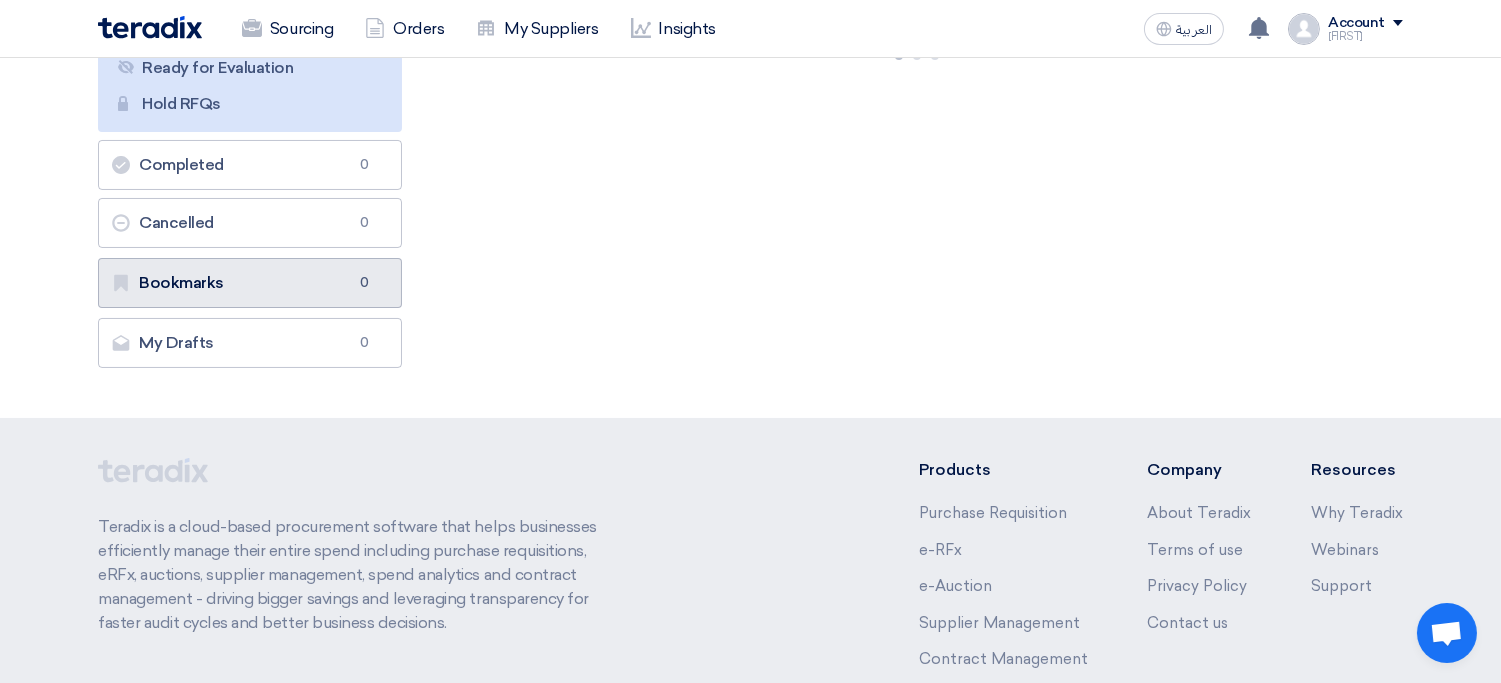 scroll, scrollTop: 312, scrollLeft: 0, axis: vertical 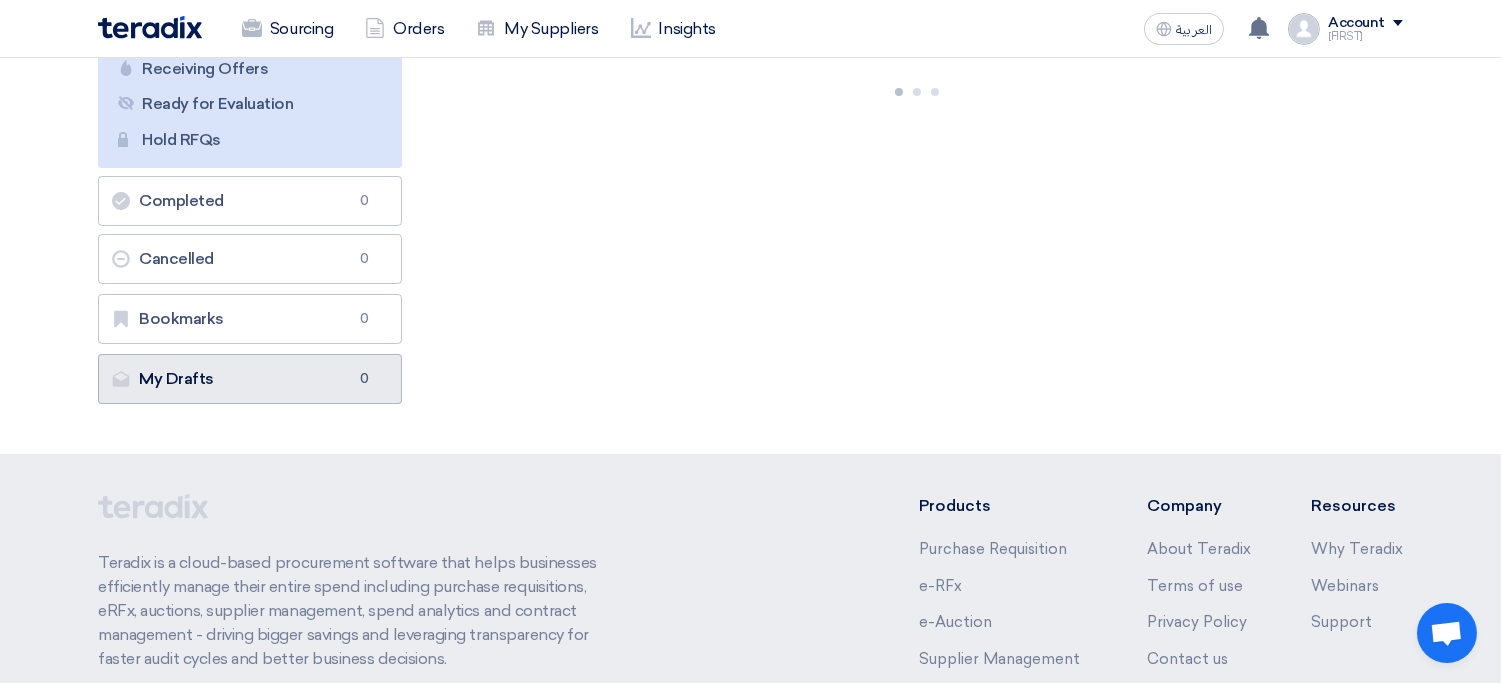 click on "My Drafts
My Drafts
0" 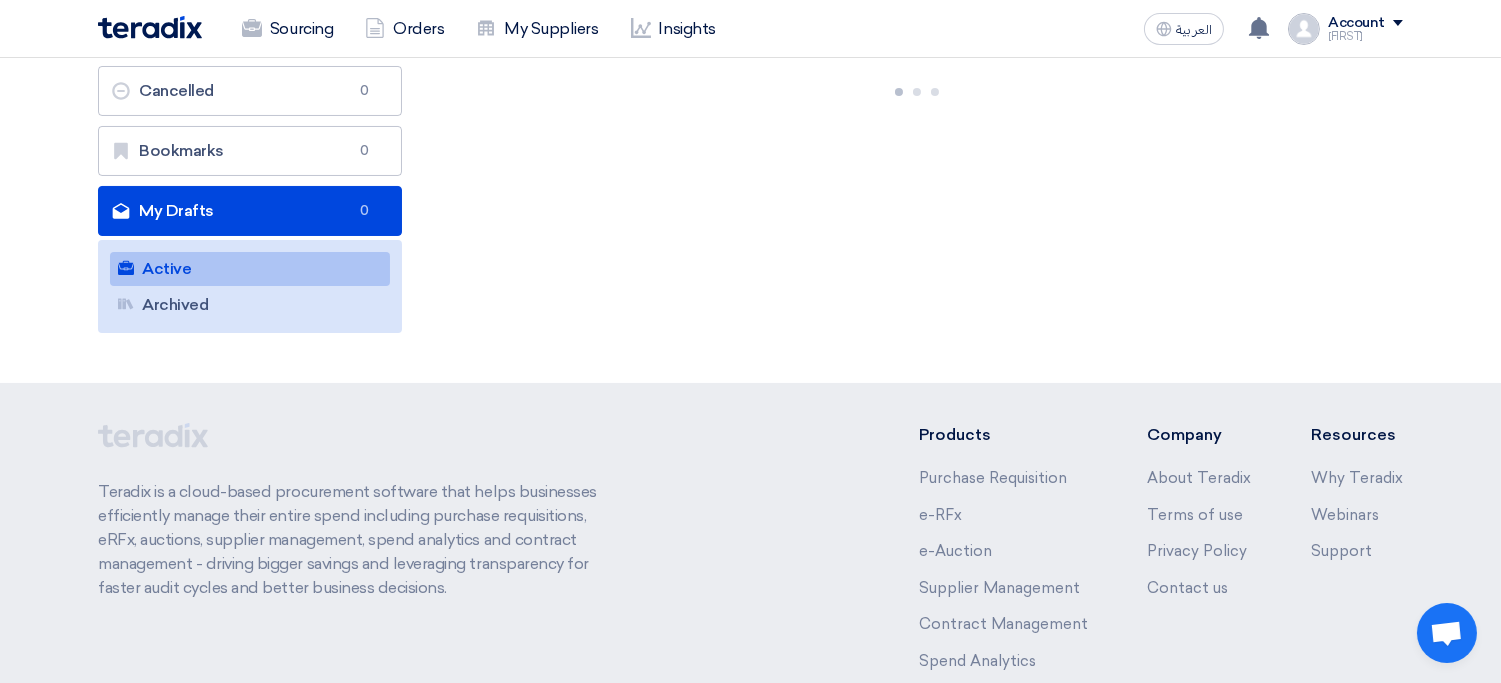 scroll, scrollTop: 0, scrollLeft: 0, axis: both 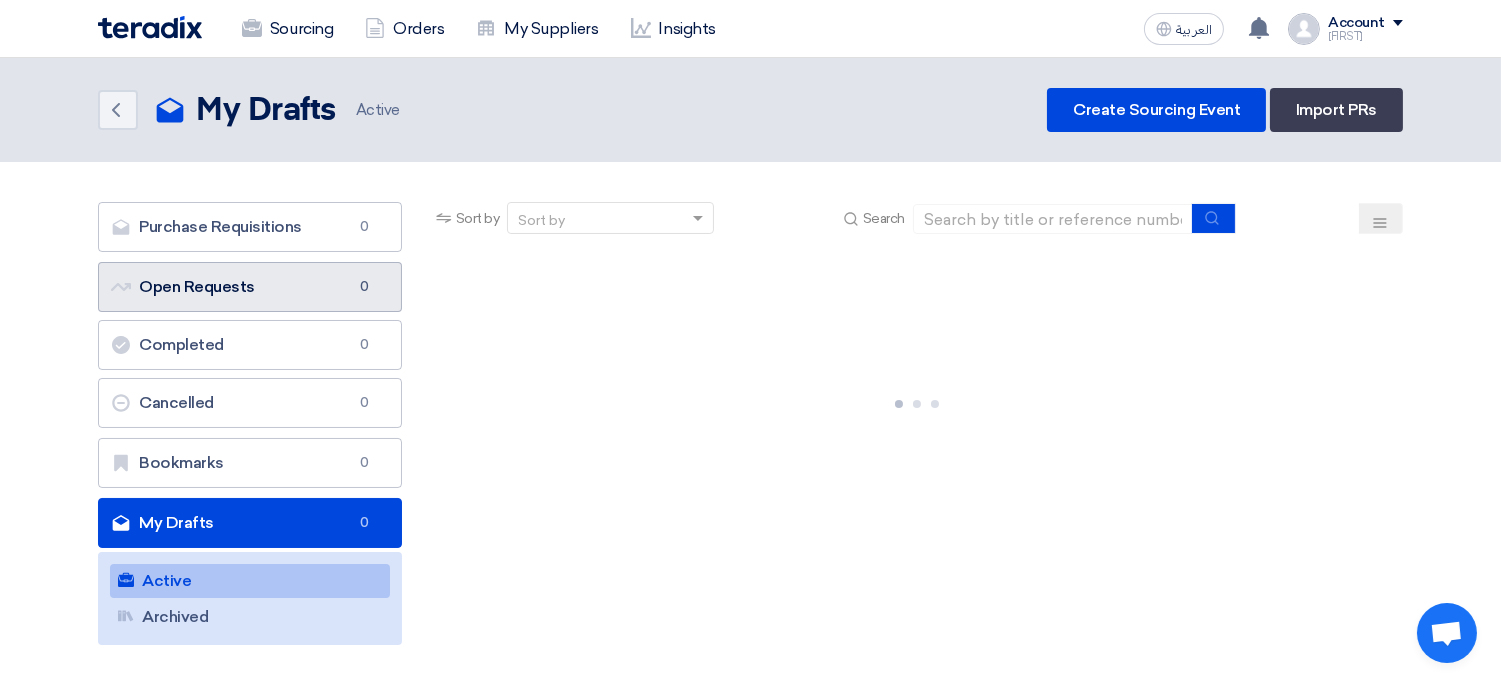 click on "Open Requests
Open Requests
0" 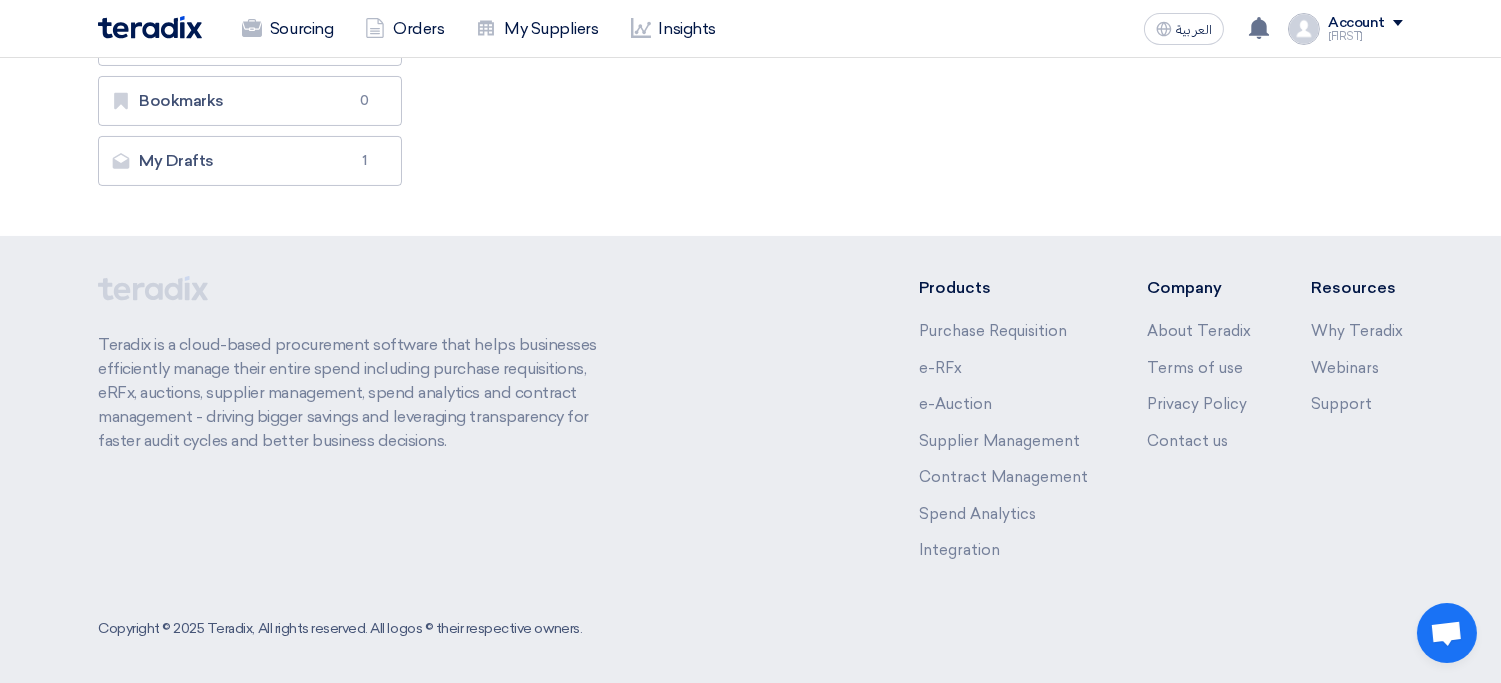 scroll, scrollTop: 0, scrollLeft: 0, axis: both 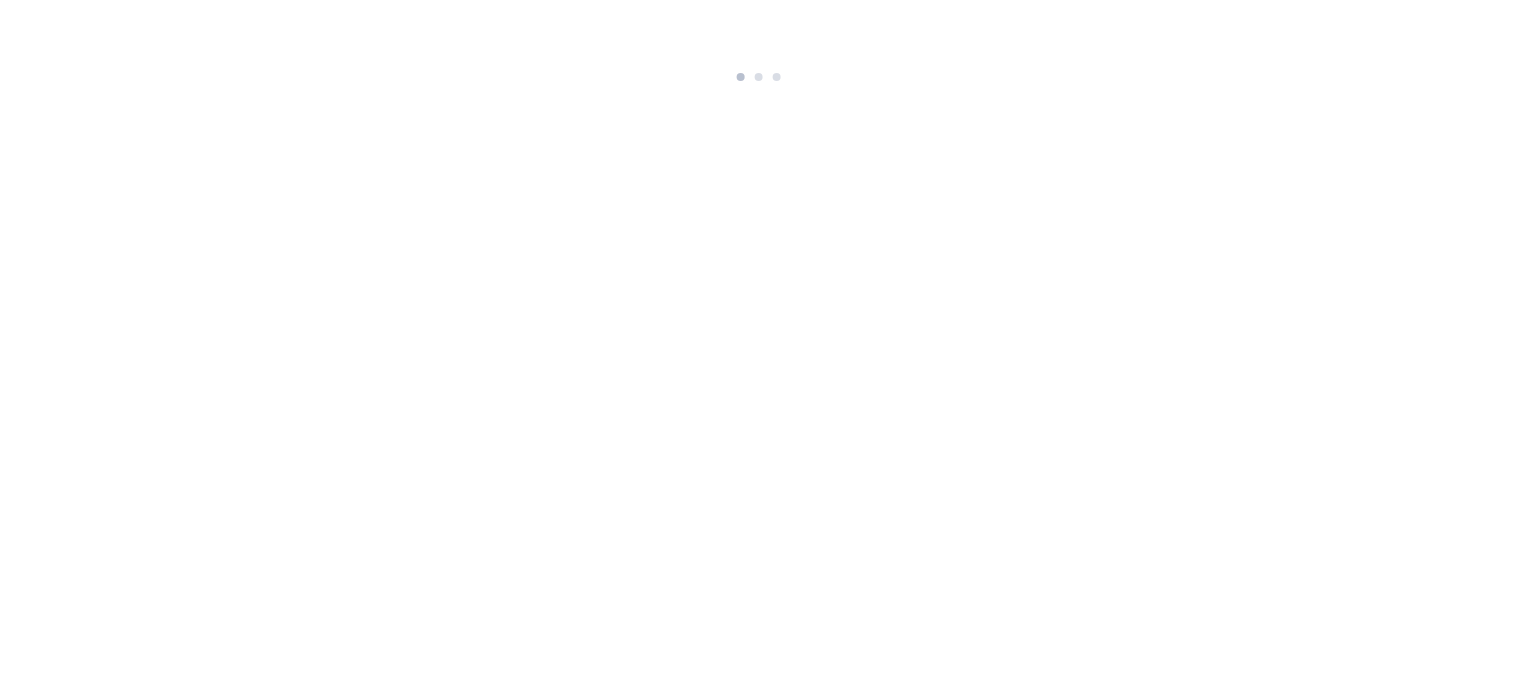 click at bounding box center [758, 44] 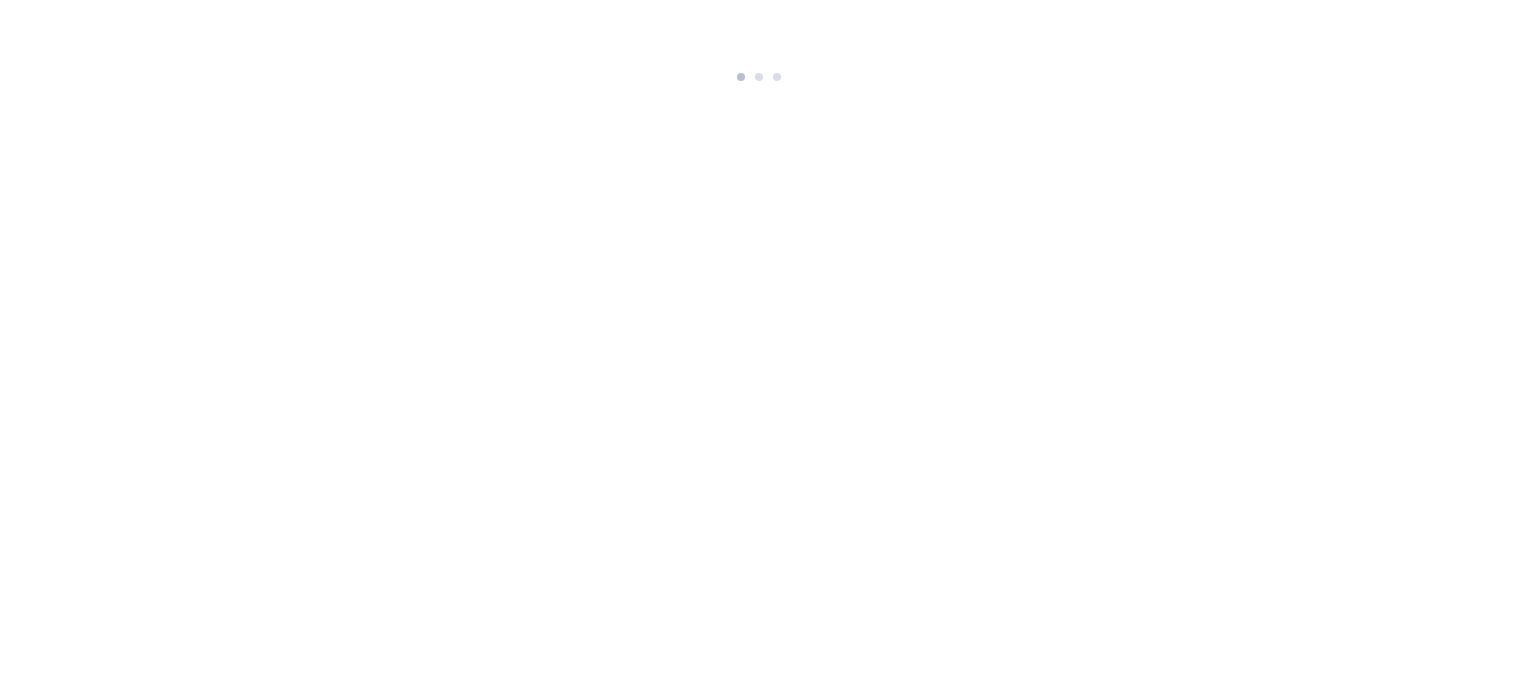 scroll, scrollTop: 0, scrollLeft: 0, axis: both 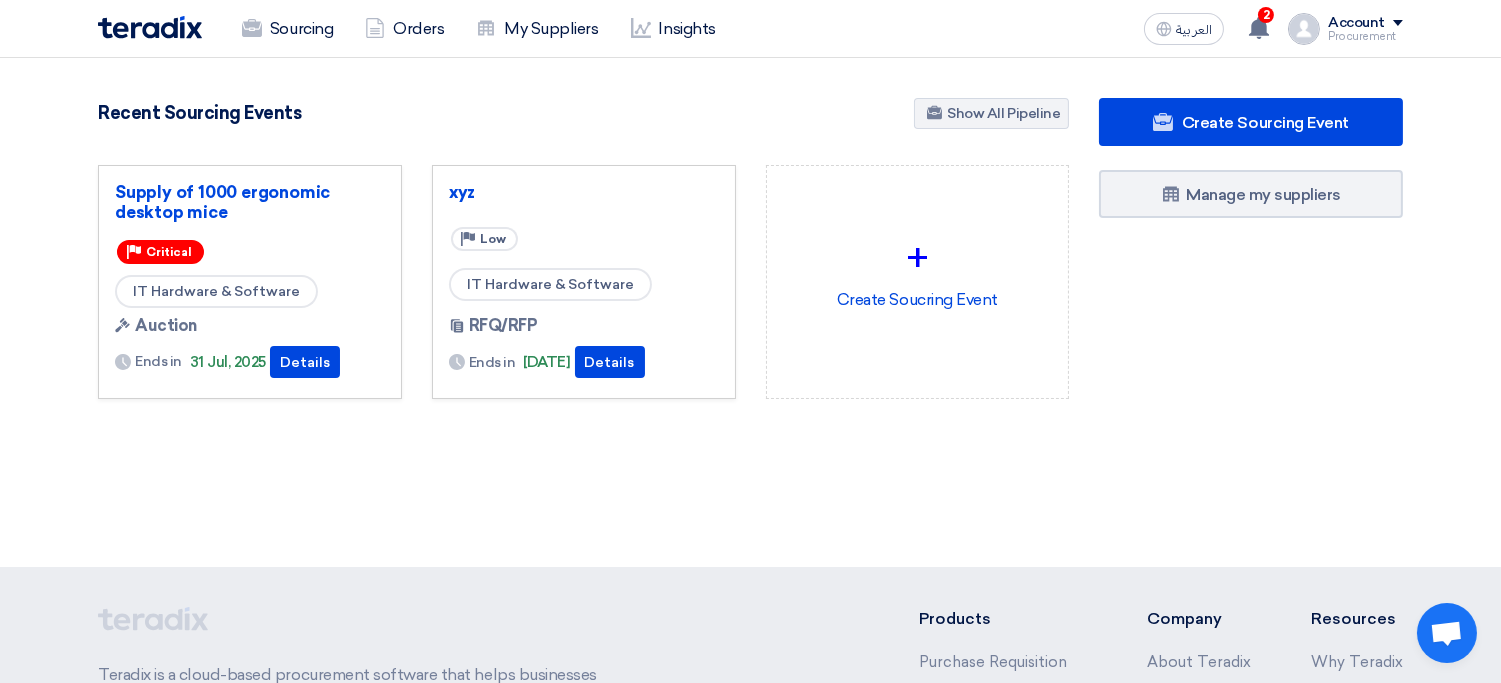 click on "Procurement" 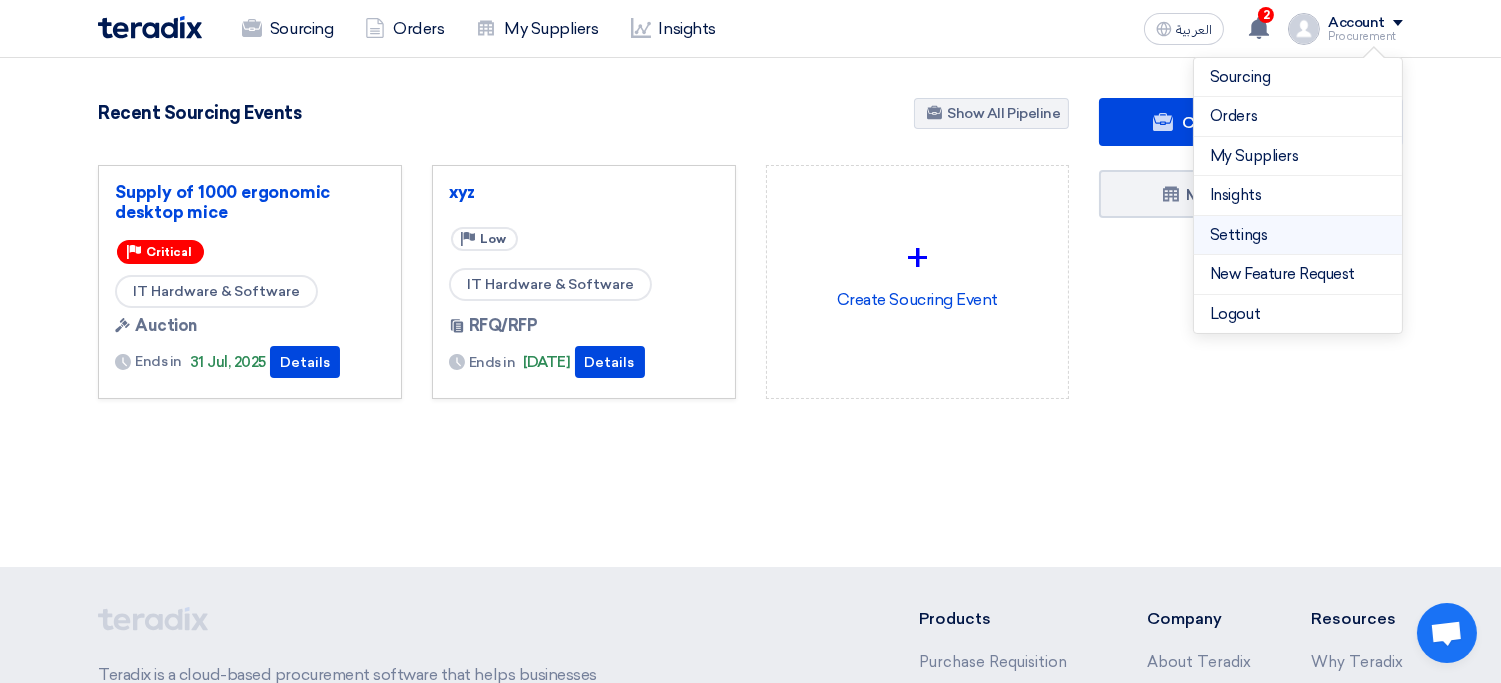 click on "Settings" 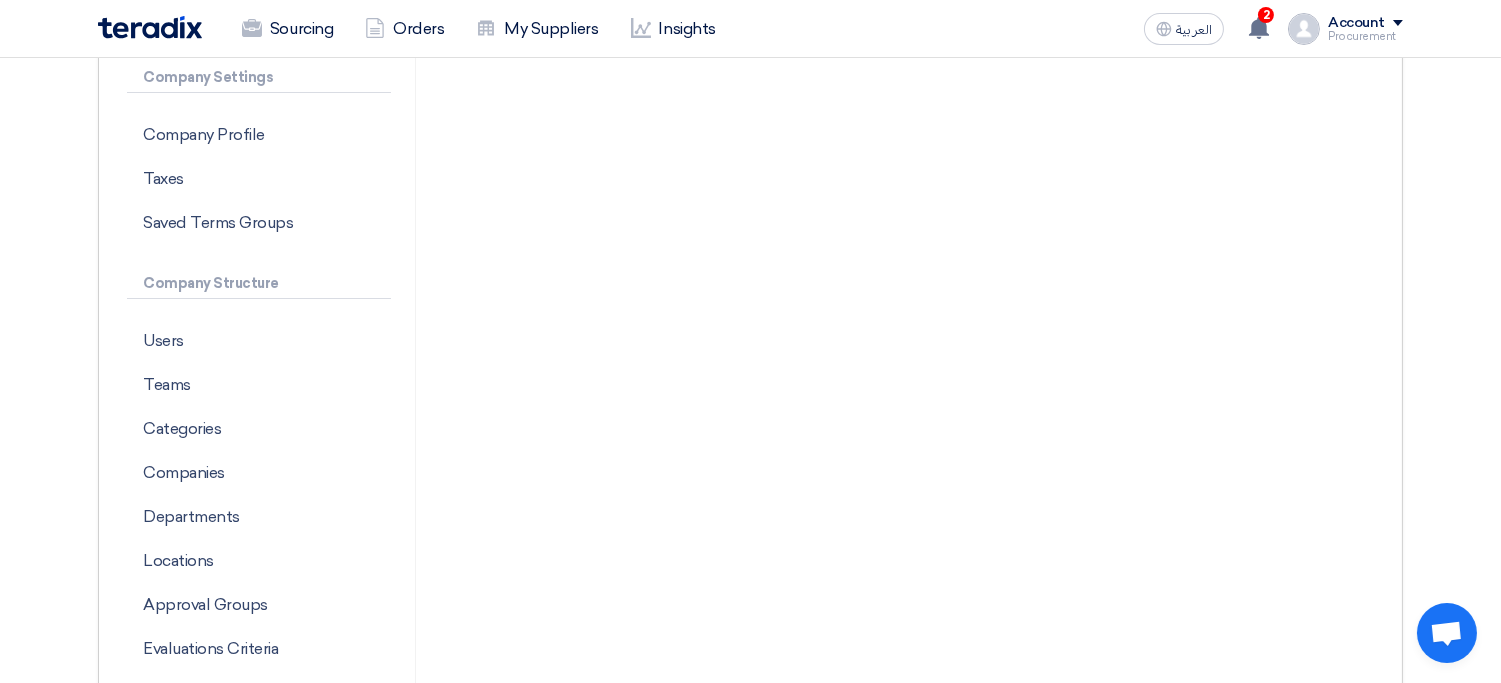 scroll, scrollTop: 362, scrollLeft: 0, axis: vertical 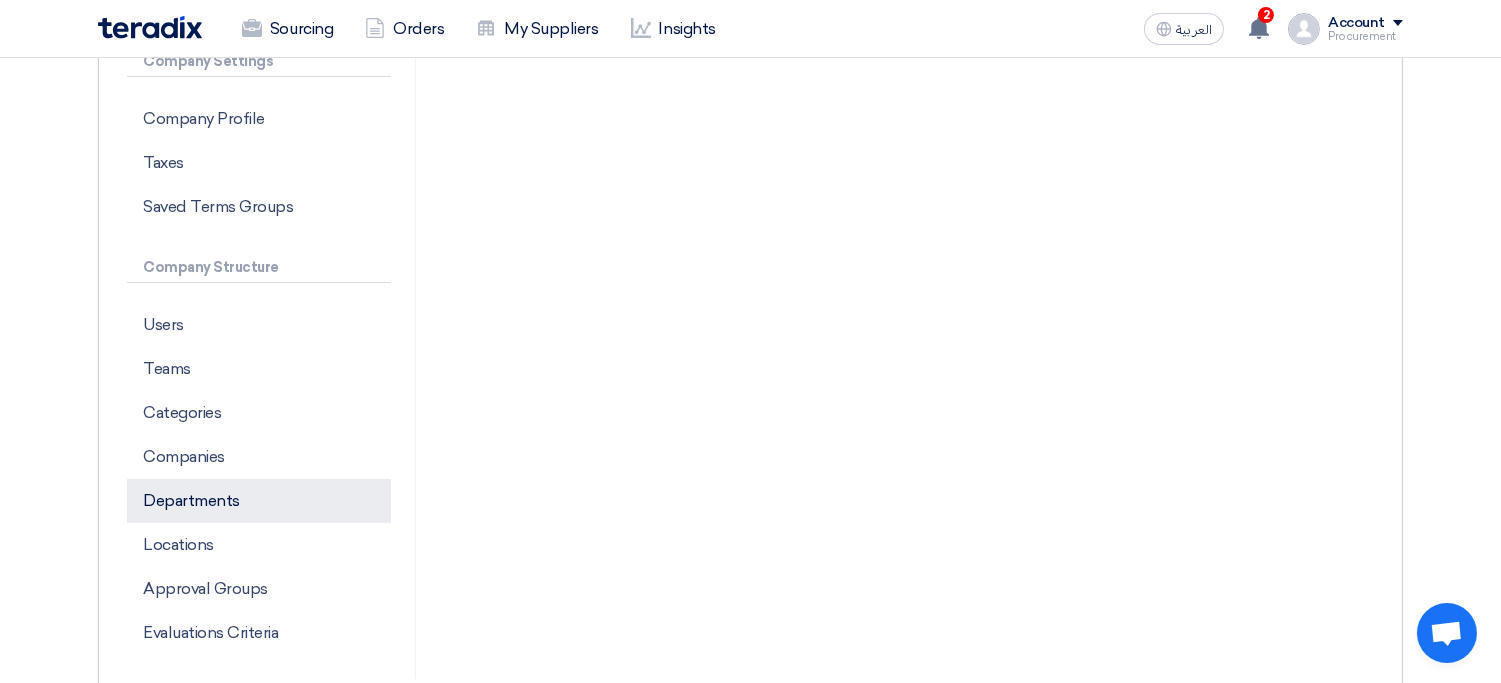 click on "Departments" 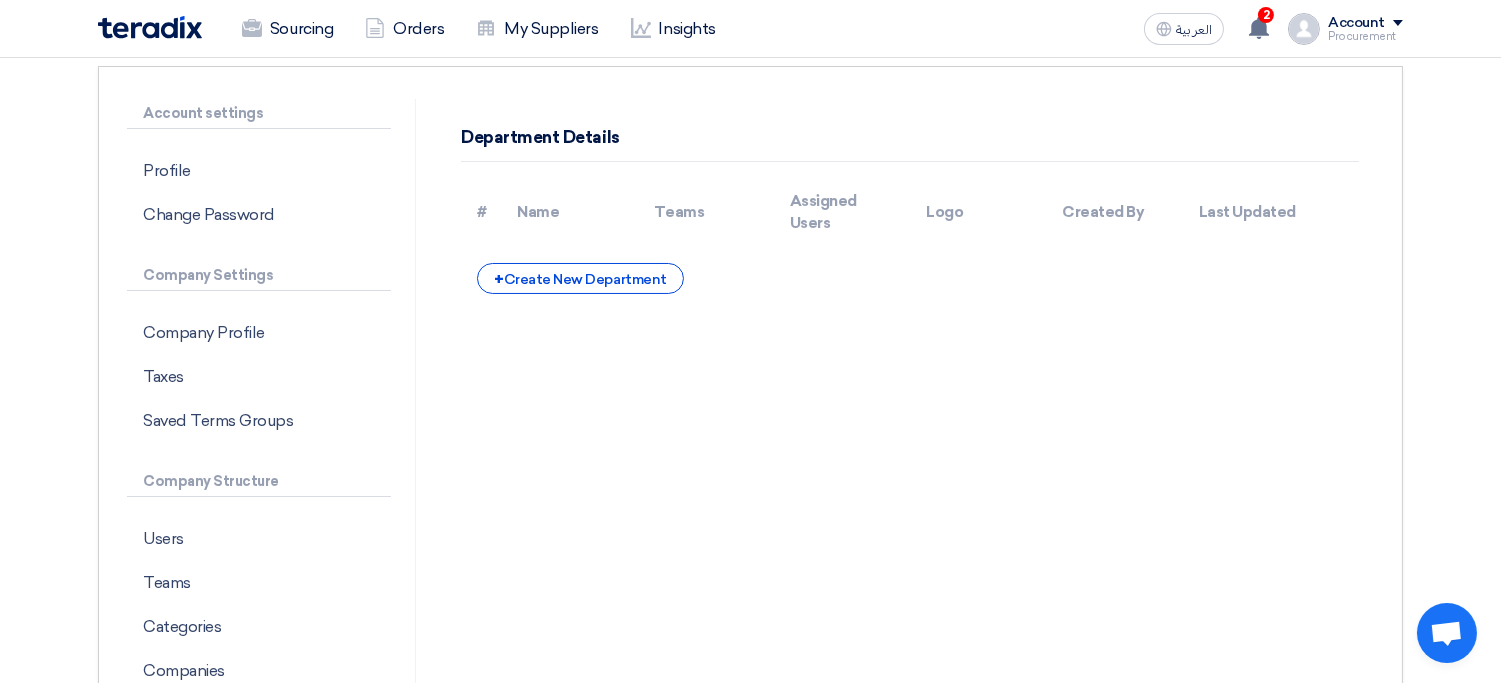 scroll, scrollTop: 186, scrollLeft: 0, axis: vertical 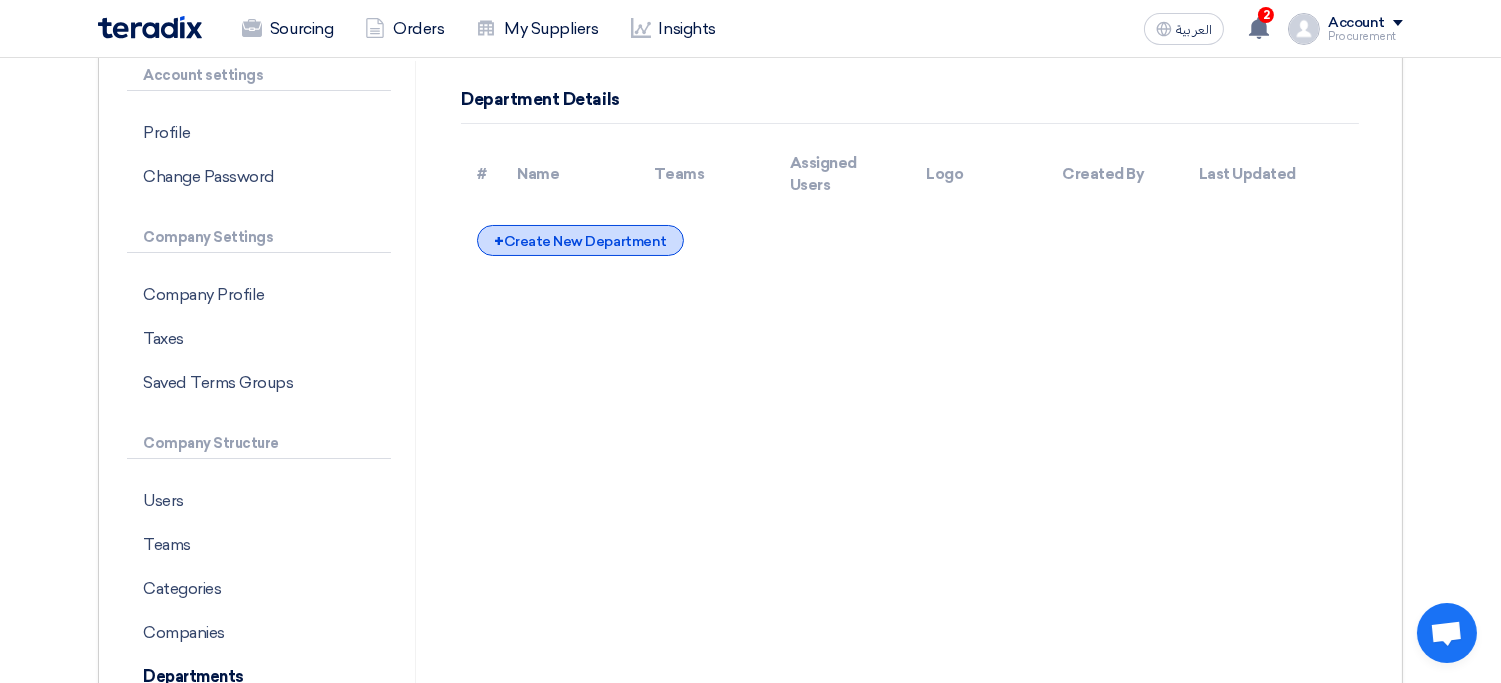 click on "#
Name
Teams
Assigned Users
Logo
Created By
Last Updated
+
Create New Department" 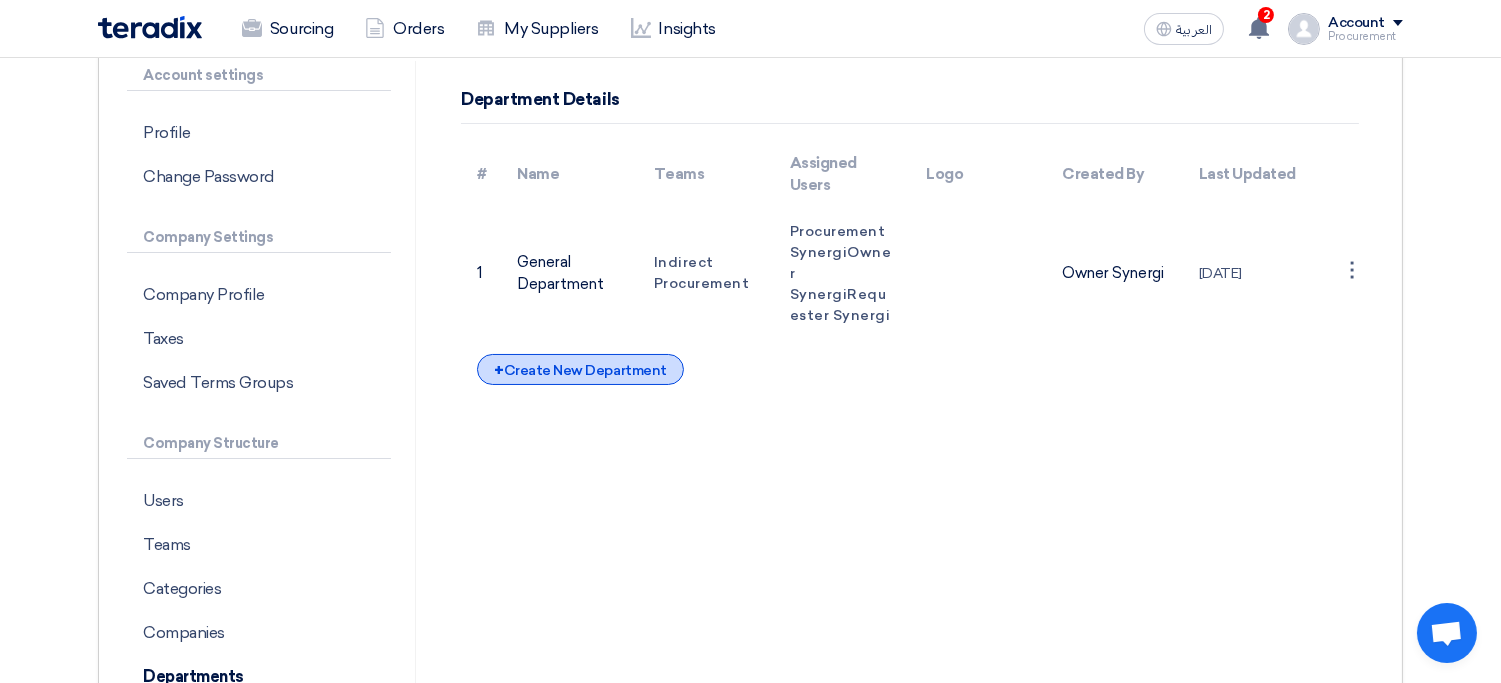click on "+
Create New Department" 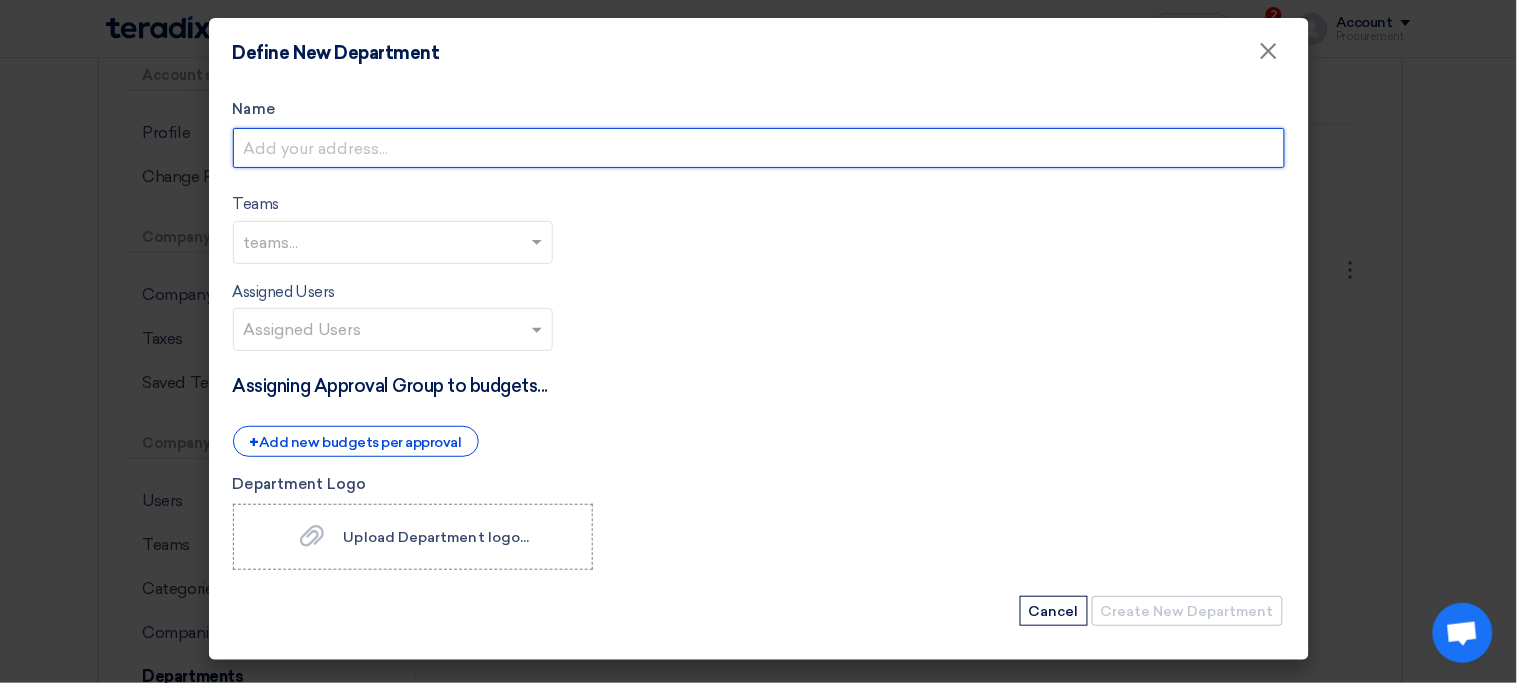 click on "Name" at bounding box center [759, 148] 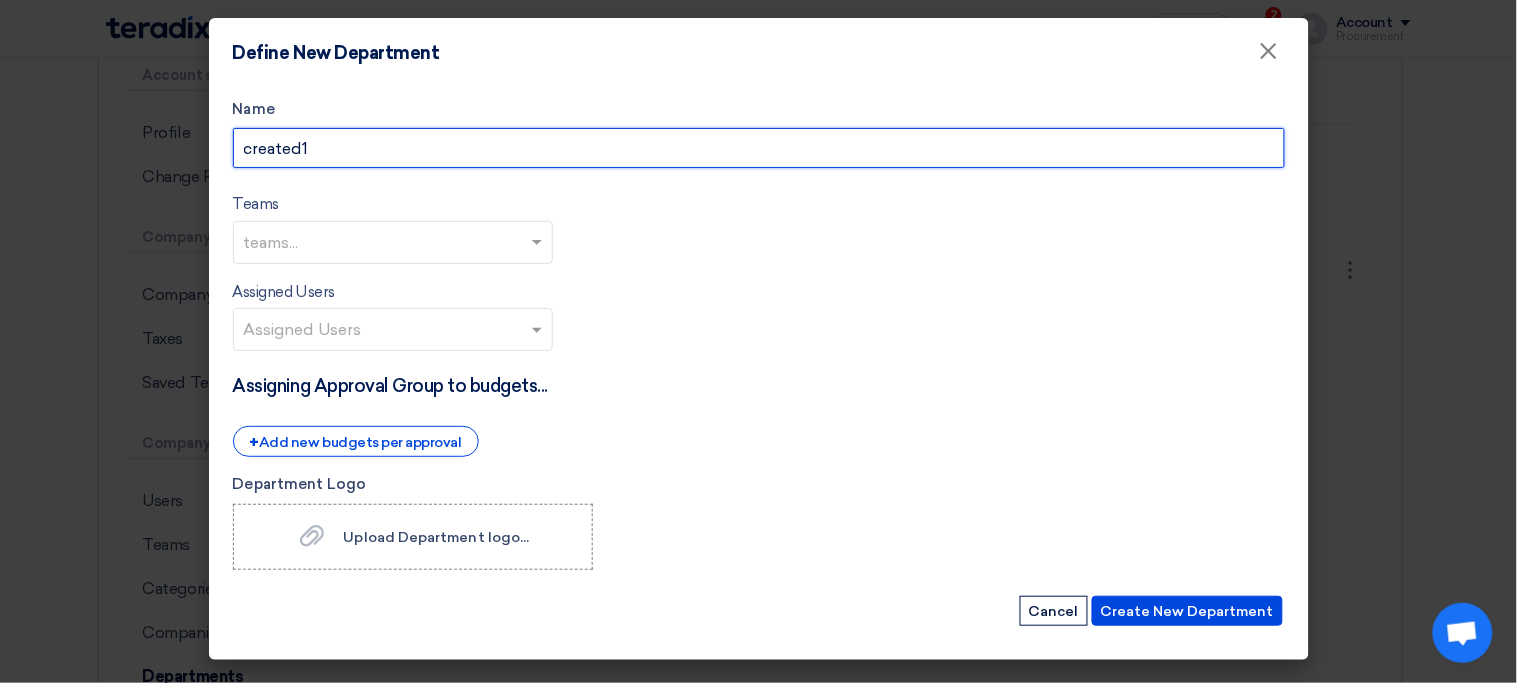 type on "created1" 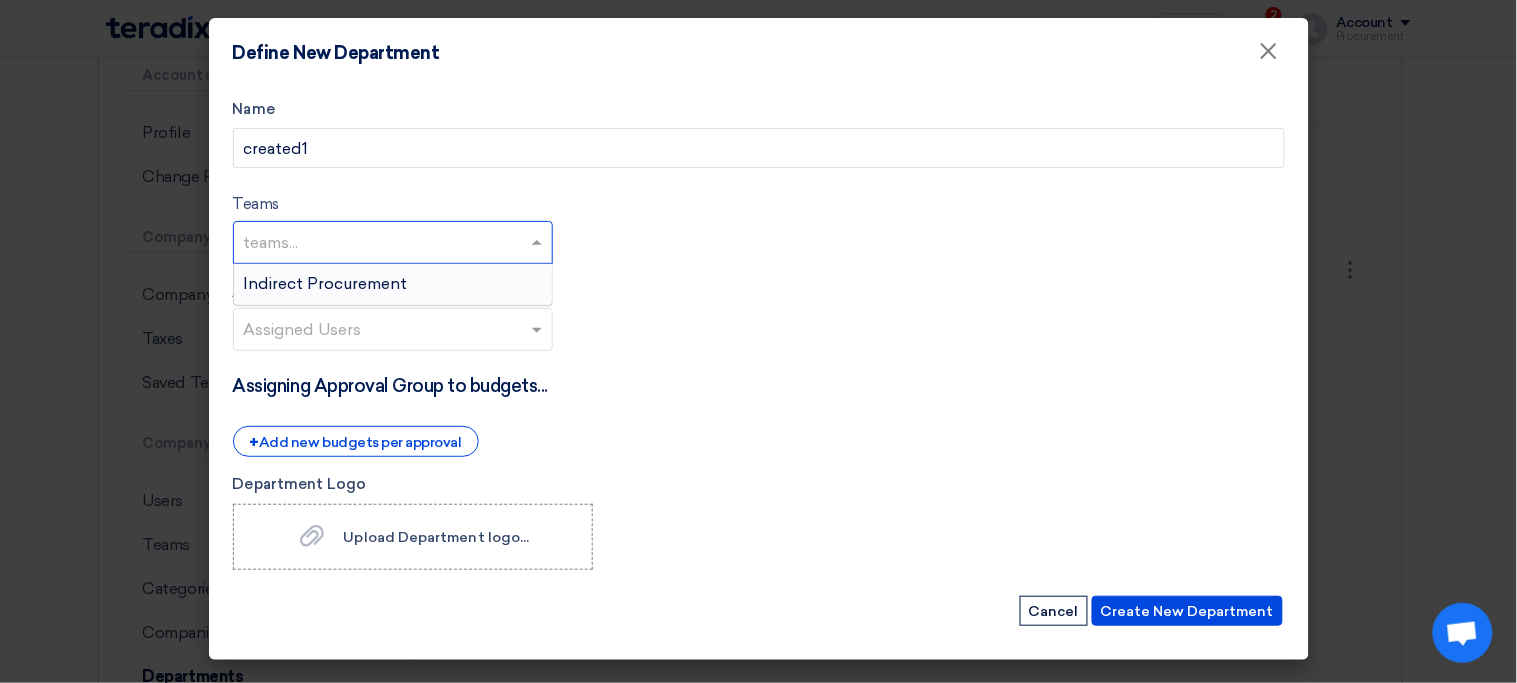 click at bounding box center (395, 244) 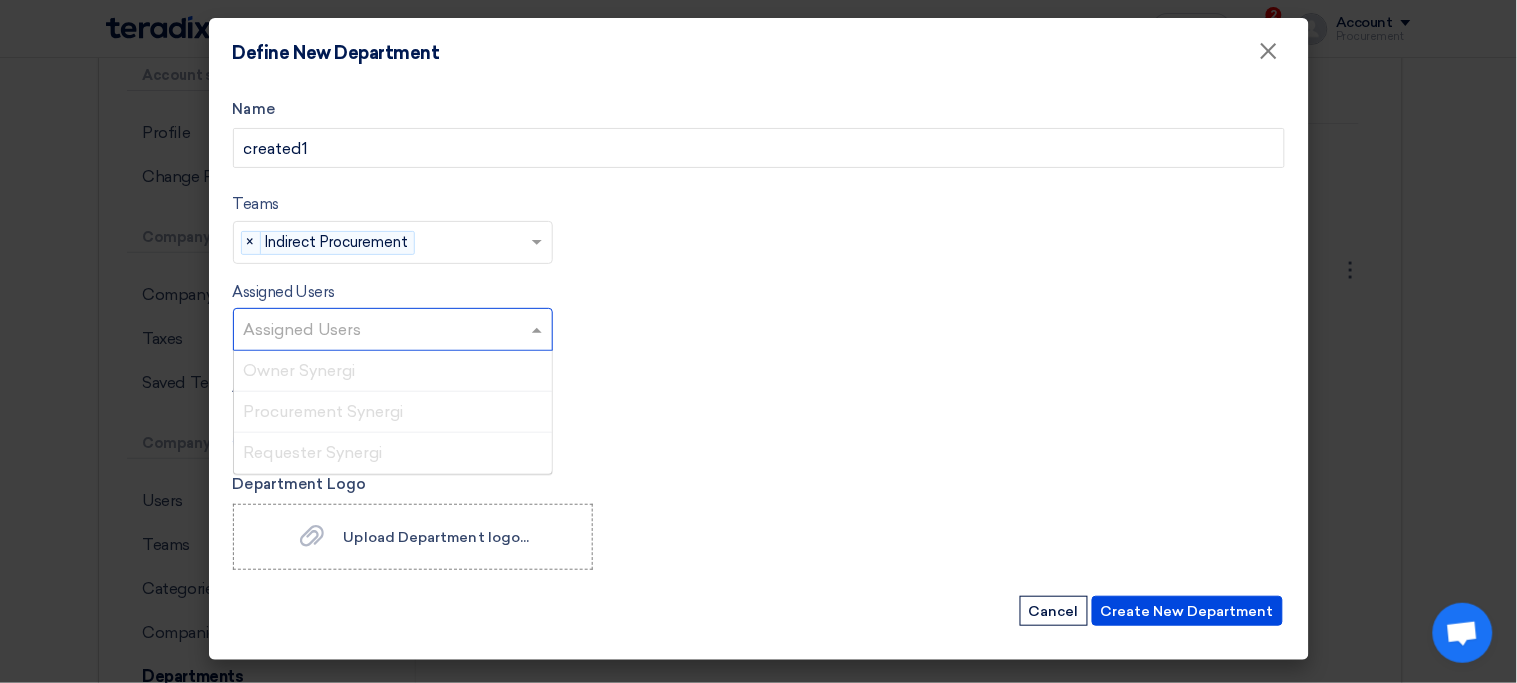 click at bounding box center [395, 331] 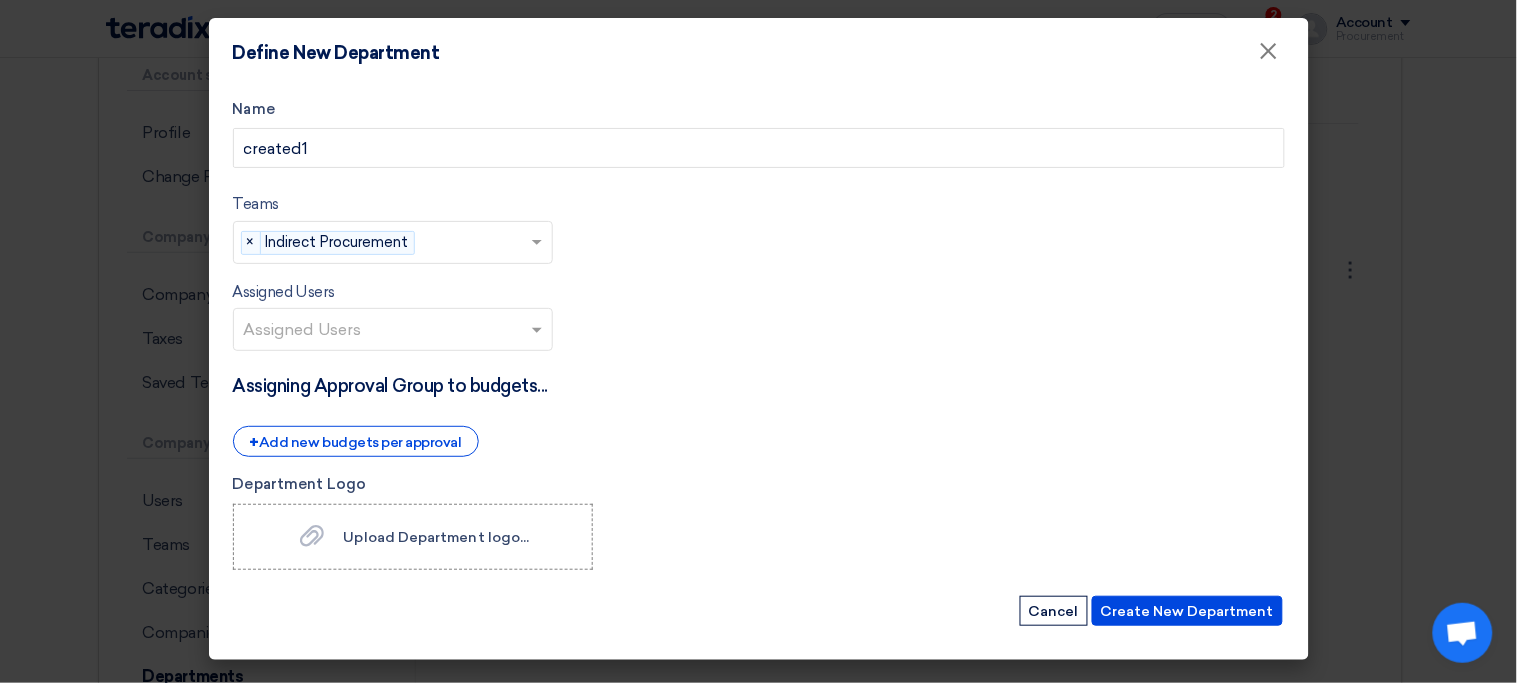 click on "Name
created1
Teams
teams...
×
Indirect Procurement
×
Assigned Users
Assigned Users
Assigning Approval Group to budgets...
+
Add new budgets per approval
Department Logo
Upload Department logo...
Upload Department logo..." 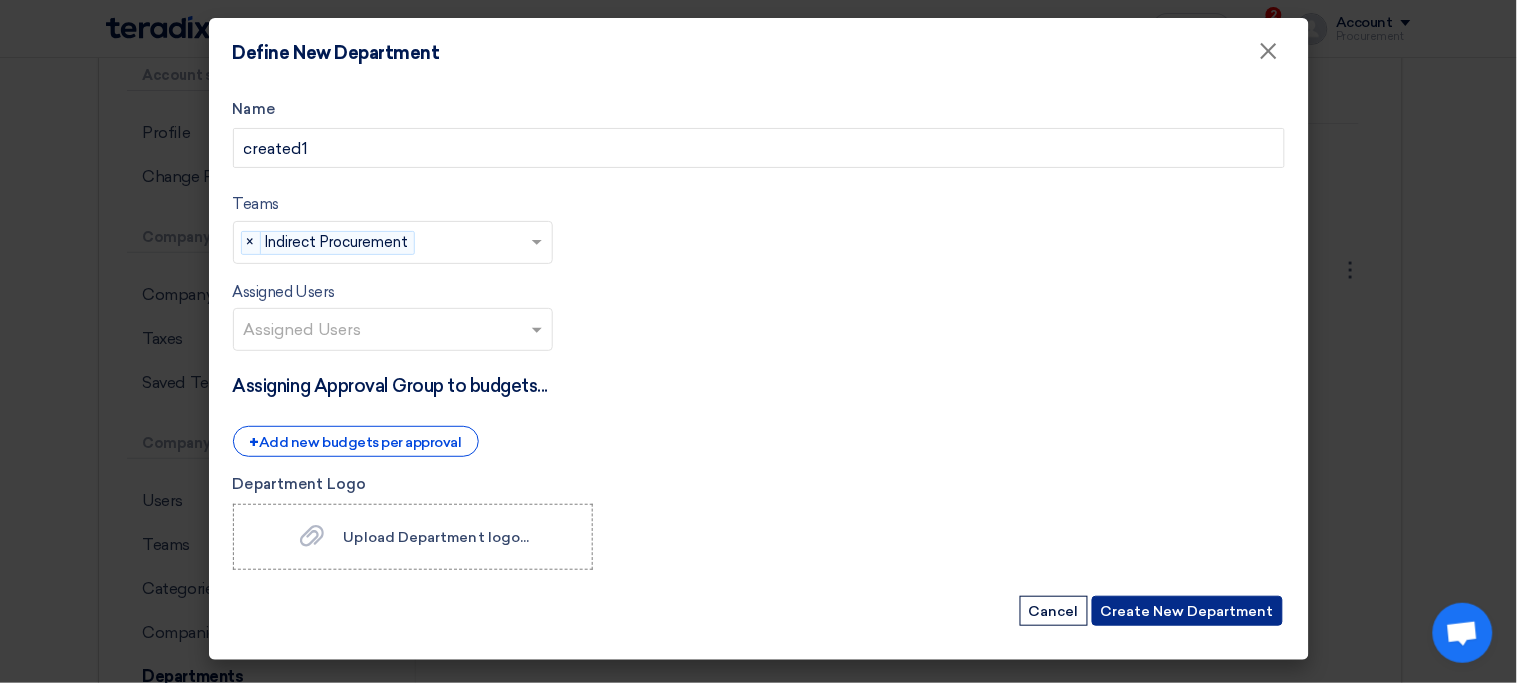 click on "Create New Department" 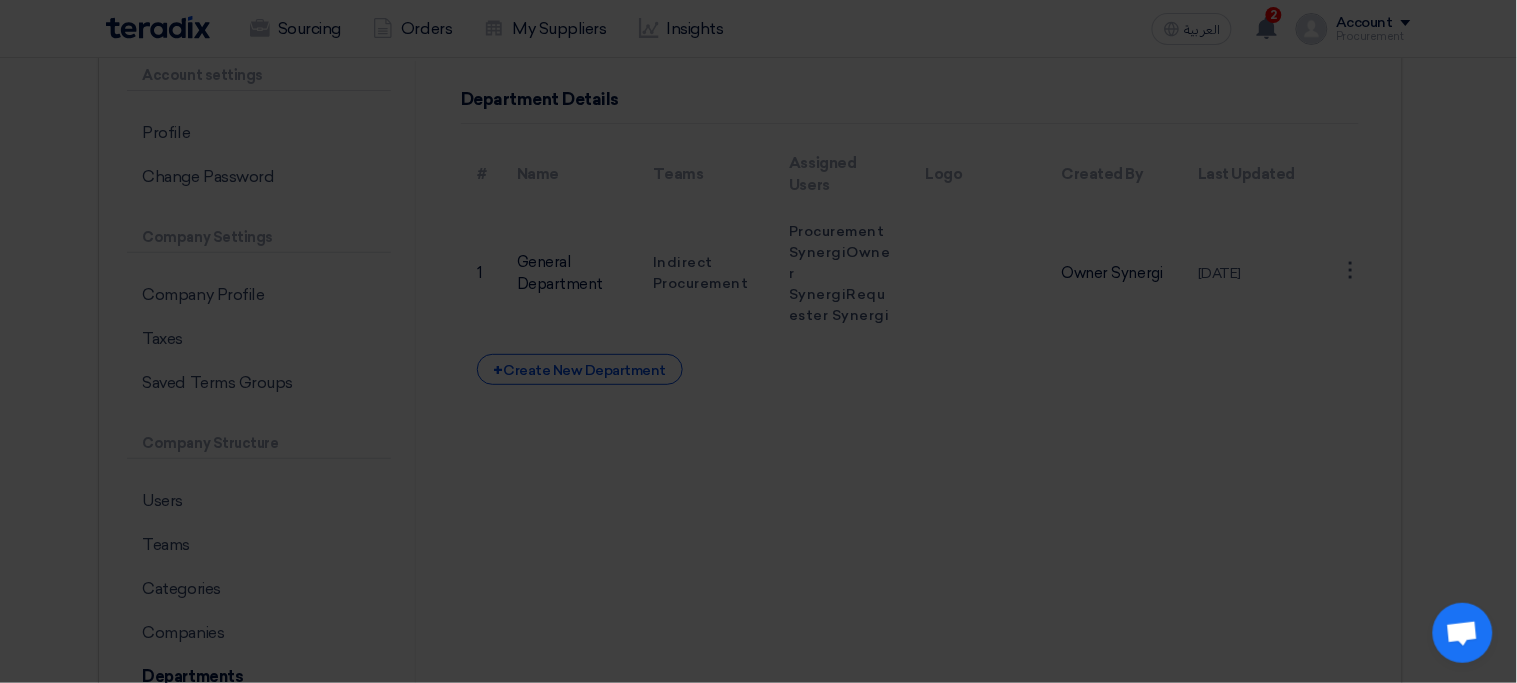 click on "Name
created1
Teams
teams...
×
Indirect Procurement
×
Assigned Users
Assigned Users
Assigning Approval Group to budgets...
+
Add new budgets per approval
Department Logo
Upload Department logo...
Upload Department logo..." 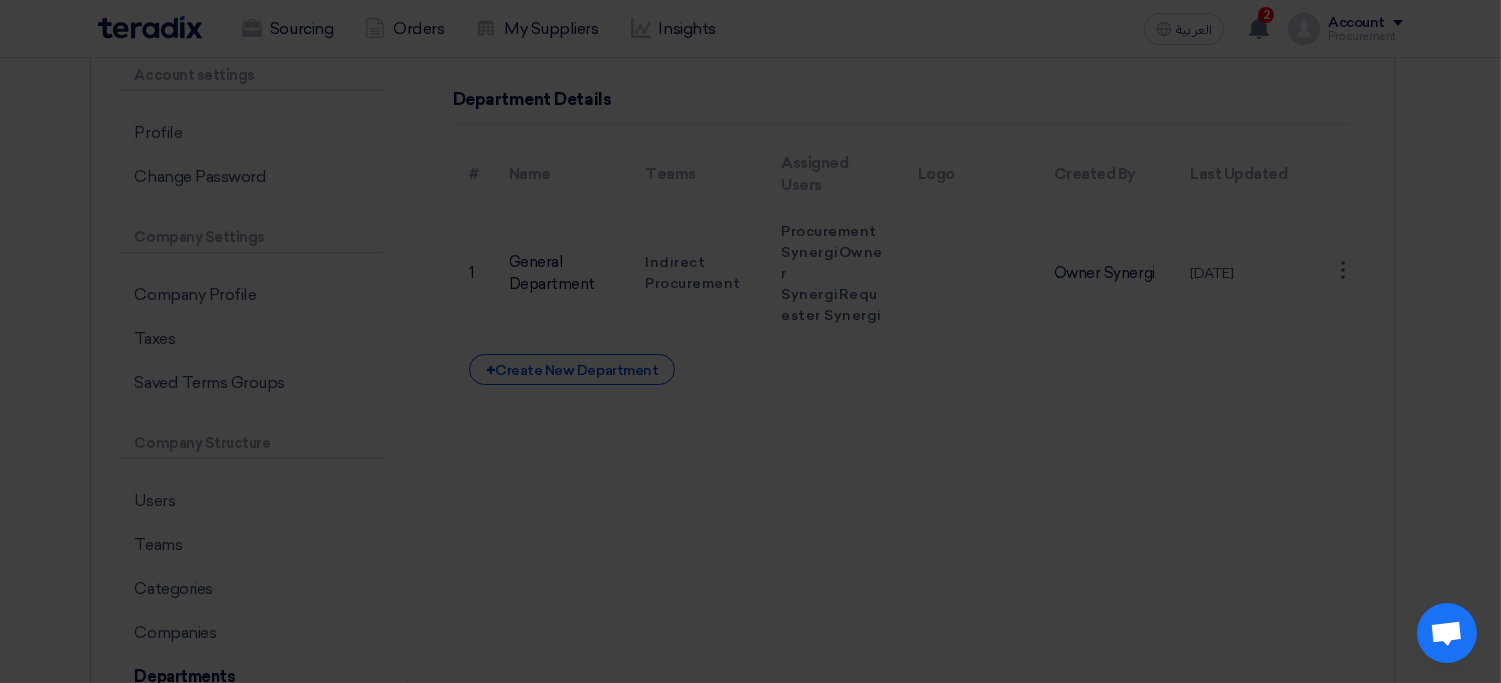 click on "Define New Department
×
Name
created1
Teams
teams...
×
Indirect Procurement
×
Assigned Users
Assigned Users
Assigning Approval Group to budgets...
+
Add new budgets per approval
Department Logo
Upload Department logo..." 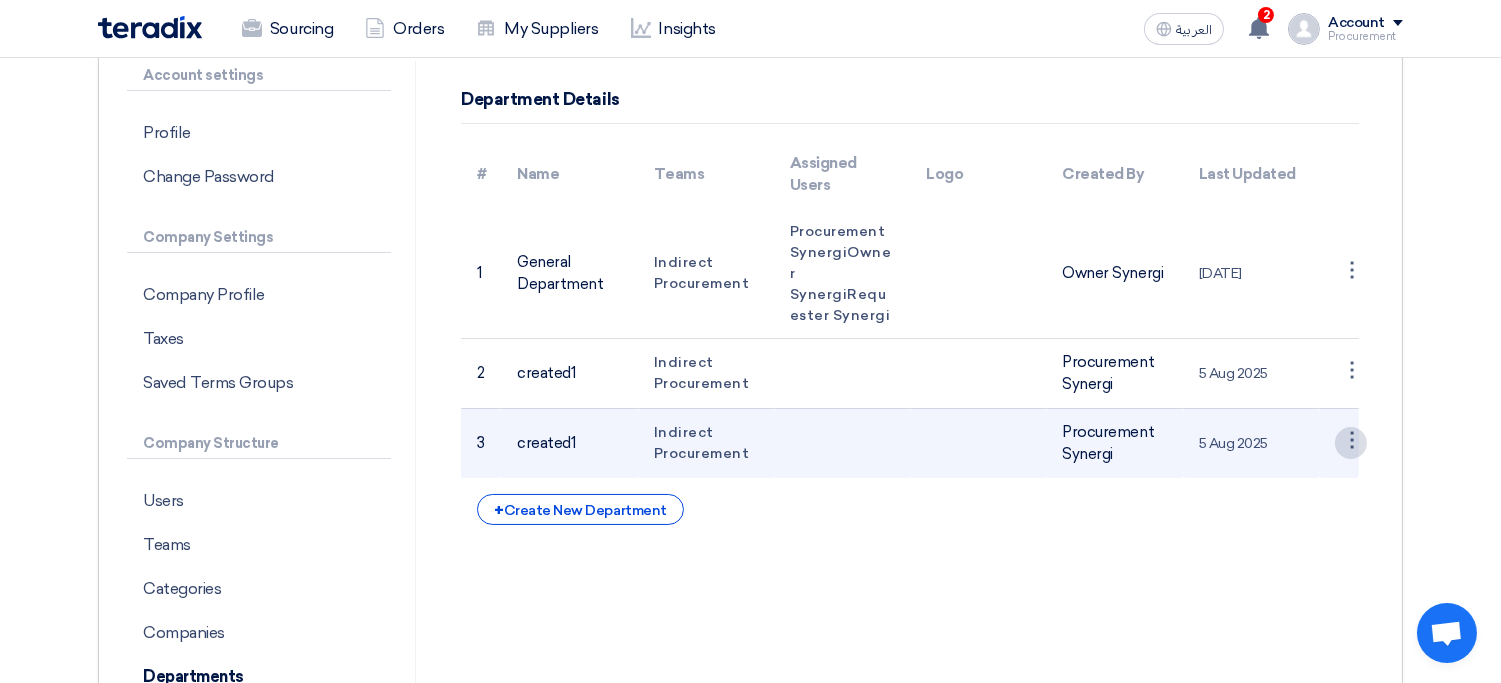 click on "⋮" at bounding box center (1351, 273) 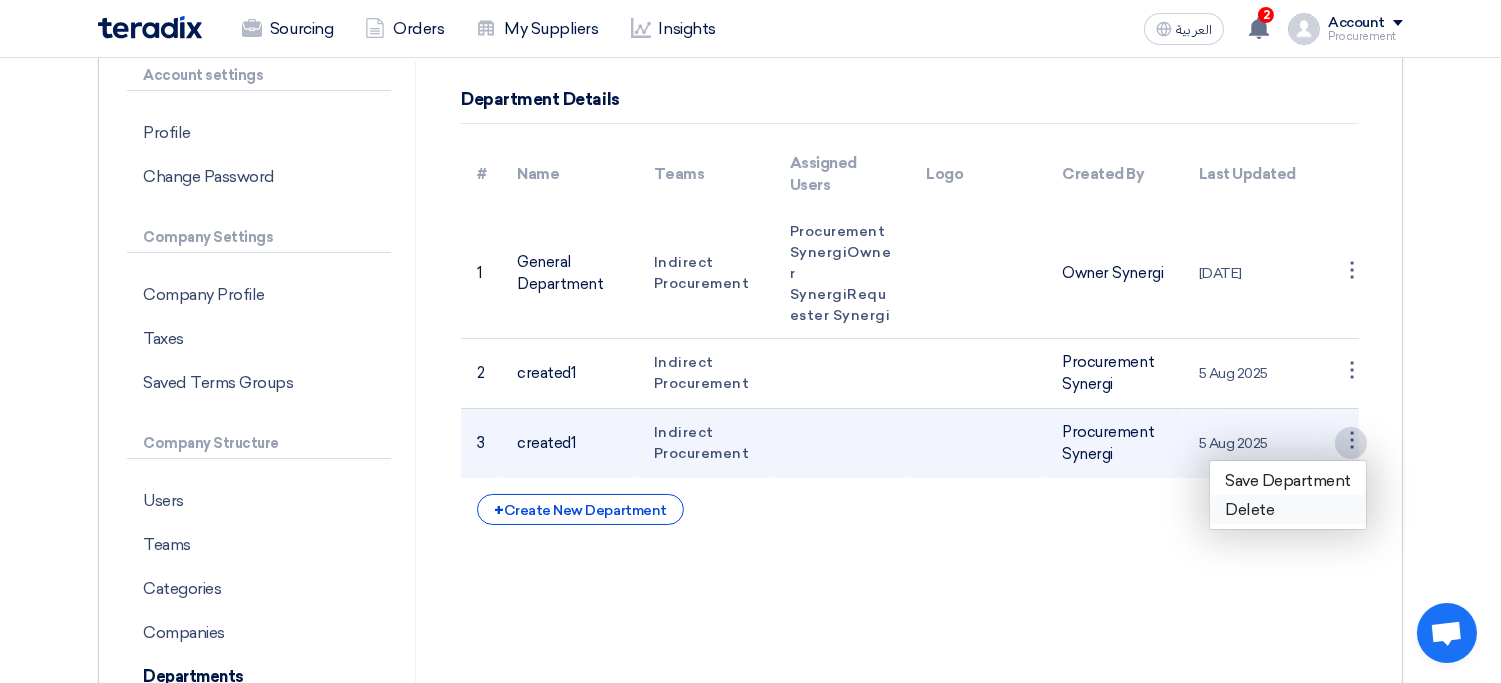 click on "Delete" 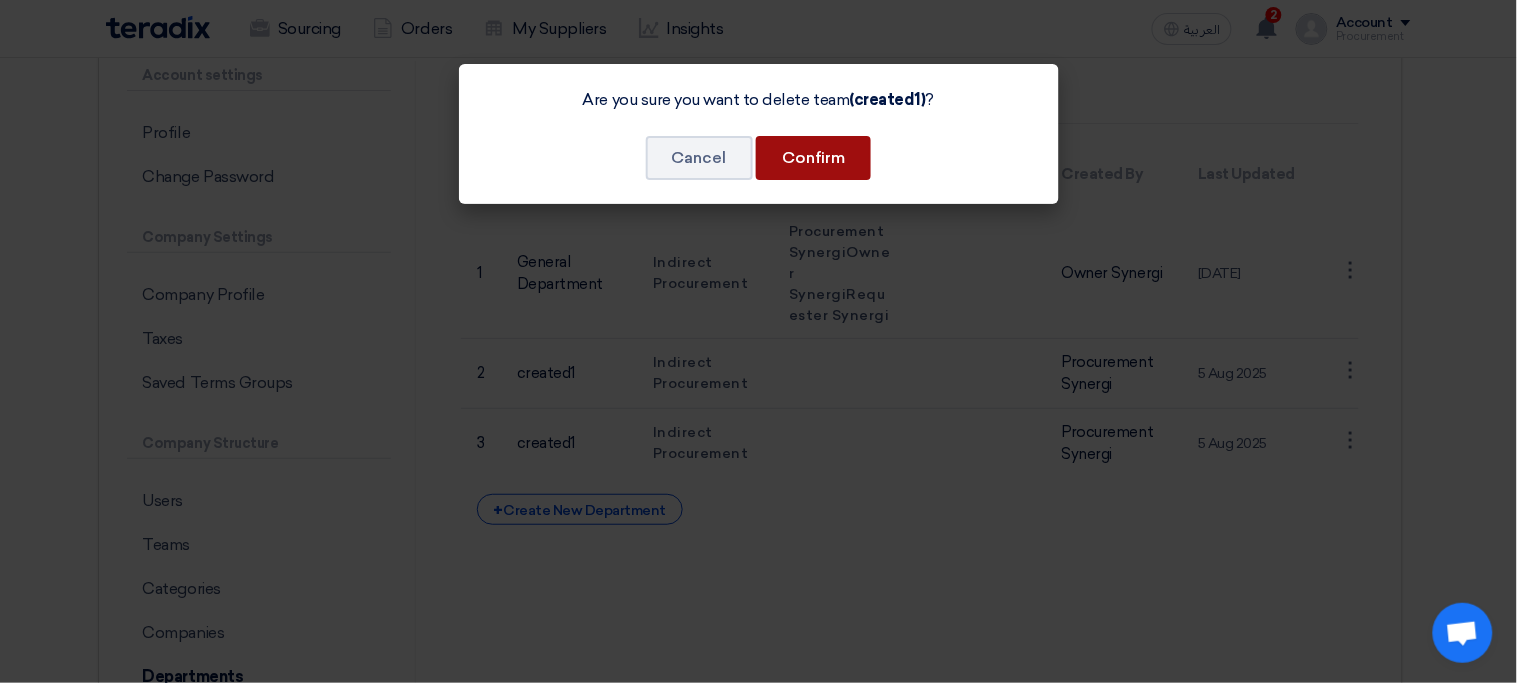 click on "Confirm" 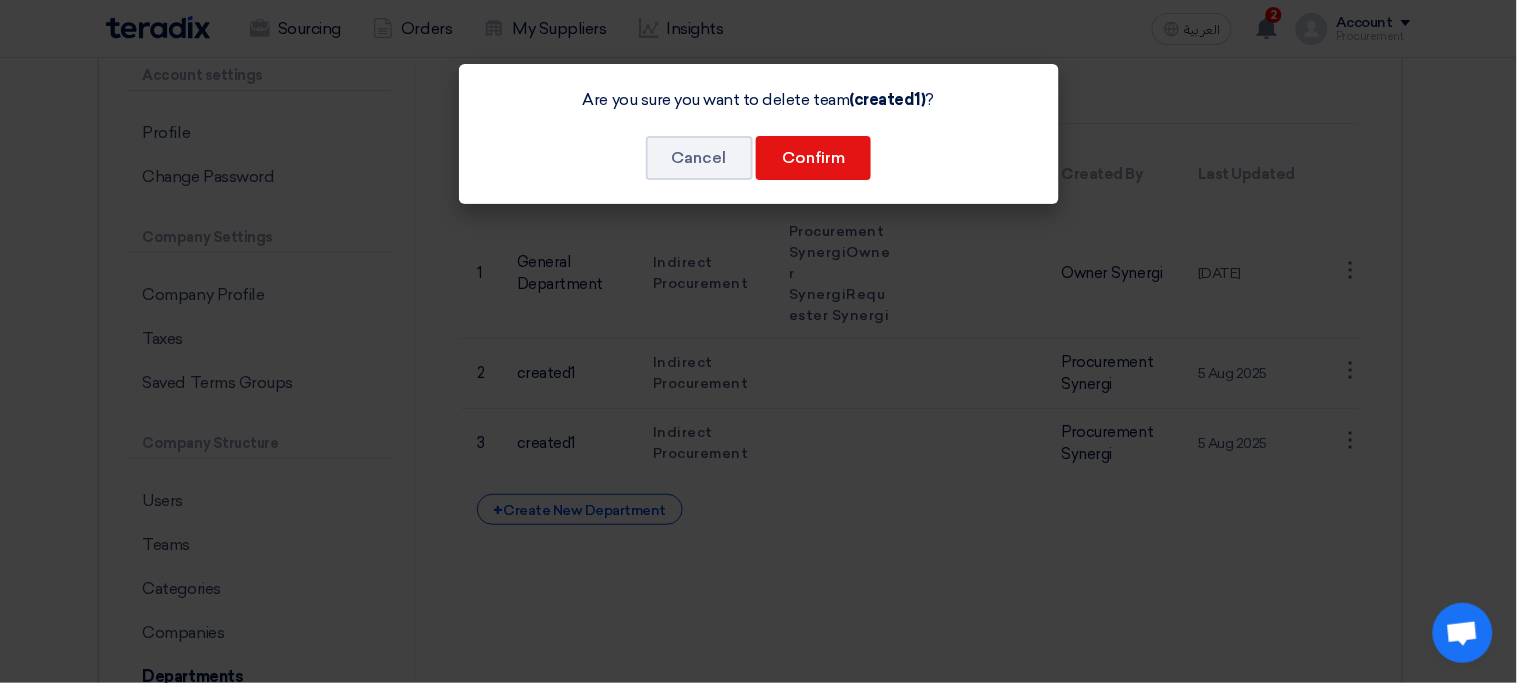 click on "Are you sure you want to delete team  (created1) ?
Cancel
Confirm" 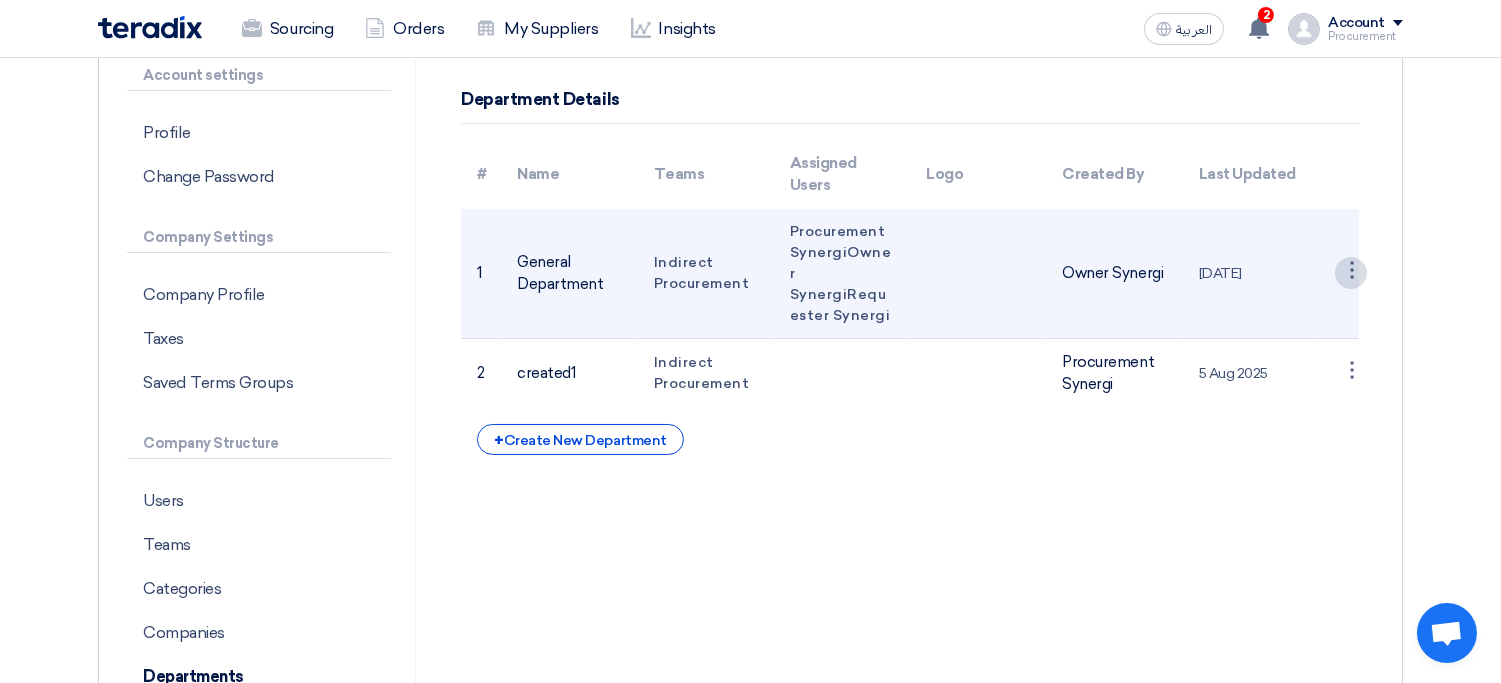 click on "⋮" at bounding box center (1351, 273) 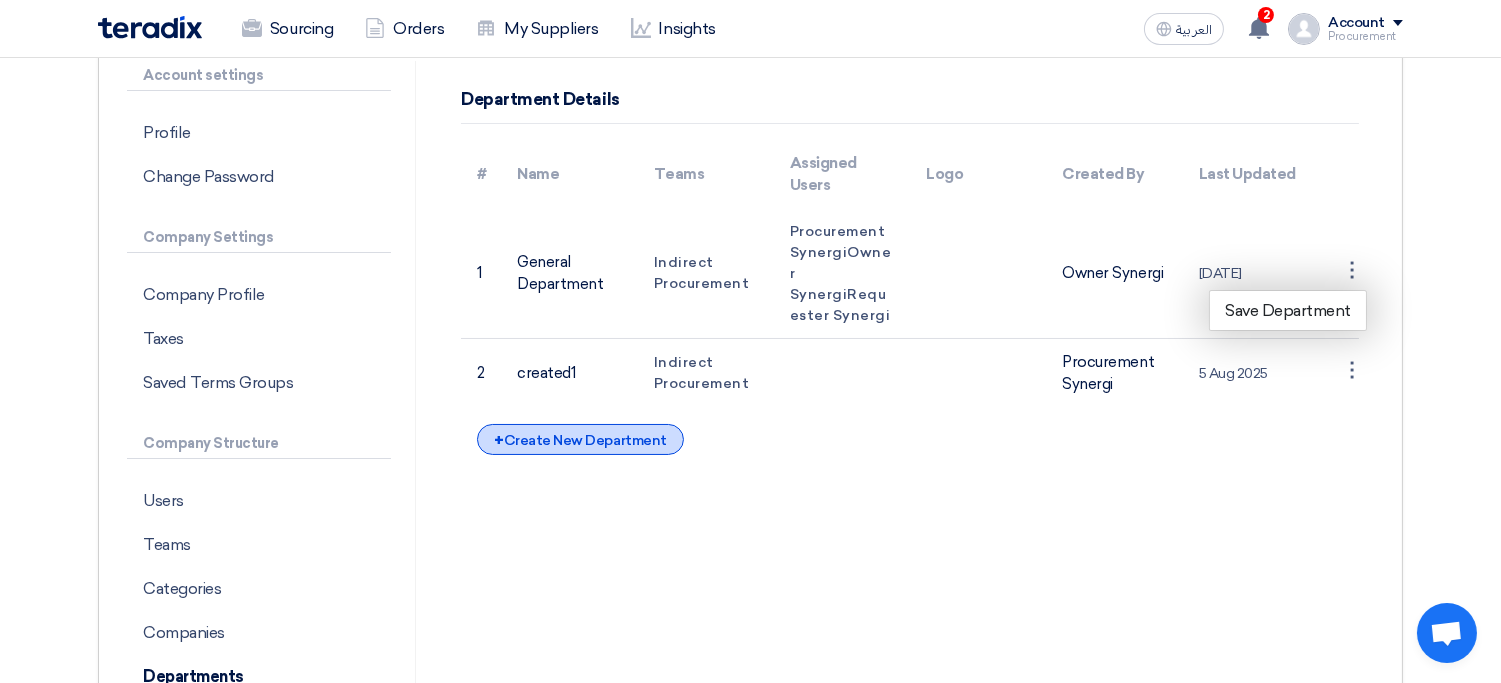click on "+
Create New Department" 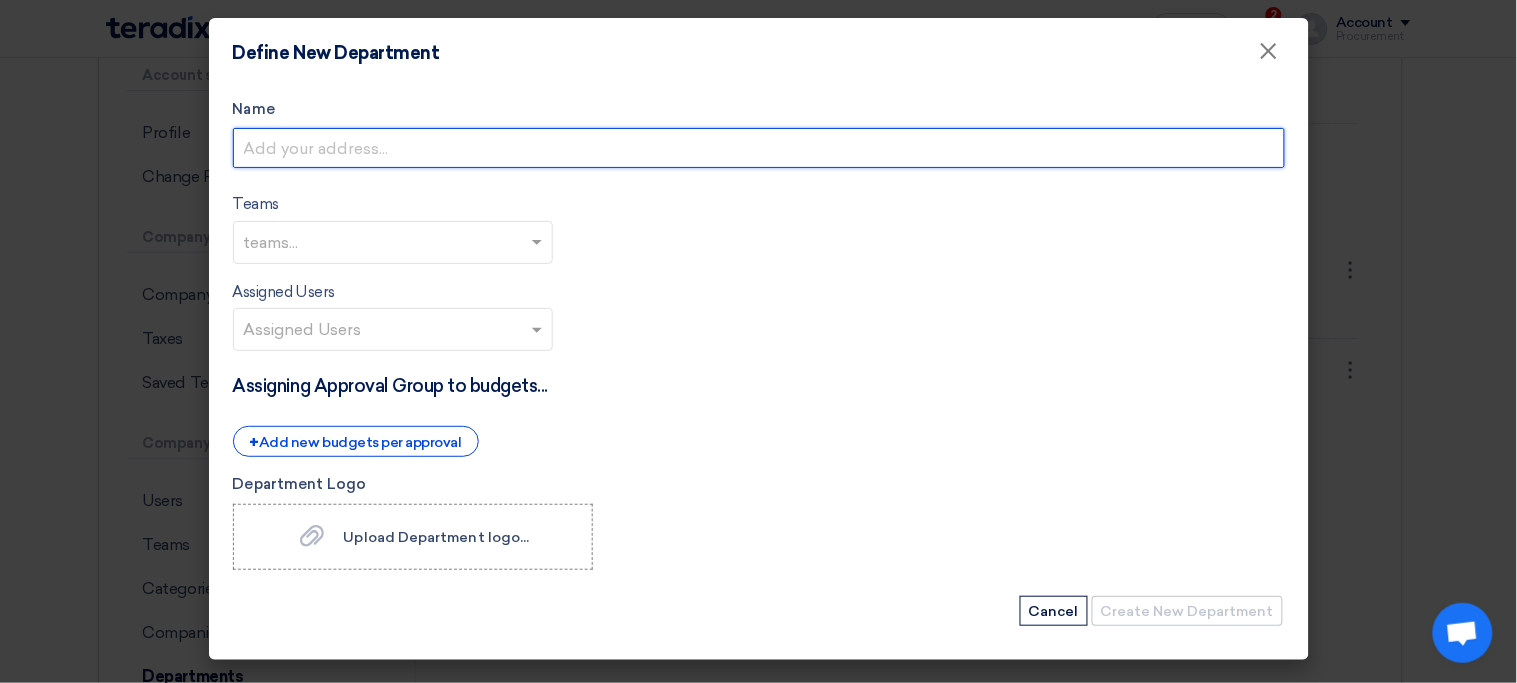 click on "Name" at bounding box center [759, 148] 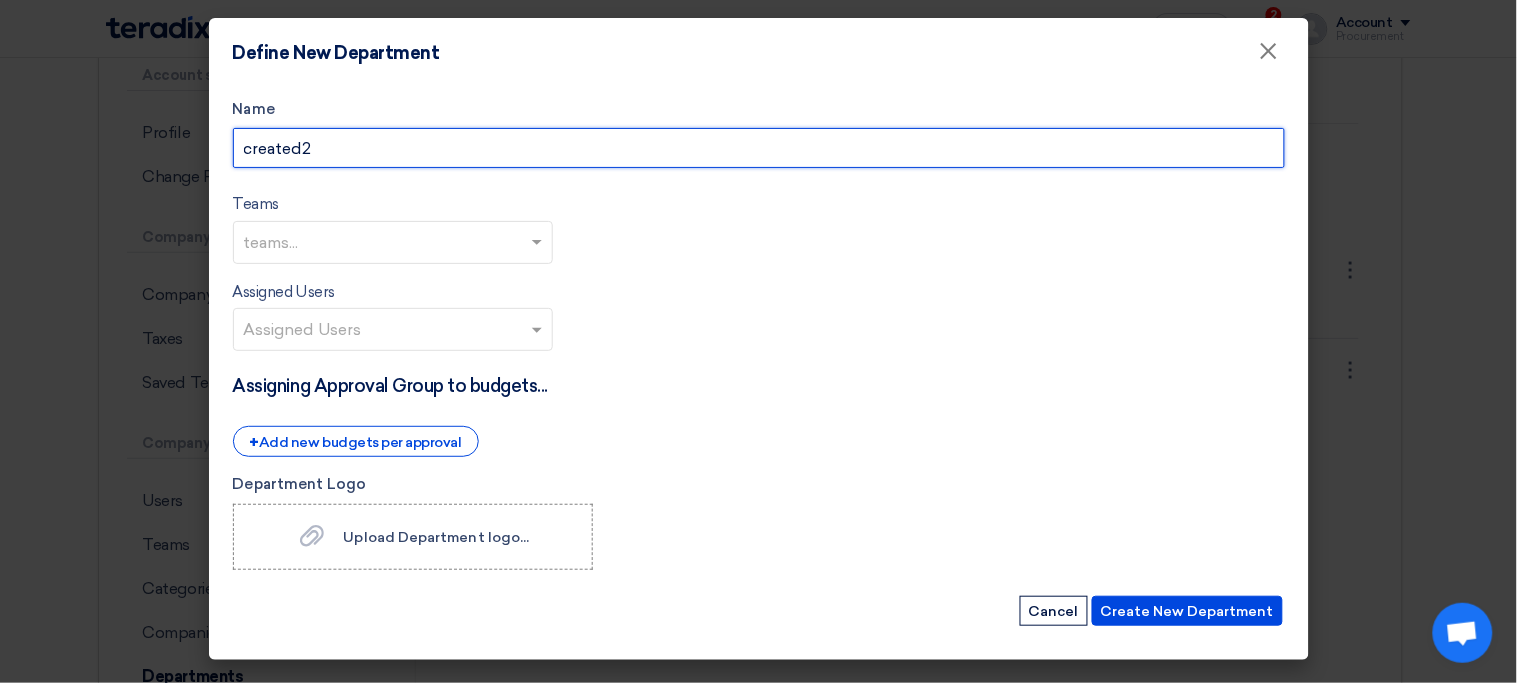 type on "created2" 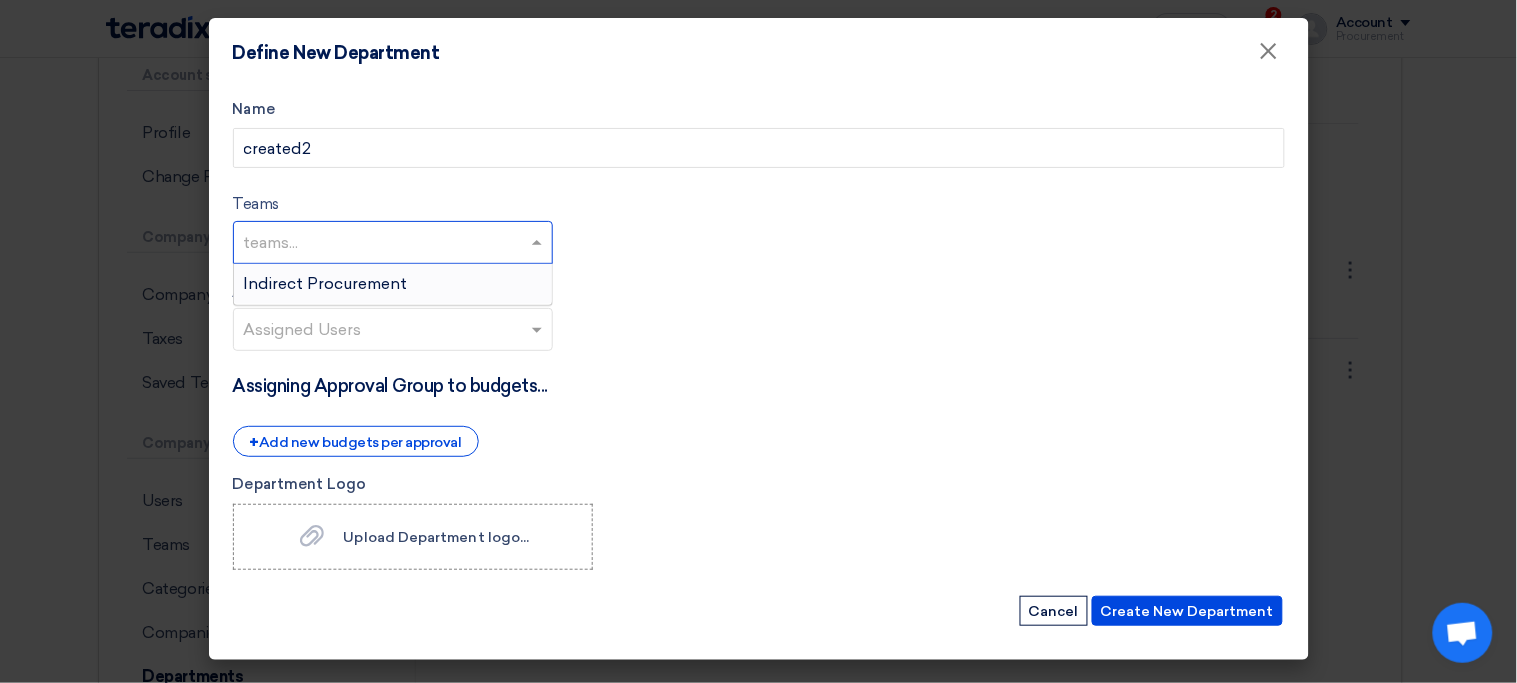 click on "teams..." at bounding box center [380, 242] 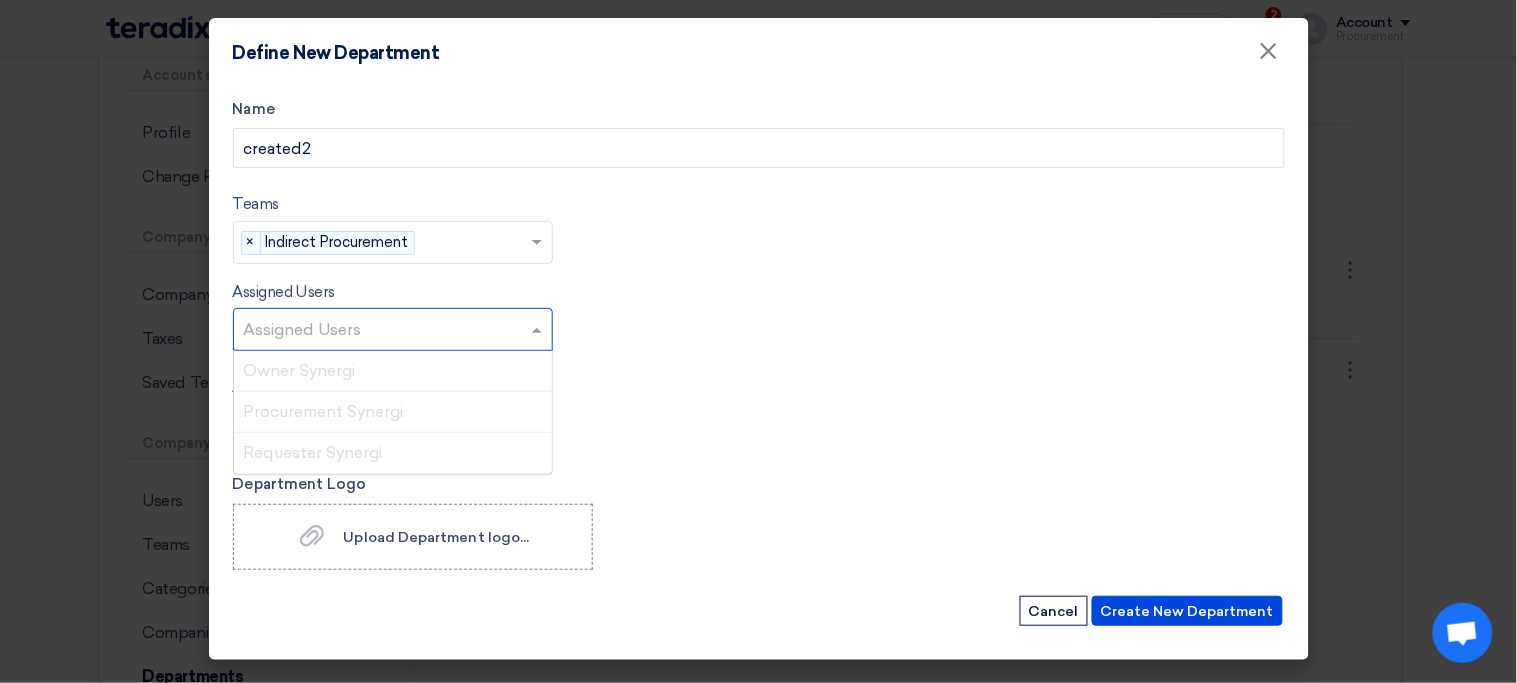 click at bounding box center (395, 331) 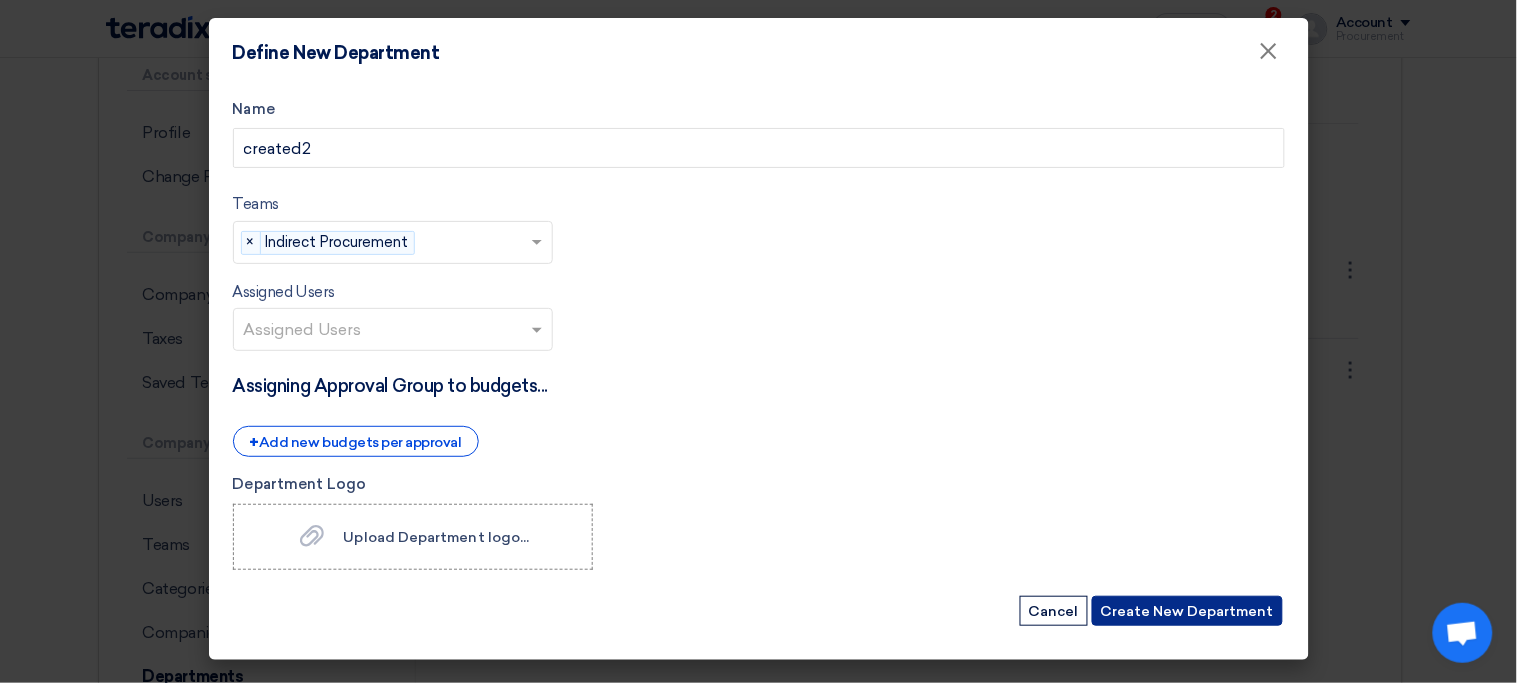 click on "Create New Department" 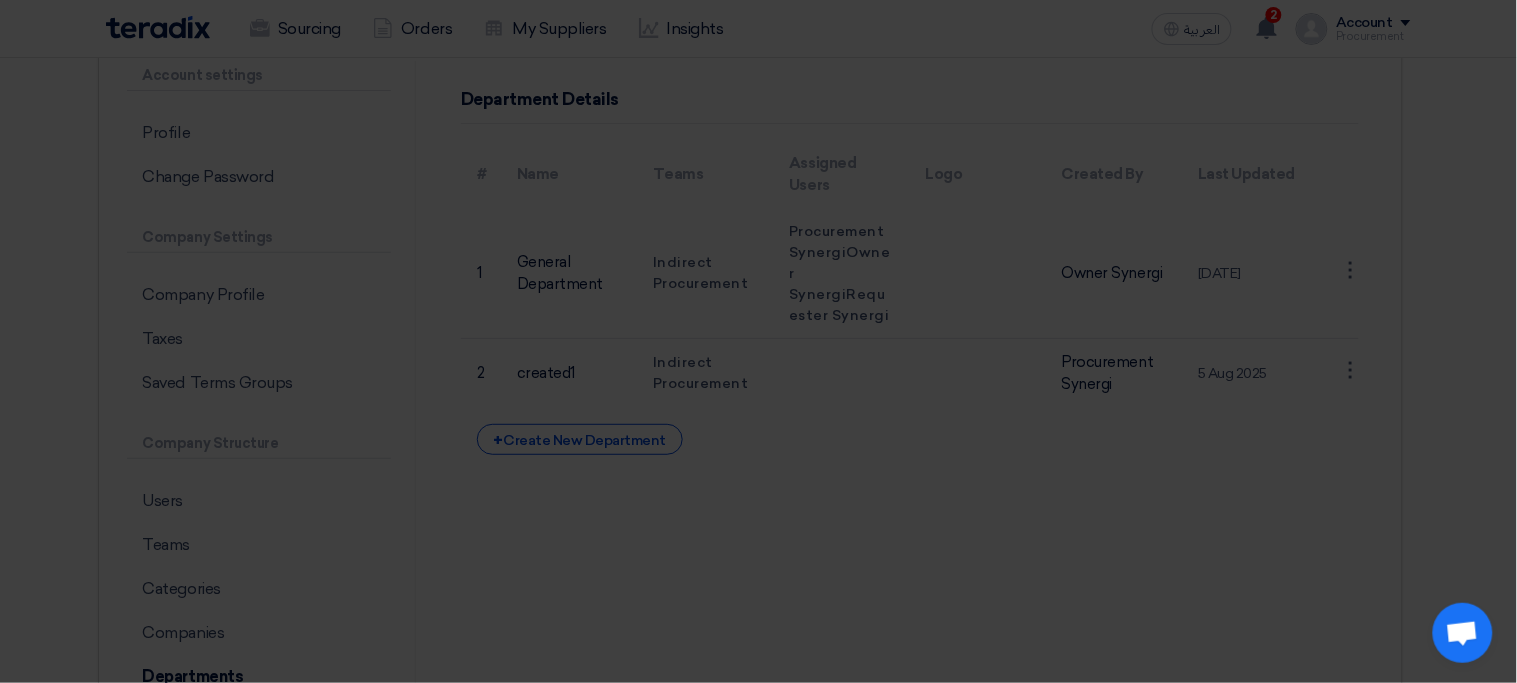 click on "Define New Department
×
Name
created2
Teams
teams...
×
Indirect Procurement
×
Assigned Users
Assigned Users
Assigning Approval Group to budgets...
+
Add new budgets per approval
Department Logo
Upload Department logo..." 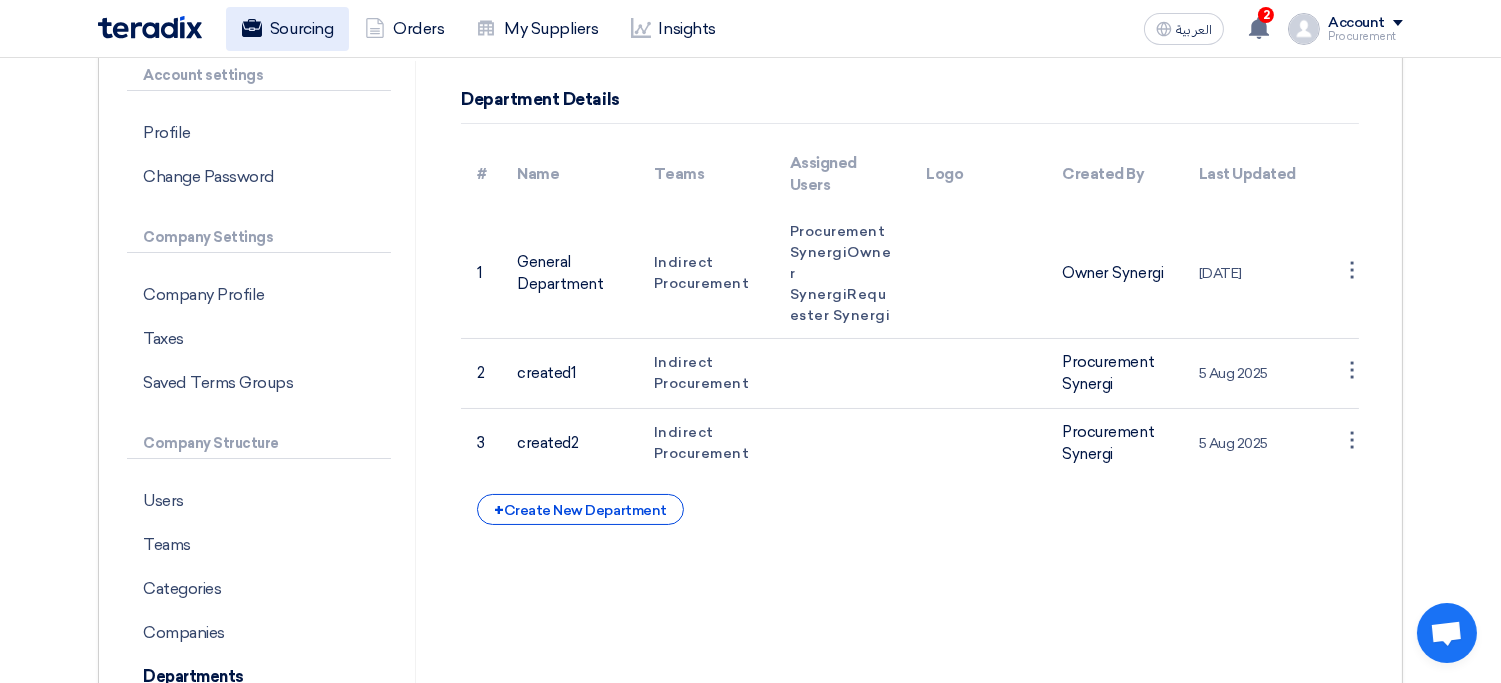 click on "Sourcing" 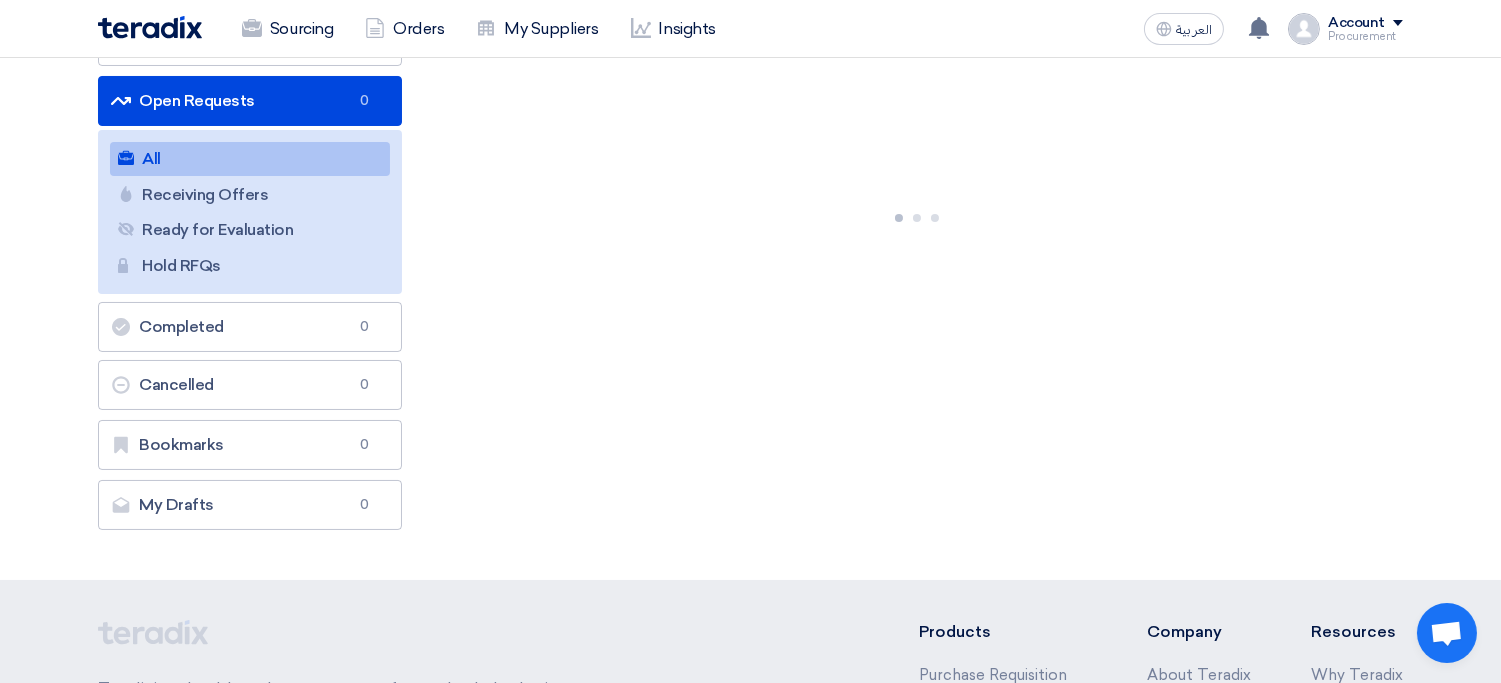 scroll, scrollTop: 0, scrollLeft: 0, axis: both 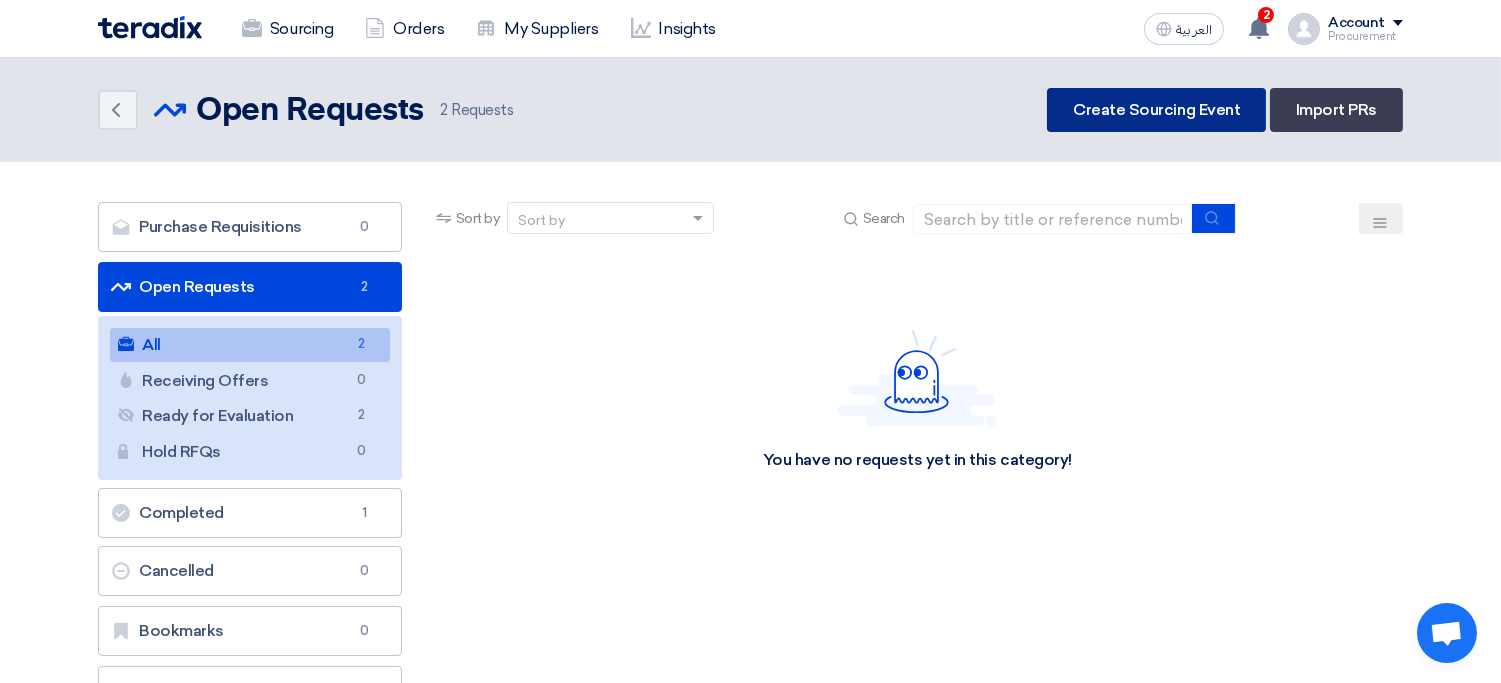 click on "Create Sourcing Event" 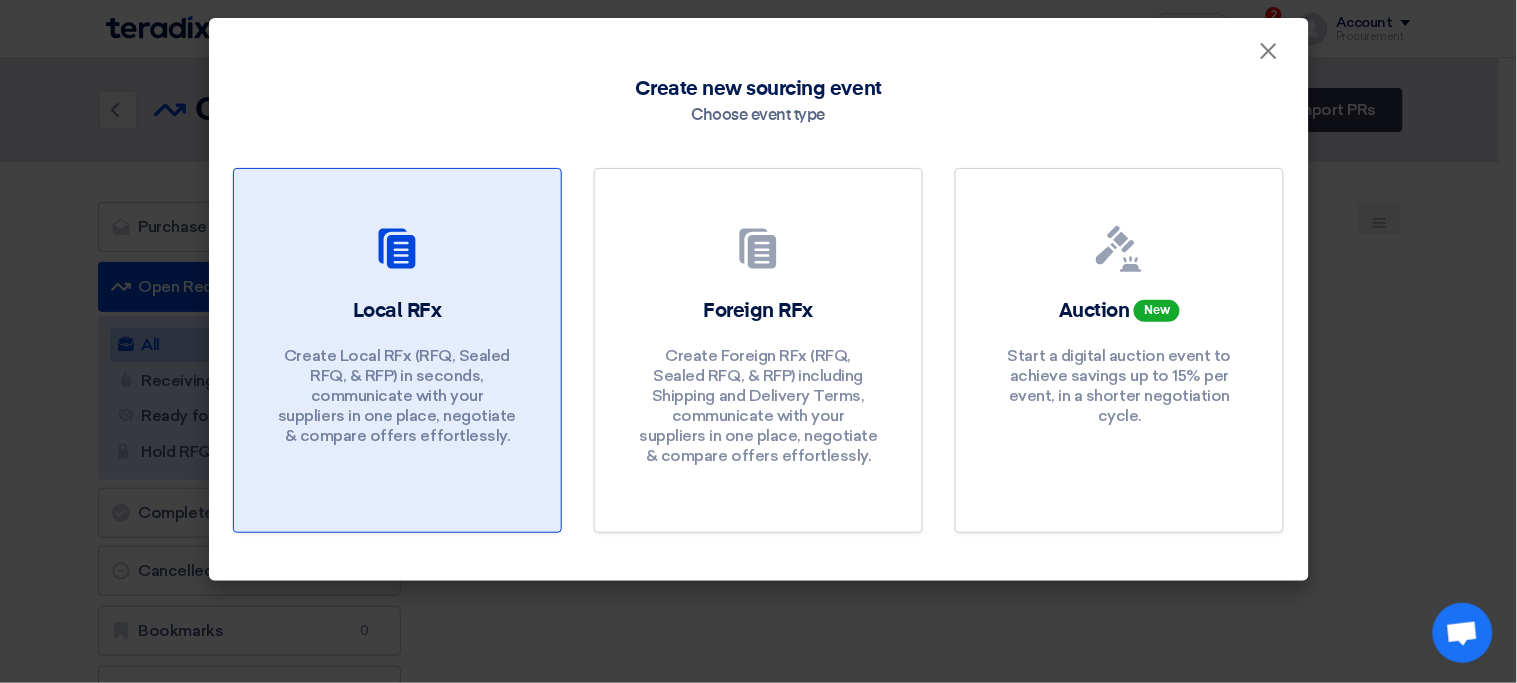 click on "Local RFx
Create Local RFx (RFQ, Sealed RFQ, & RFP) in seconds, communicate with your suppliers in one place, negotiate & compare offers effortlessly." 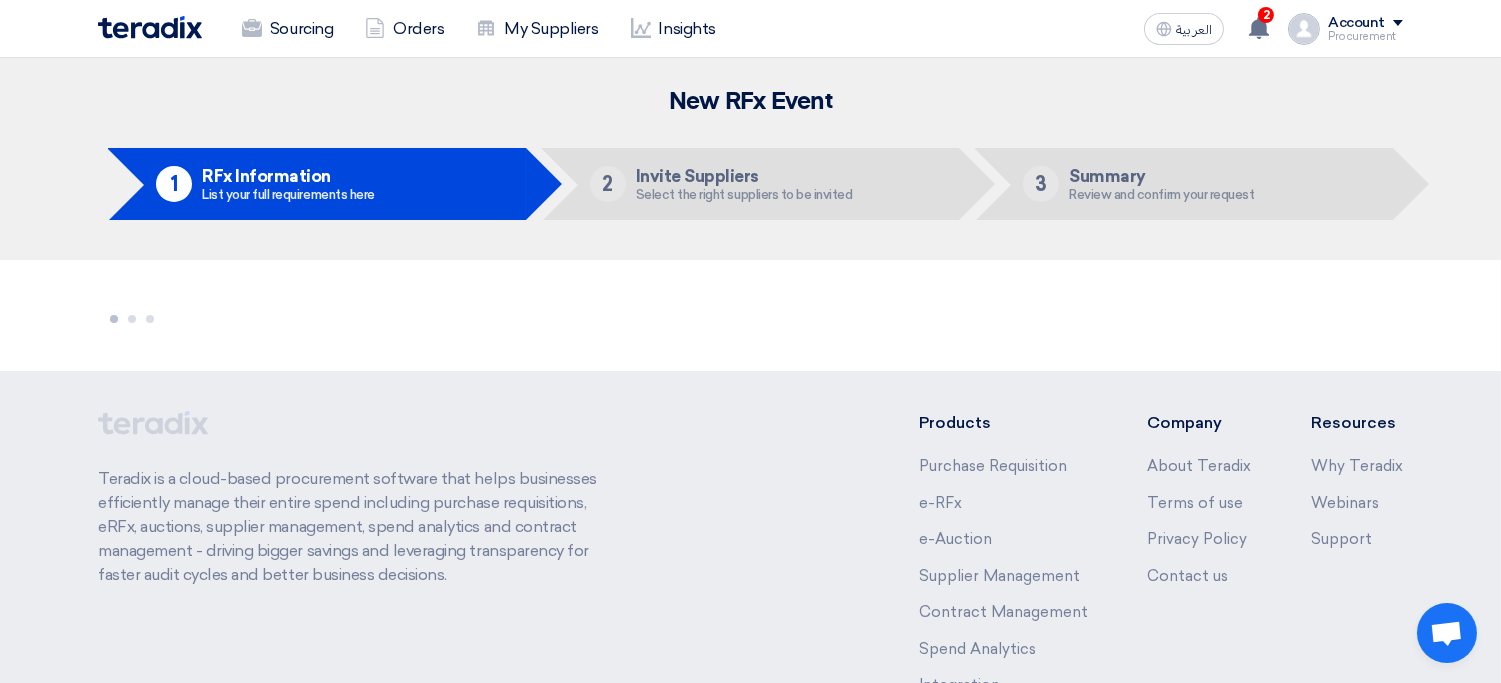 click on "New RFx Event" 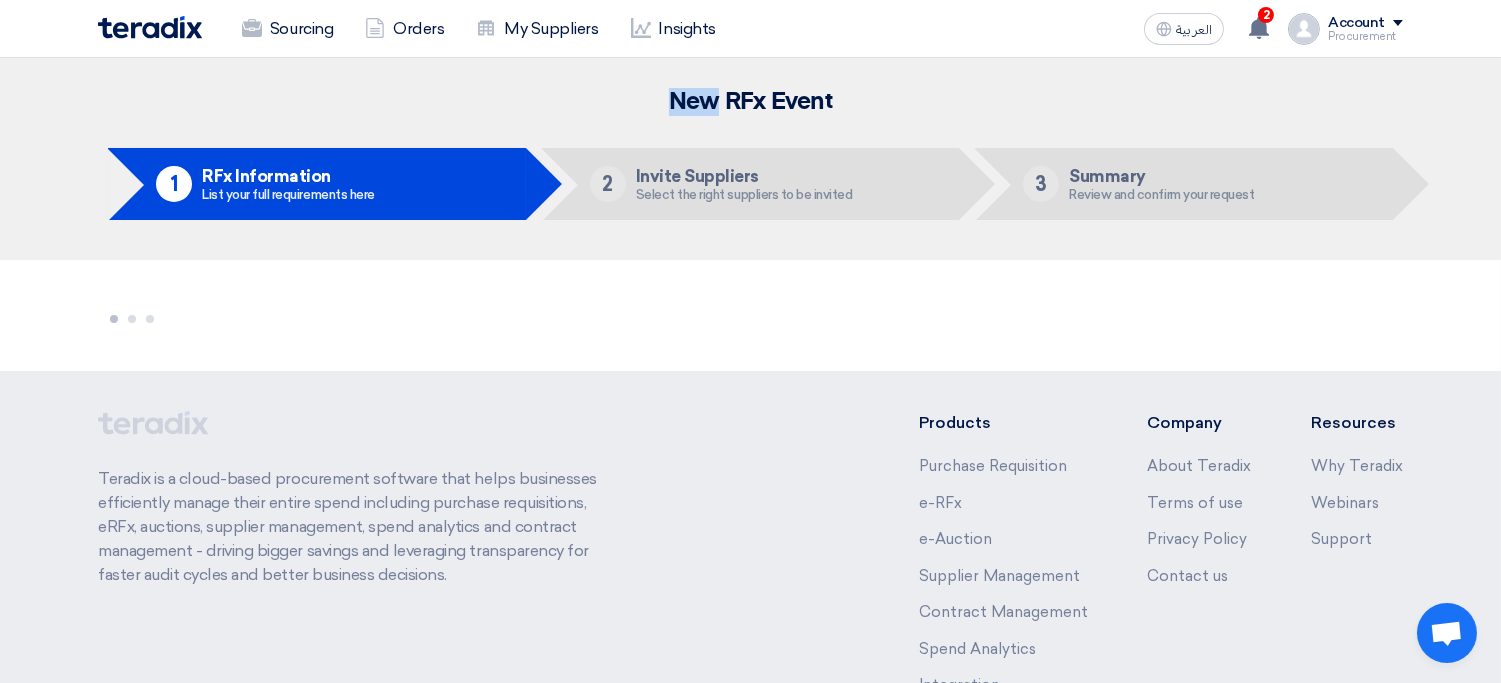 click on "New RFx Event" 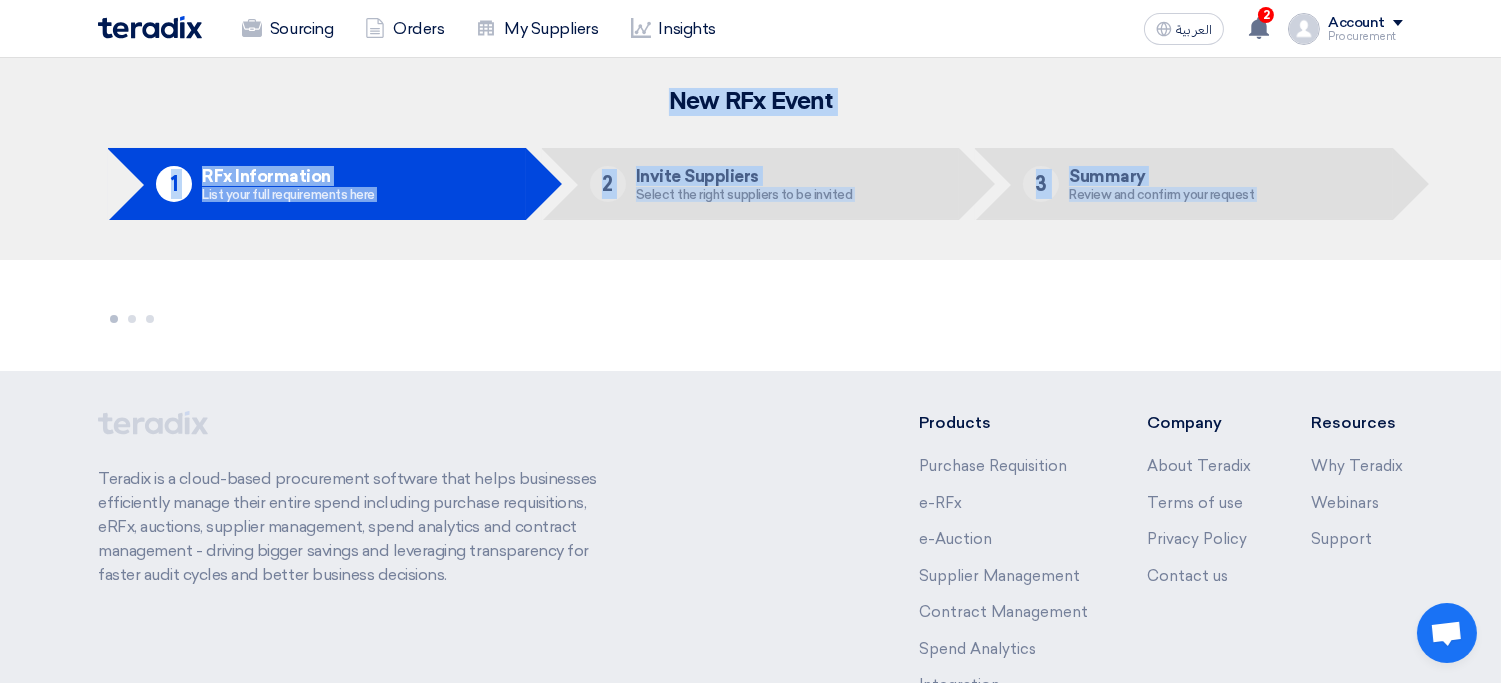 drag, startPoint x: 533, startPoint y: 109, endPoint x: 970, endPoint y: 270, distance: 465.7145 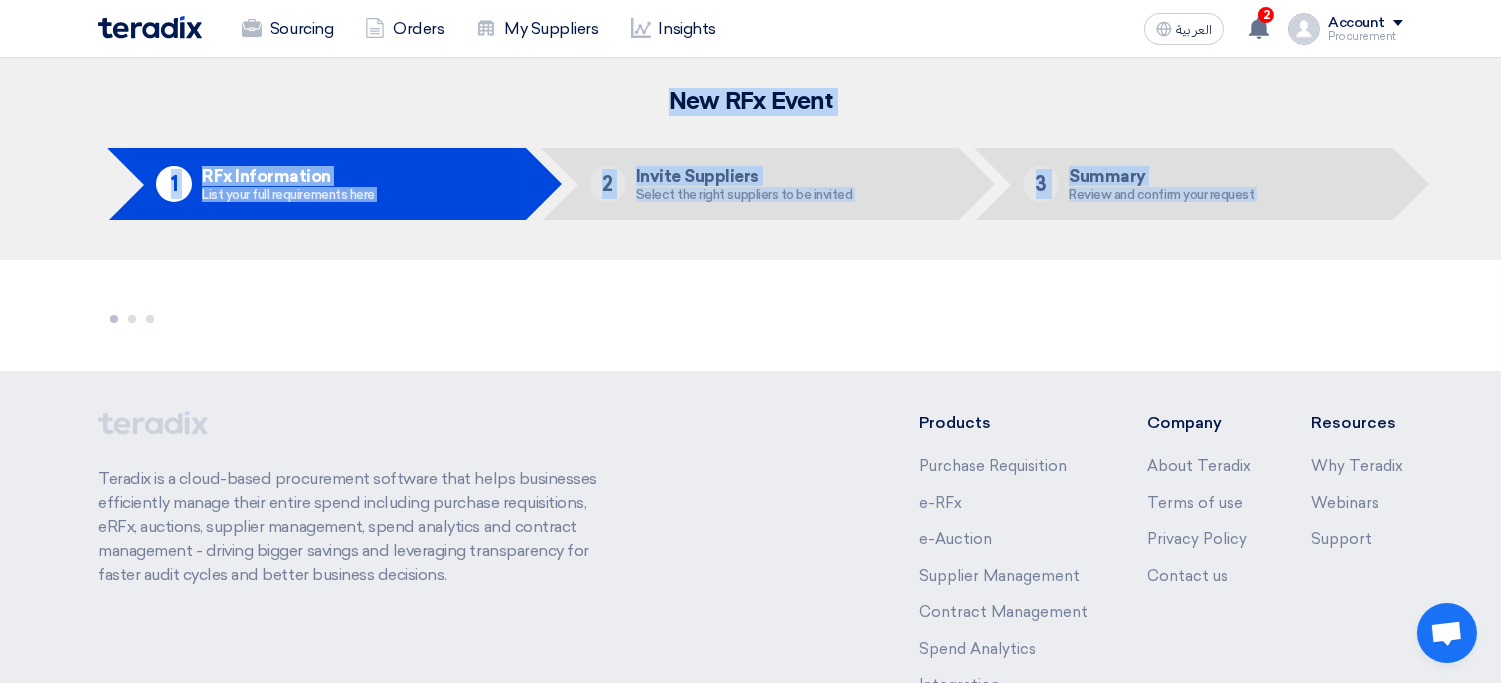 click on "New RFx Event
1
RFx Information
List your full requirements here
2
Invite Suppliers
Select the right suppliers to be invited
3
Summary
Review and confirm your request" 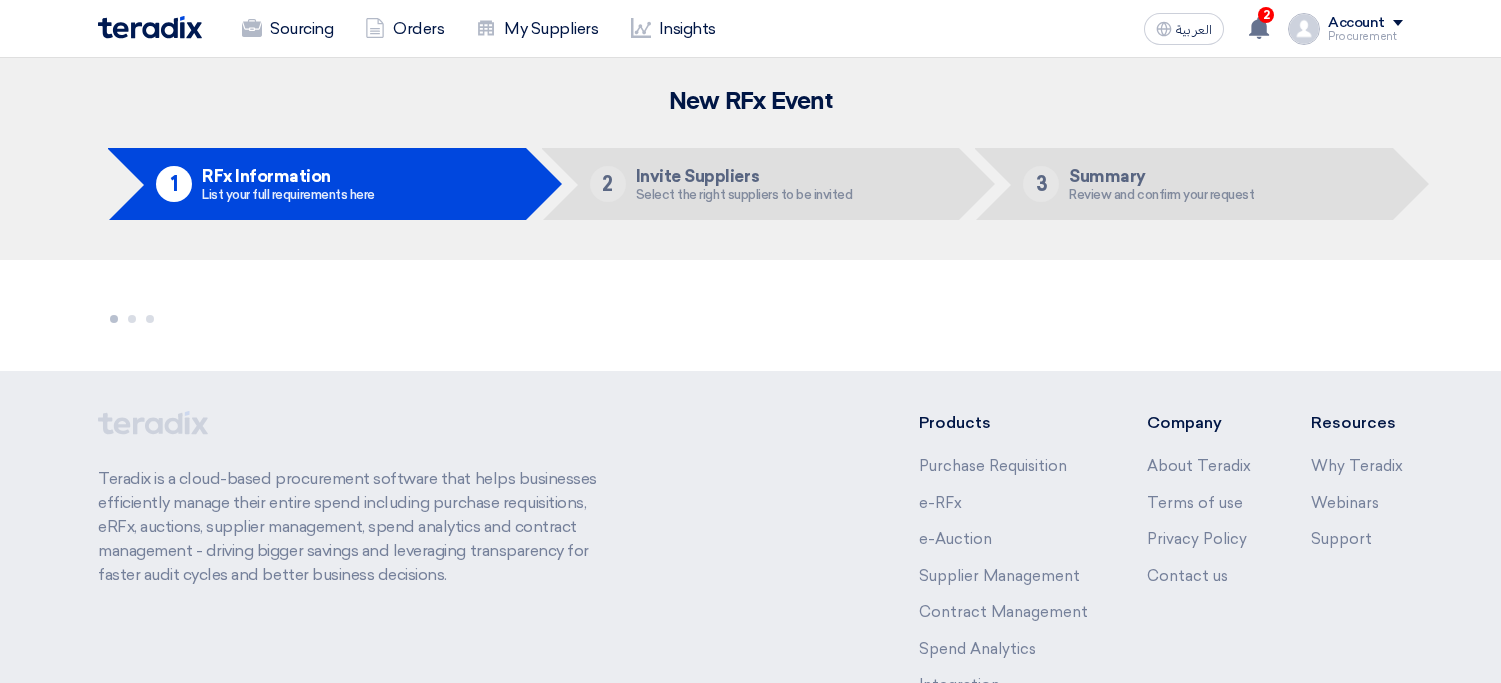 scroll, scrollTop: 140, scrollLeft: 0, axis: vertical 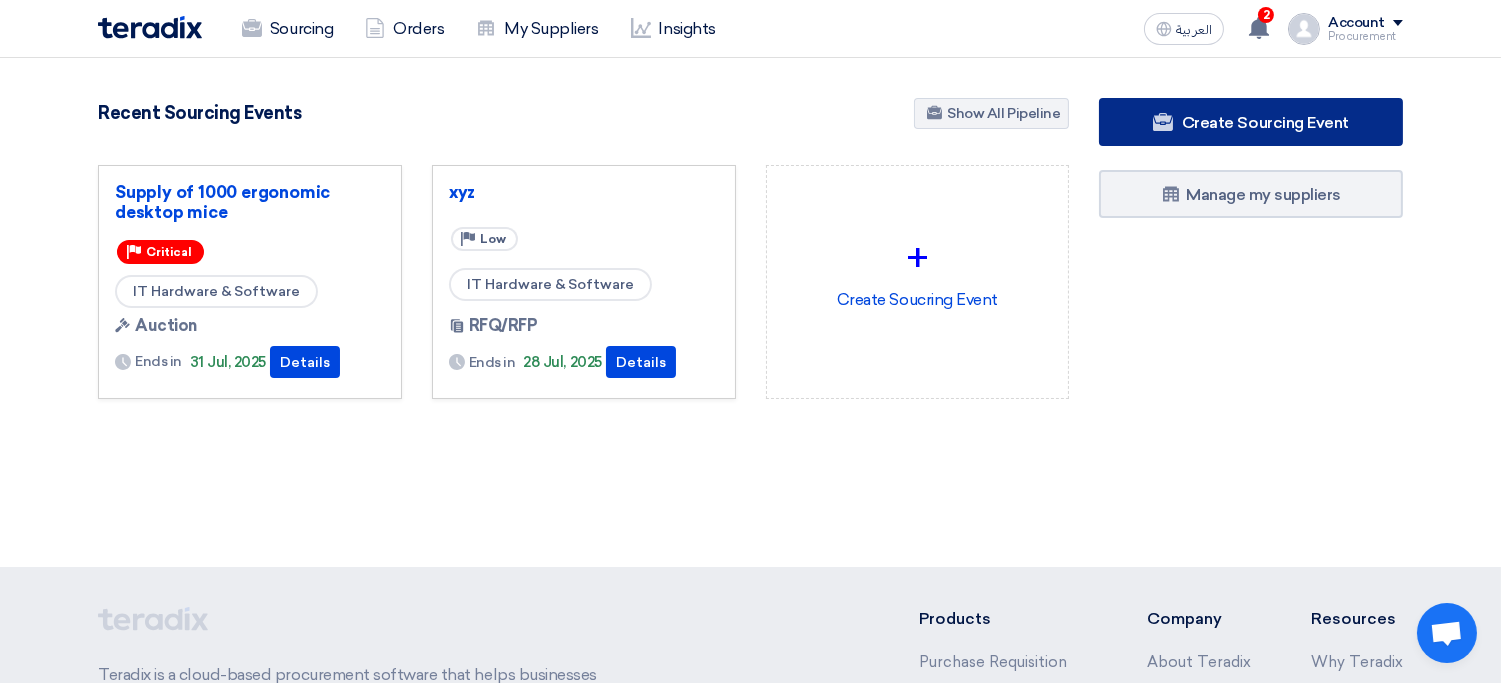 click on "Create Sourcing Event" 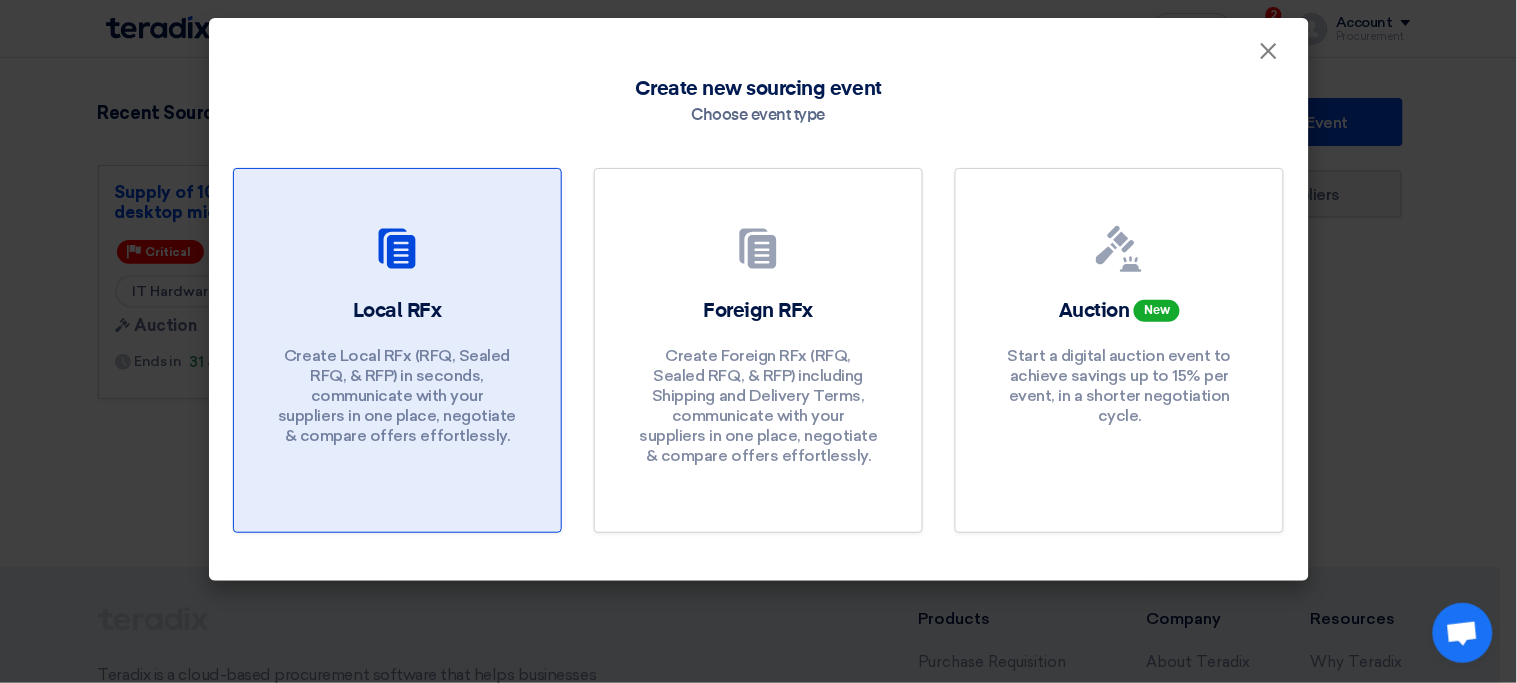 click on "Local RFx
Create Local RFx (RFQ, Sealed RFQ, & RFP) in seconds, communicate with your suppliers in one place, negotiate & compare offers effortlessly." 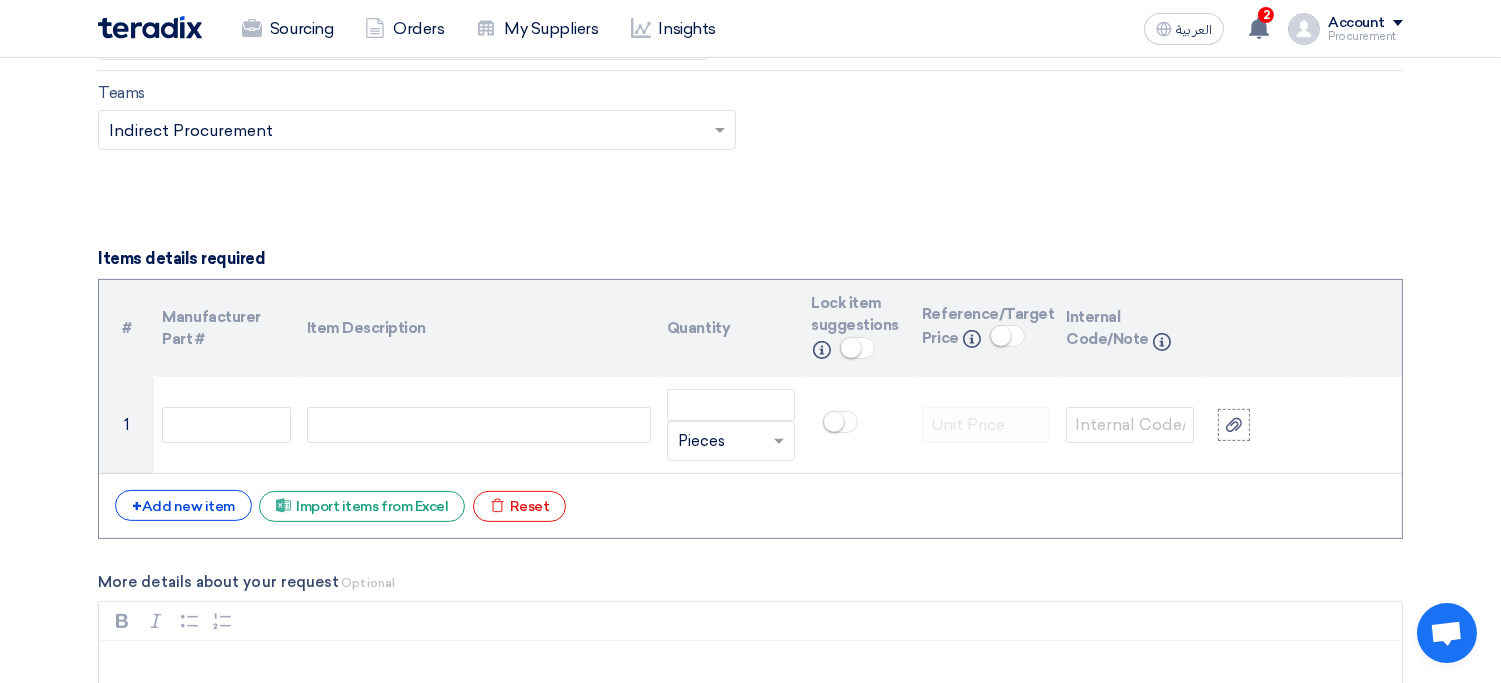 scroll, scrollTop: 2078, scrollLeft: 0, axis: vertical 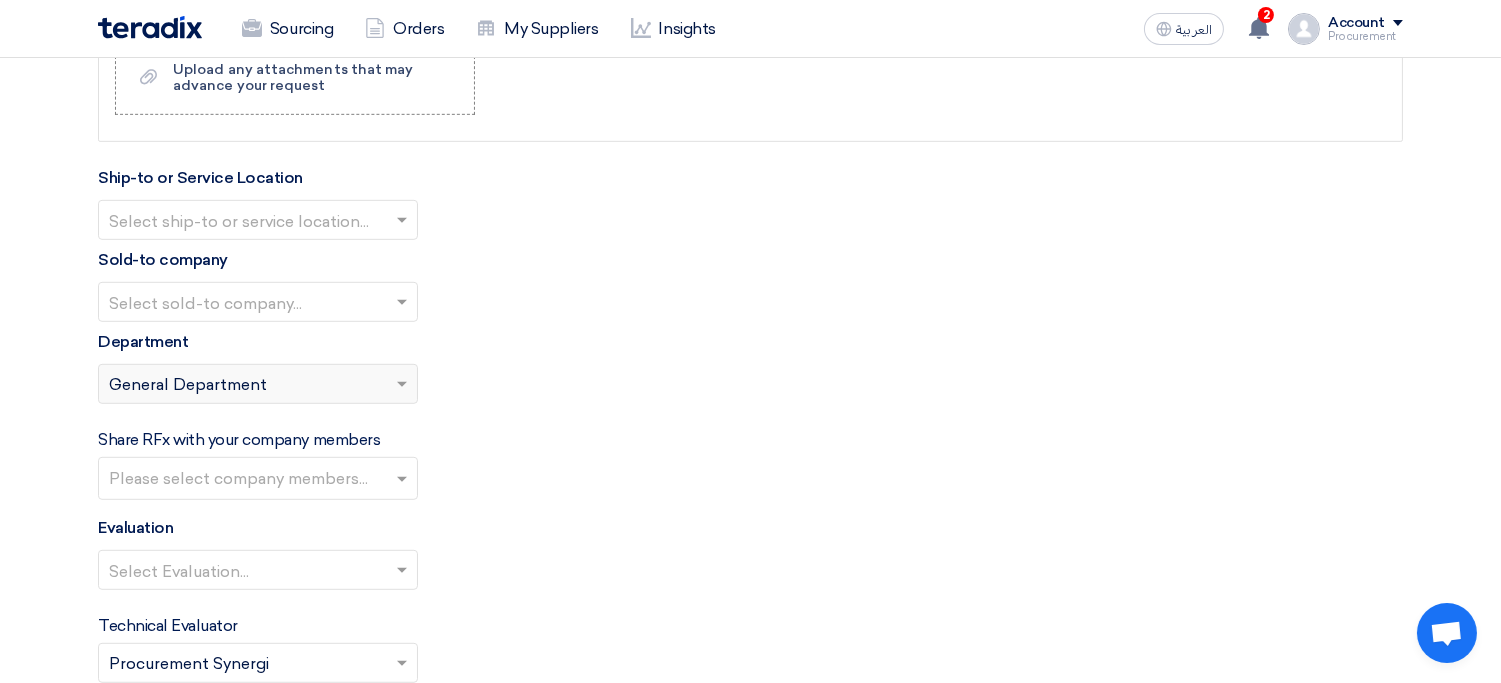 click on "Please select department...
×
General Department" 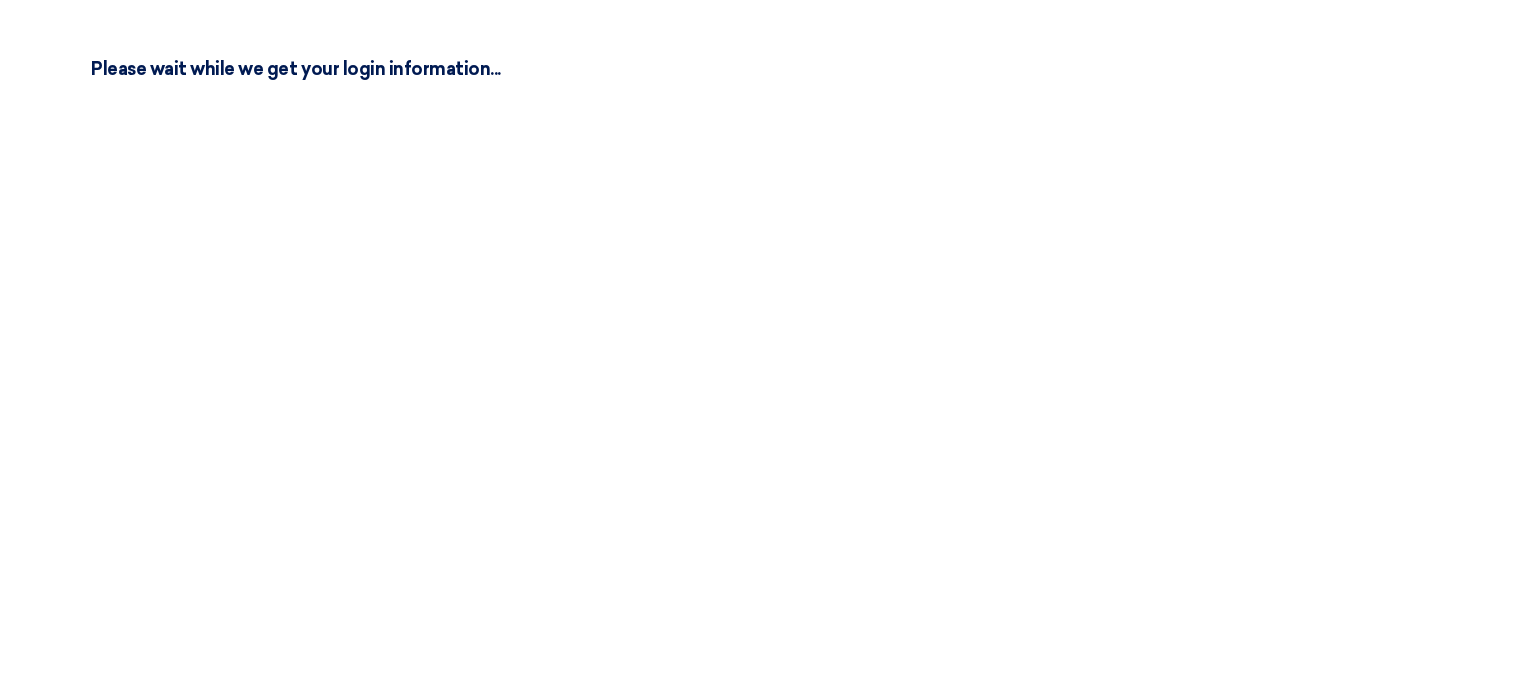 scroll, scrollTop: 0, scrollLeft: 0, axis: both 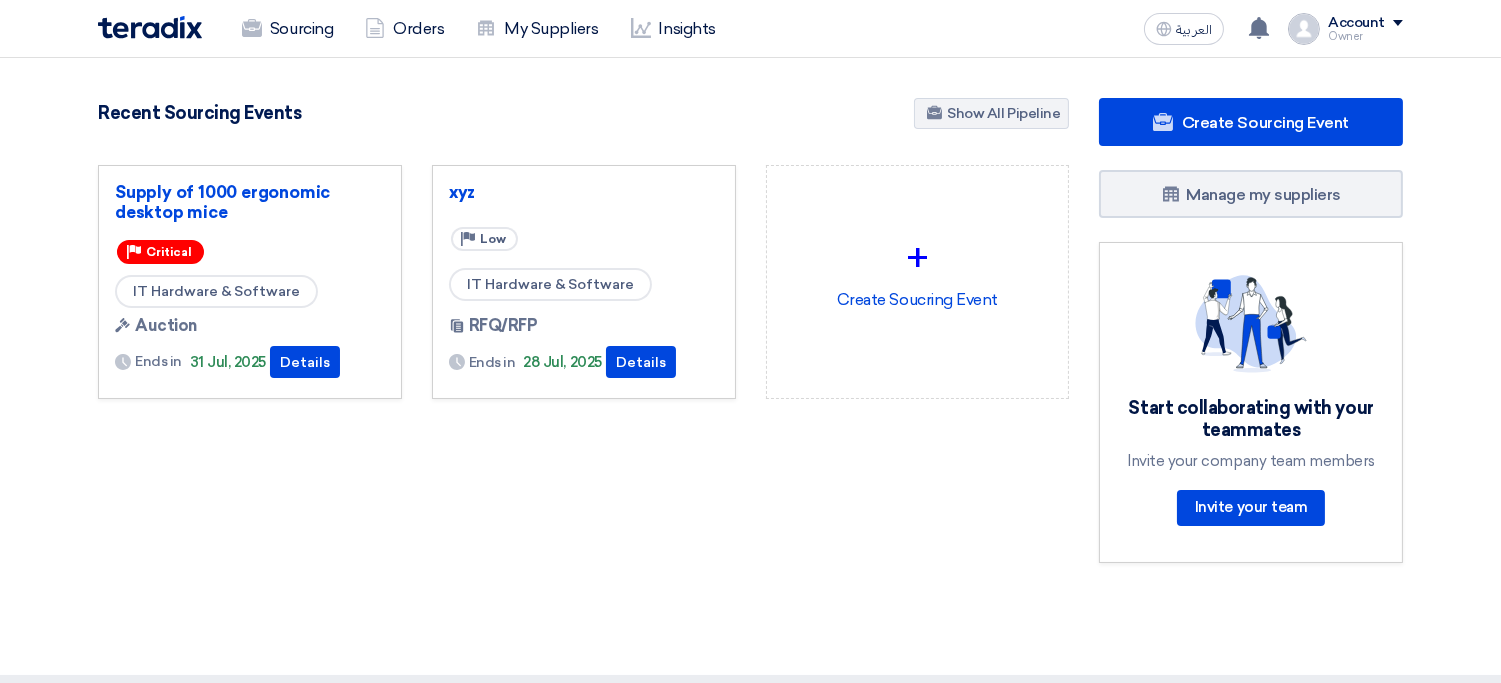 click on "Owner" 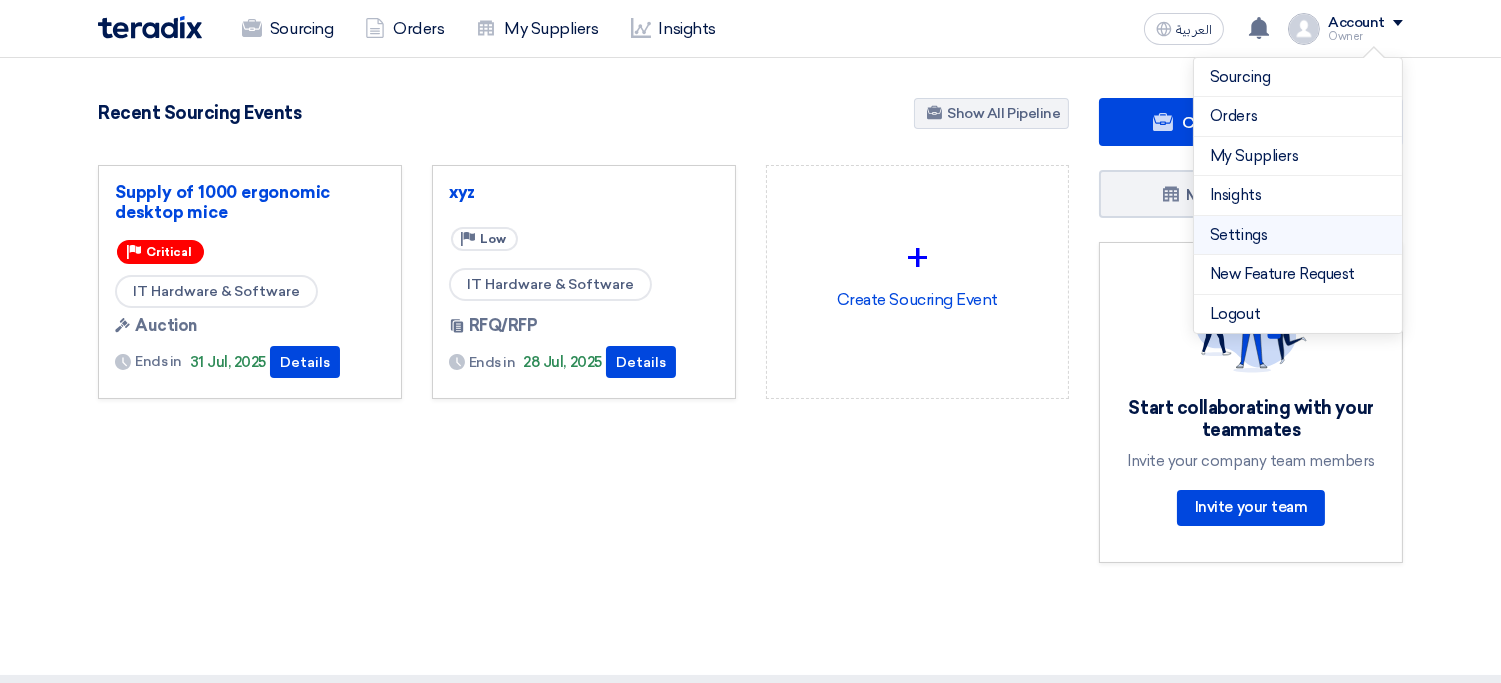 click on "Settings" 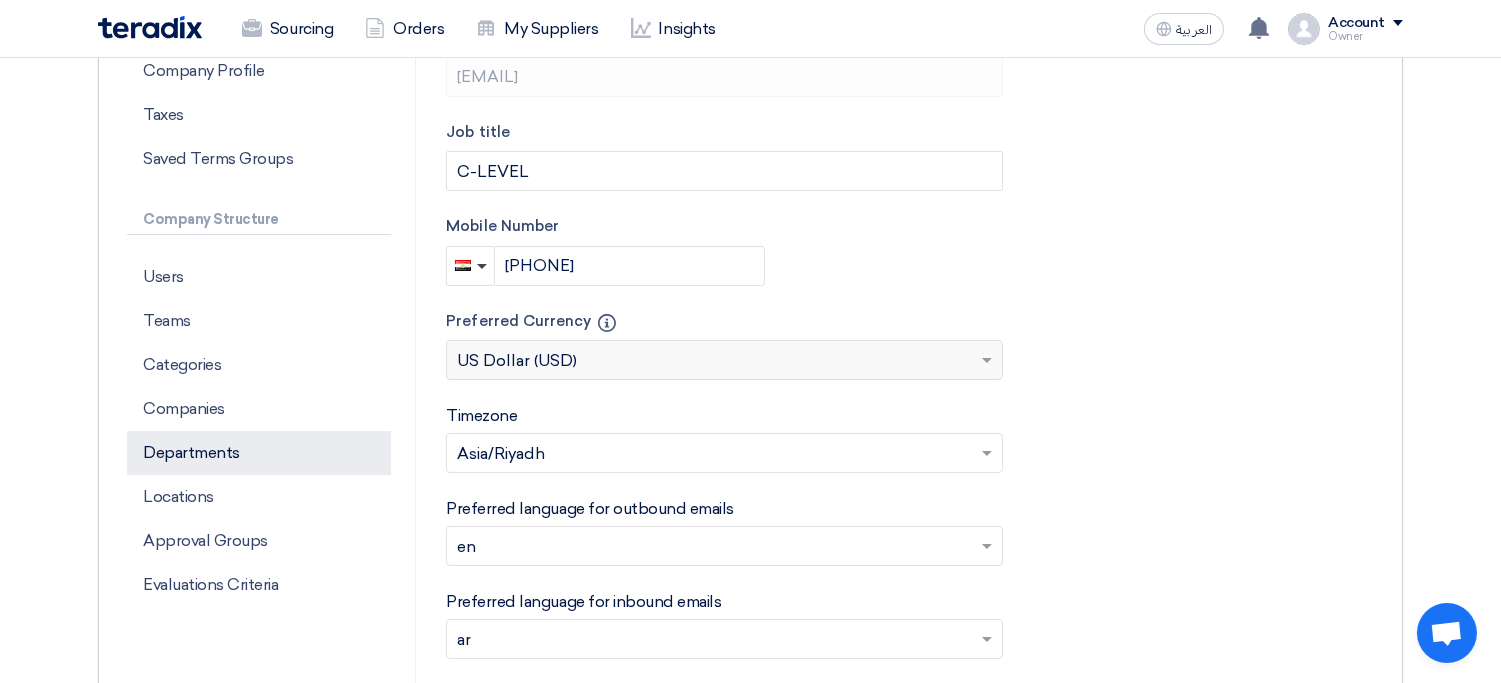scroll, scrollTop: 402, scrollLeft: 0, axis: vertical 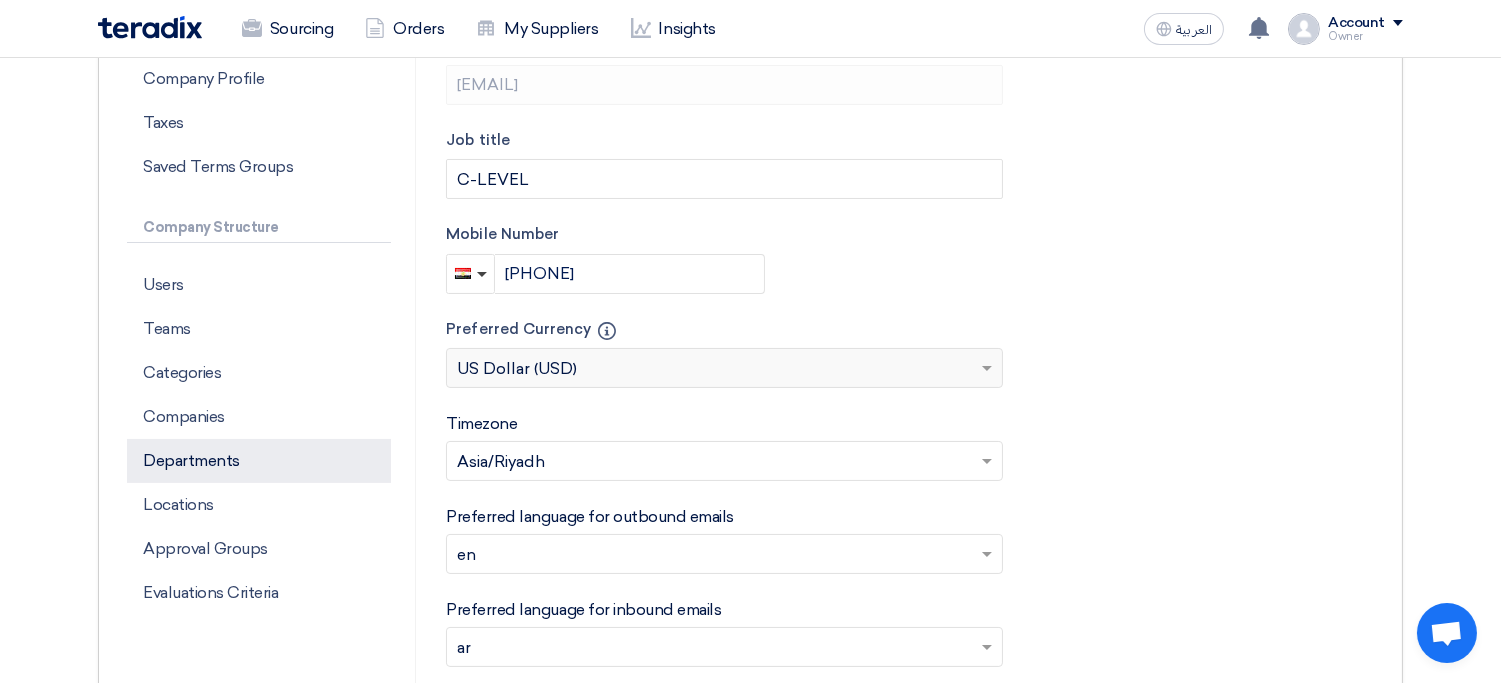 click on "Departments" 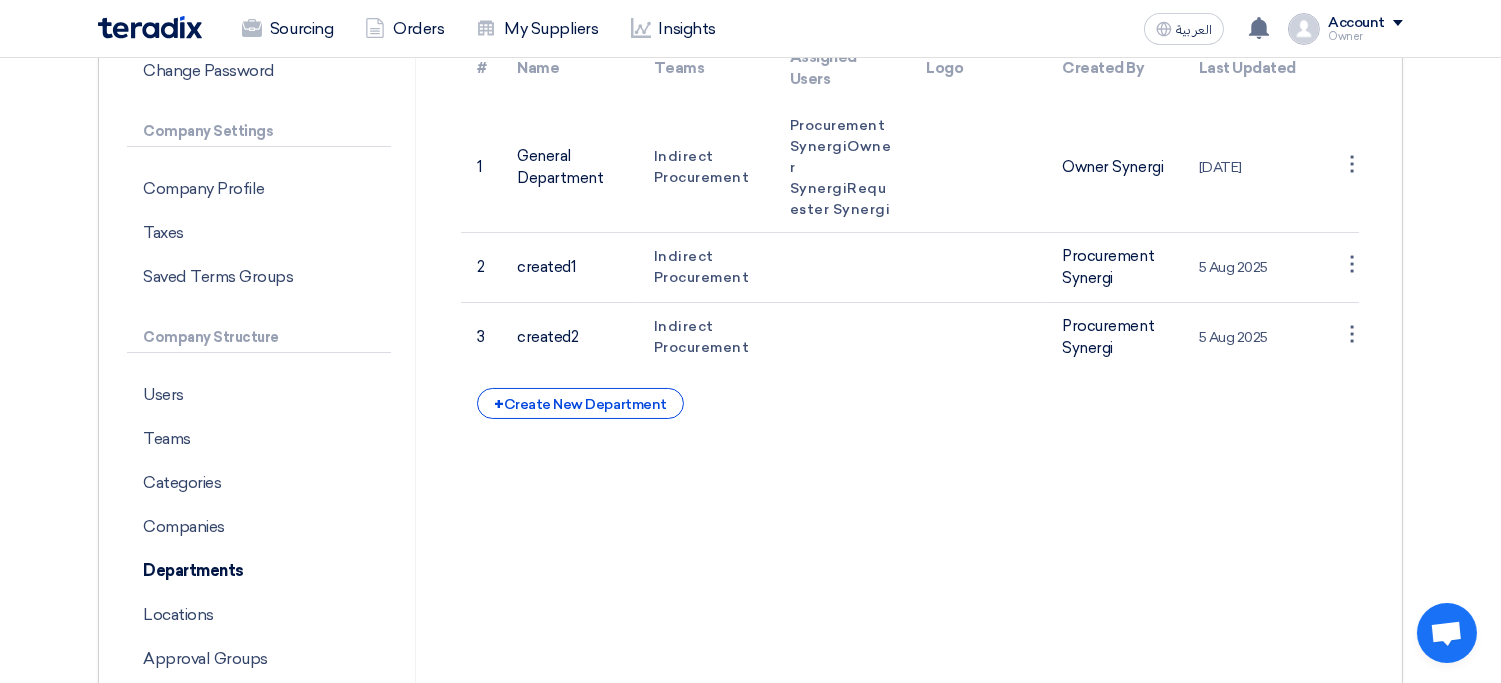 scroll, scrollTop: 255, scrollLeft: 0, axis: vertical 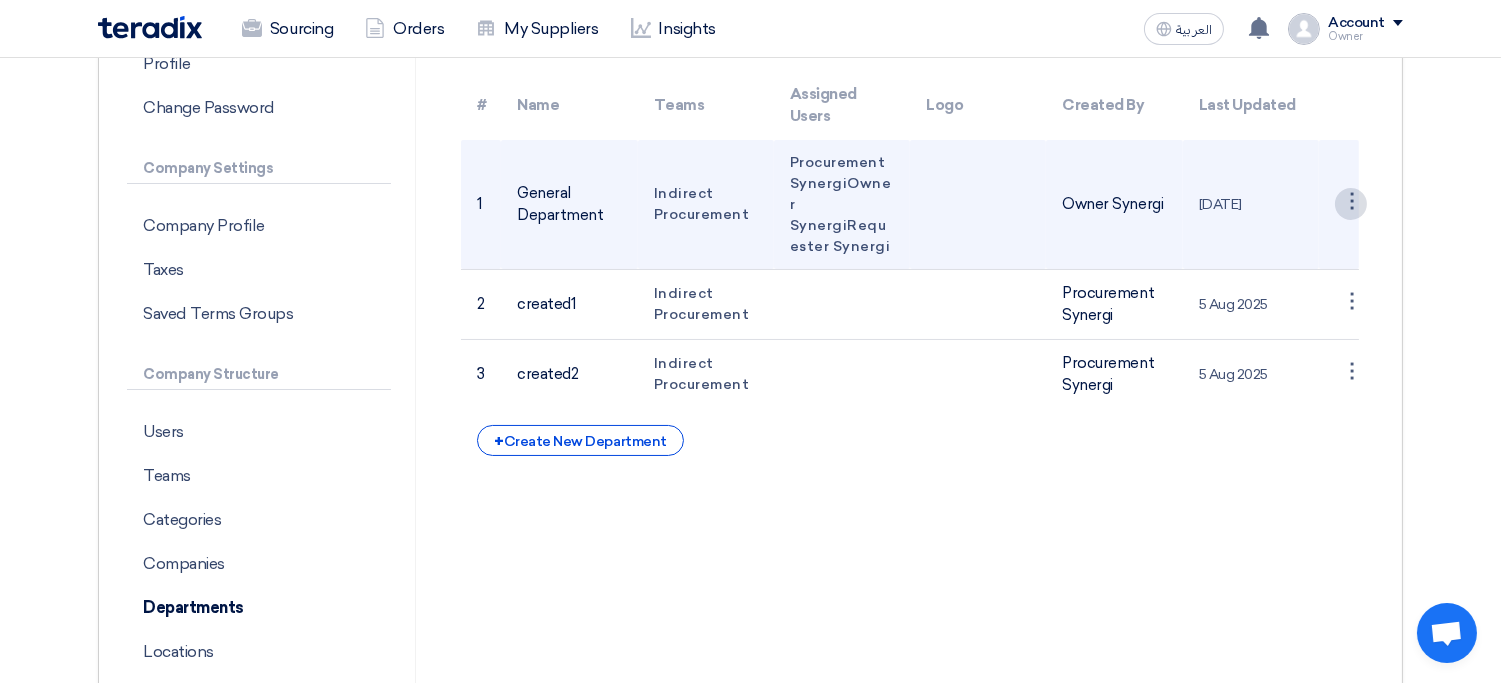 click on "⋮" at bounding box center (1351, 204) 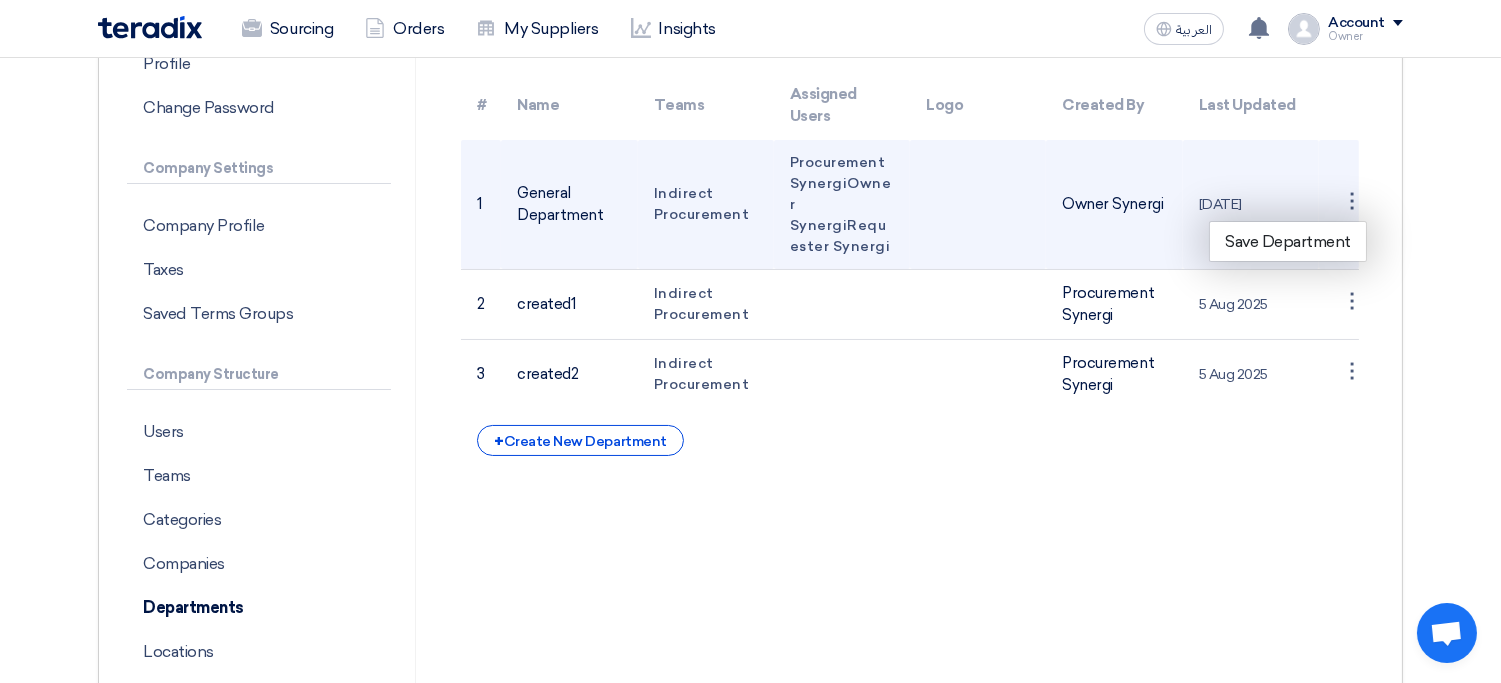 click on "16 Jul 2025" 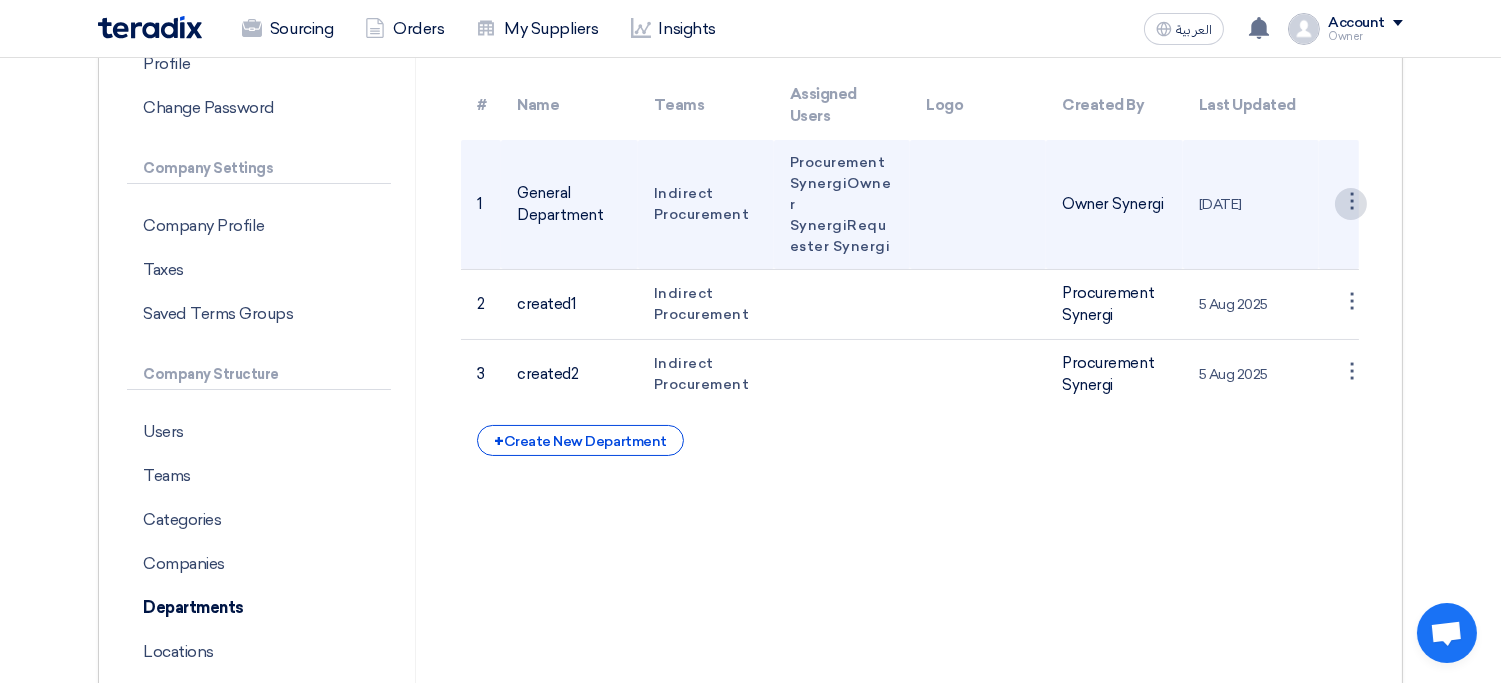 click on "⋮" at bounding box center [1351, 204] 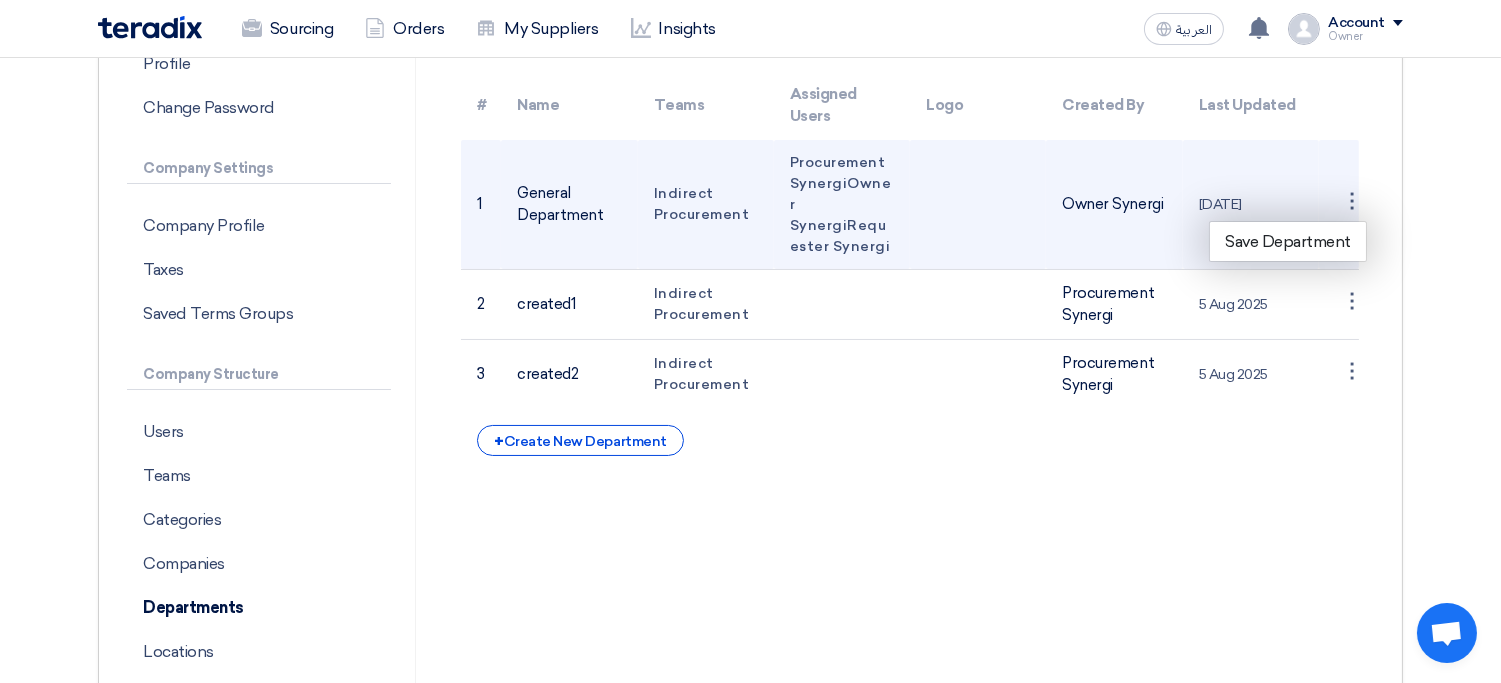 click on "Owner Synergi" 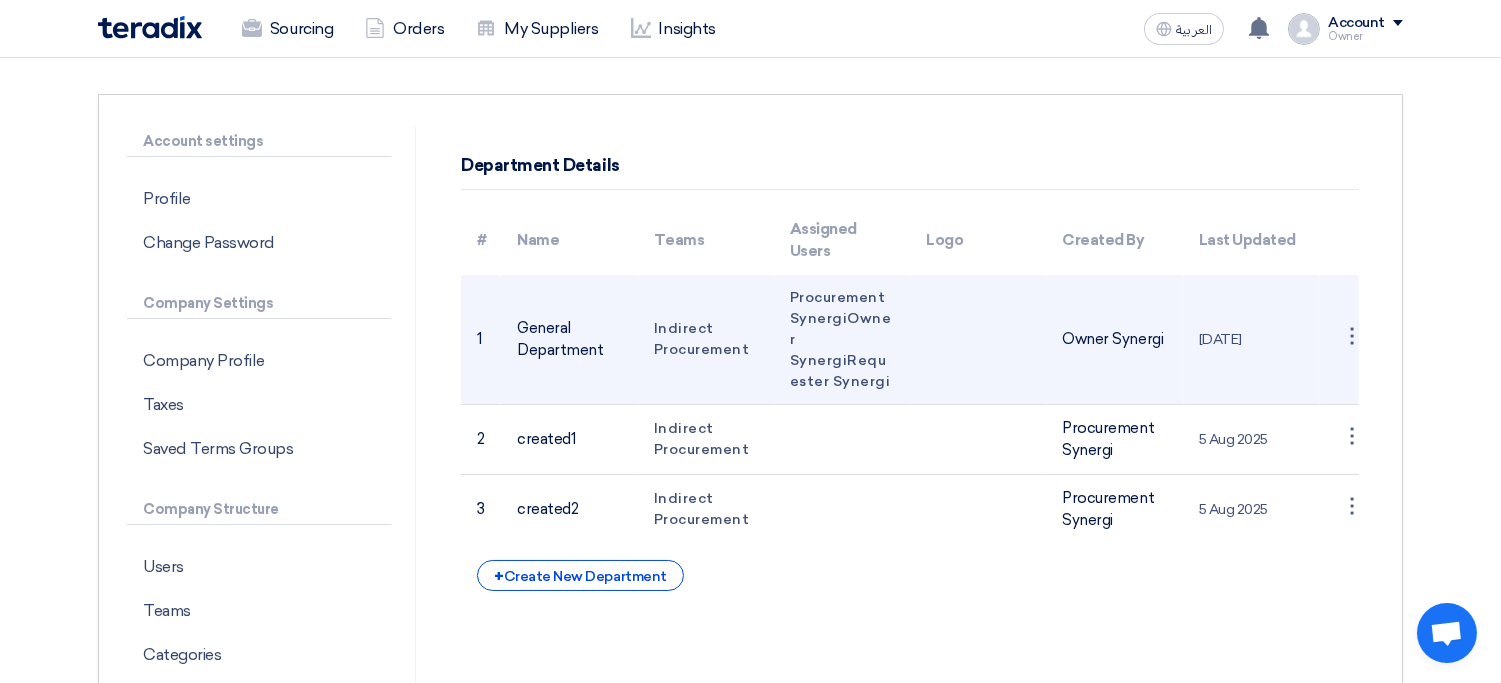 scroll, scrollTop: 124, scrollLeft: 0, axis: vertical 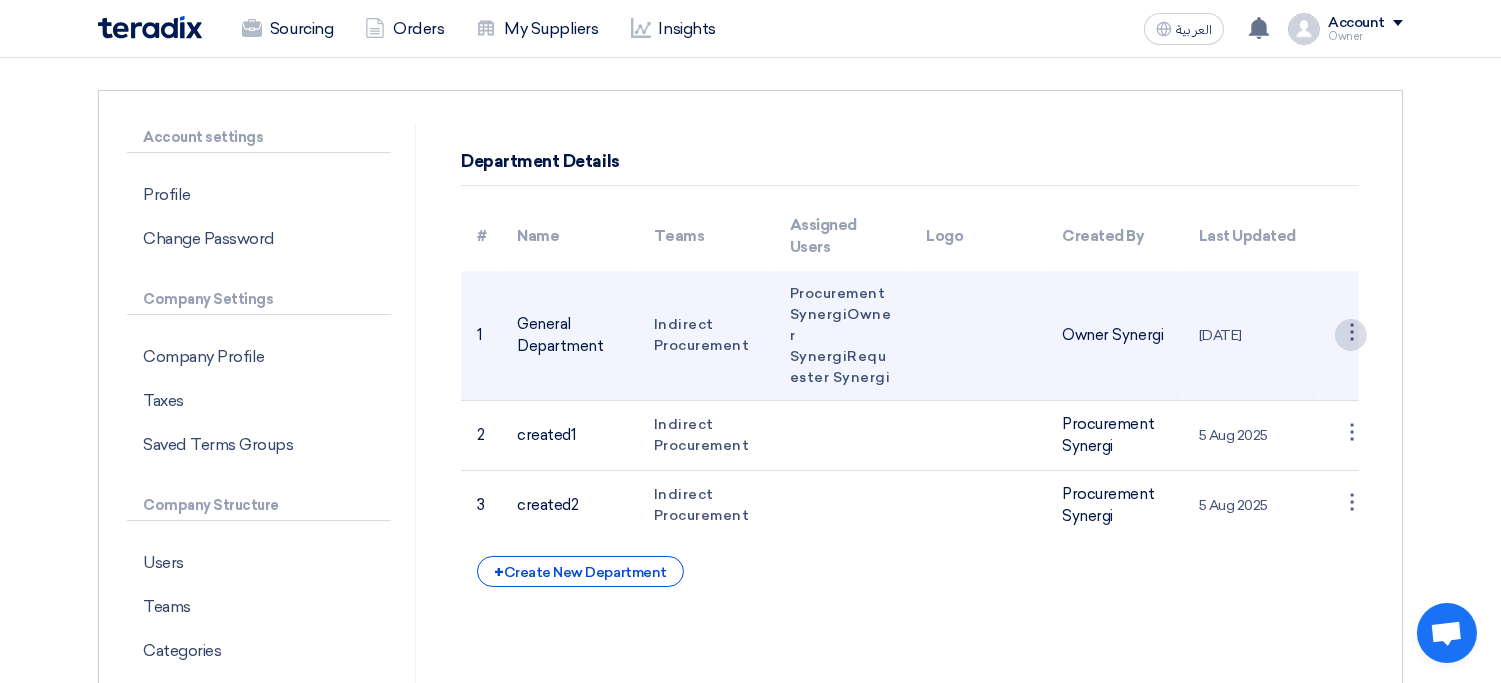 click on "⋮" at bounding box center (1351, 335) 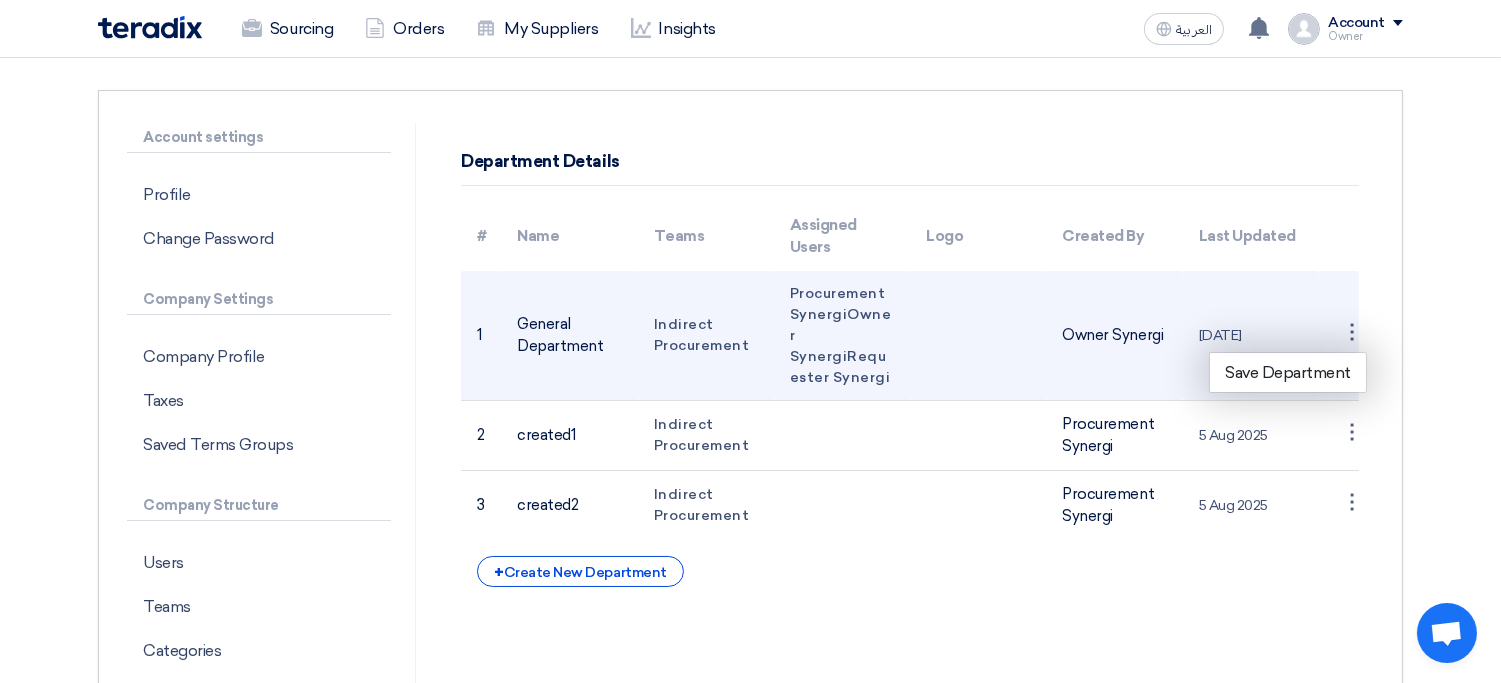 click 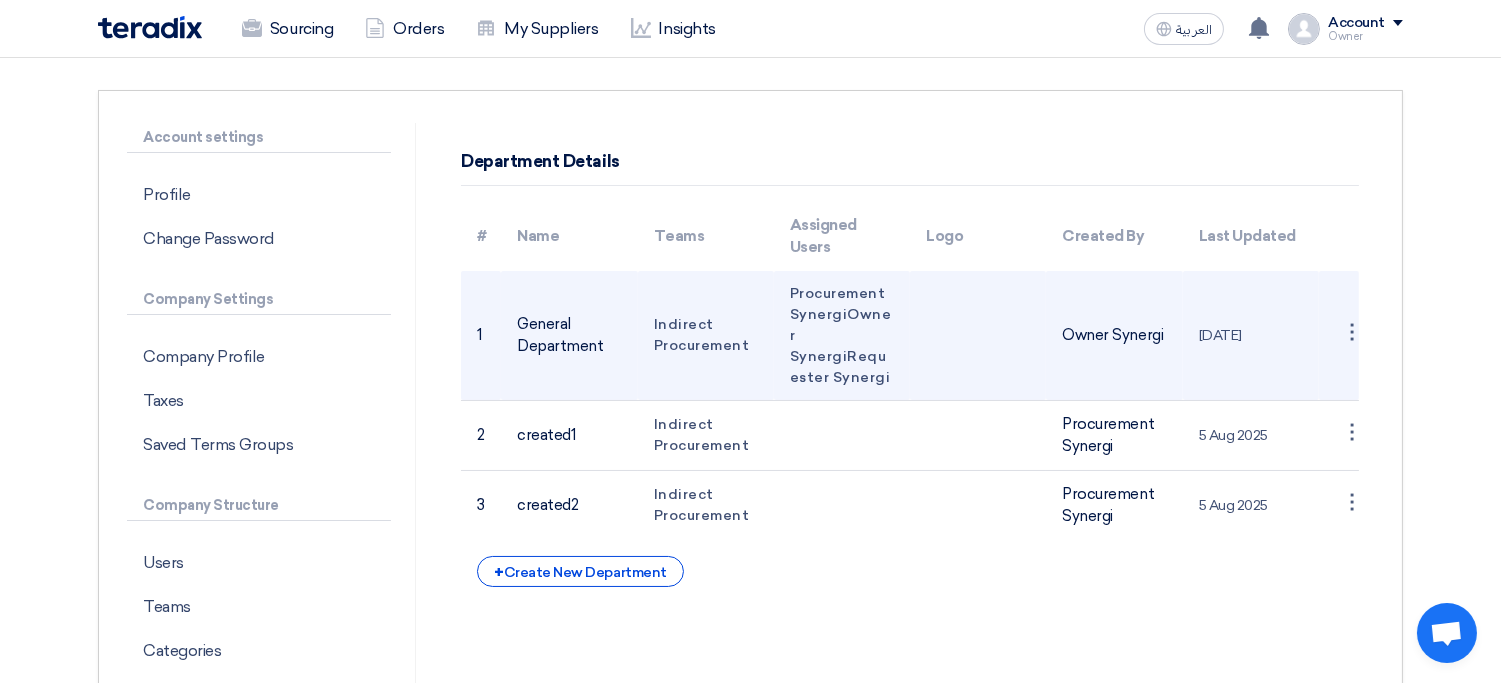 click on "Procurement
Synergi
Owner
Synergi
Requester
Synergi" 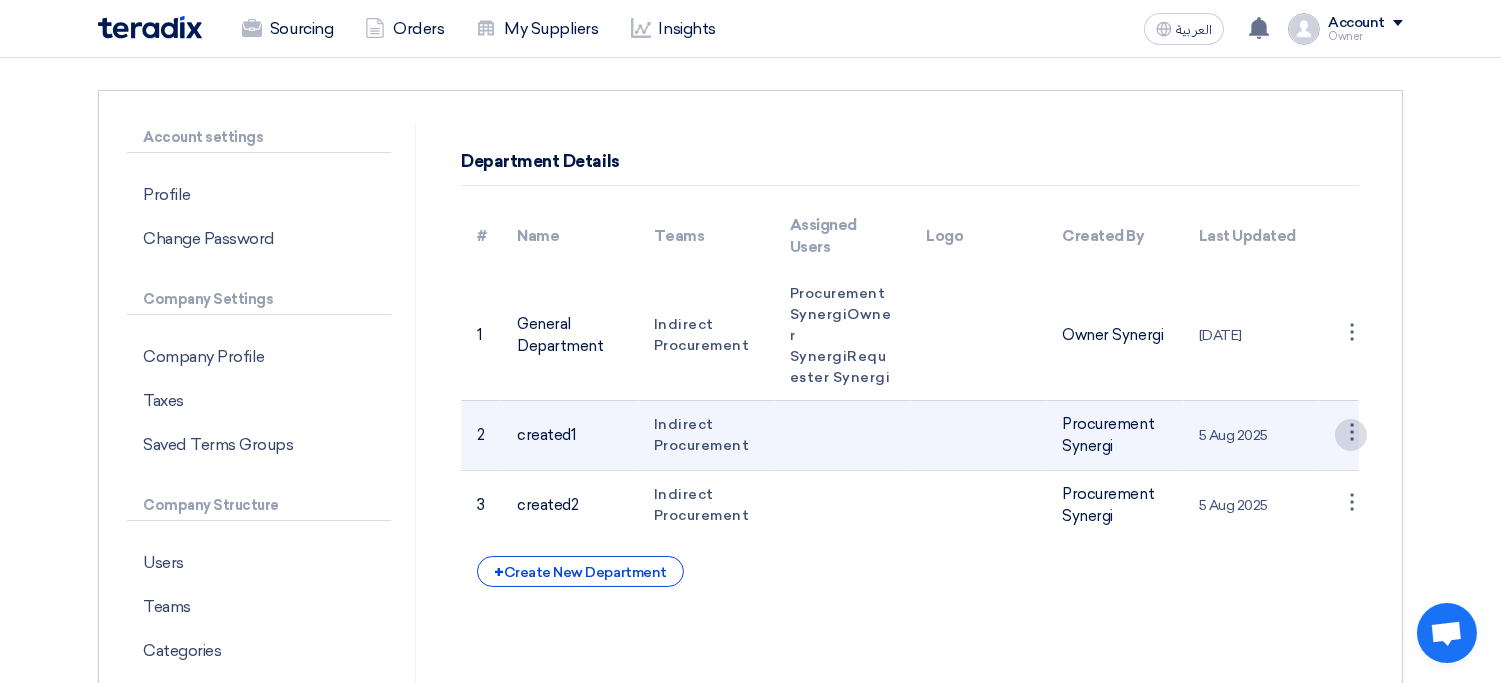 click on "⋮" at bounding box center (1351, 335) 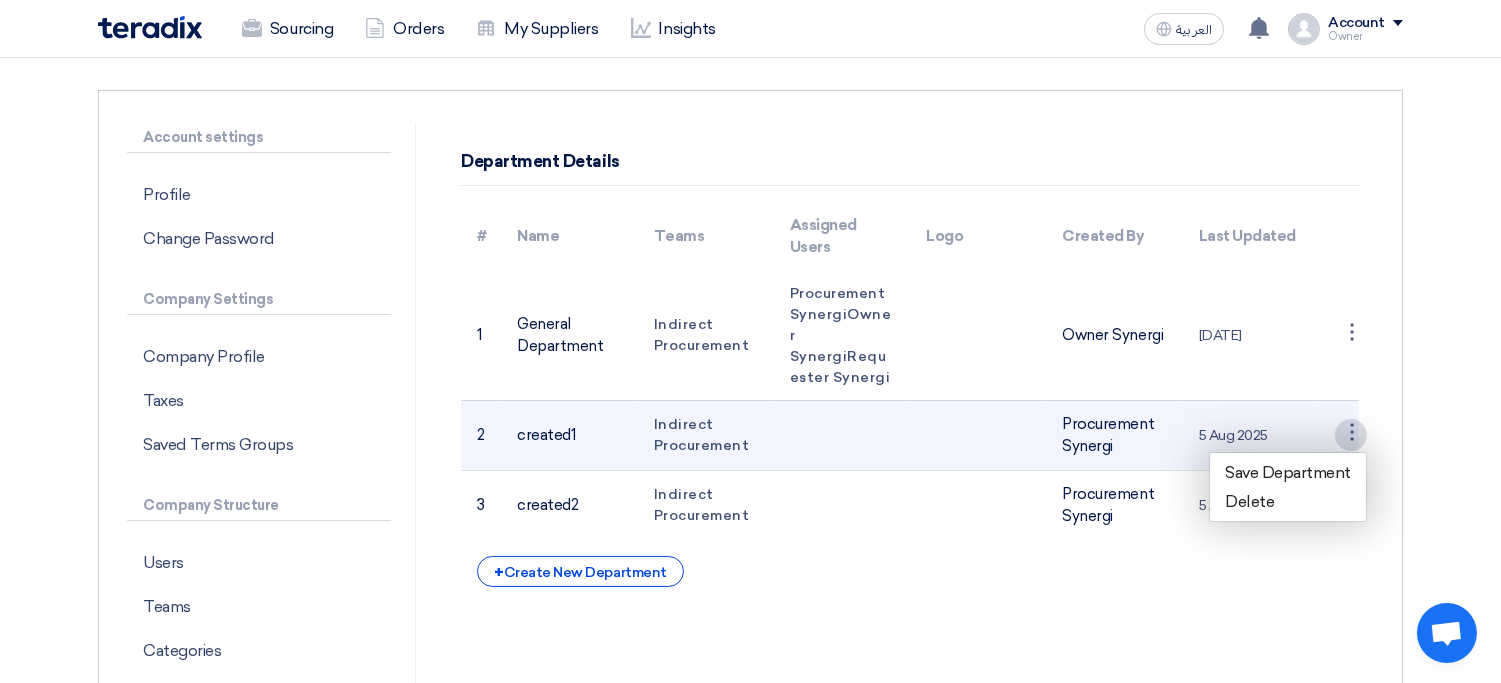 click on "⋮" at bounding box center [1351, 435] 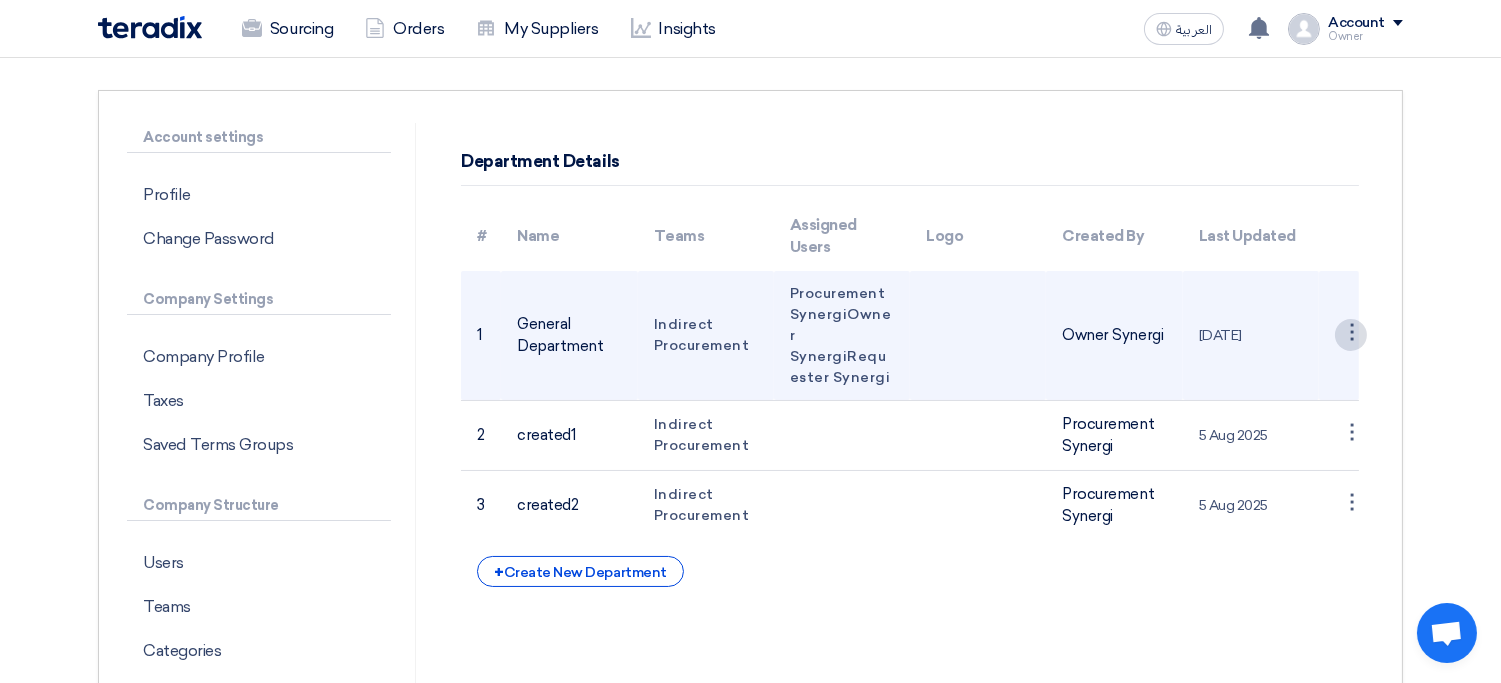 click on "⋮" at bounding box center (1351, 335) 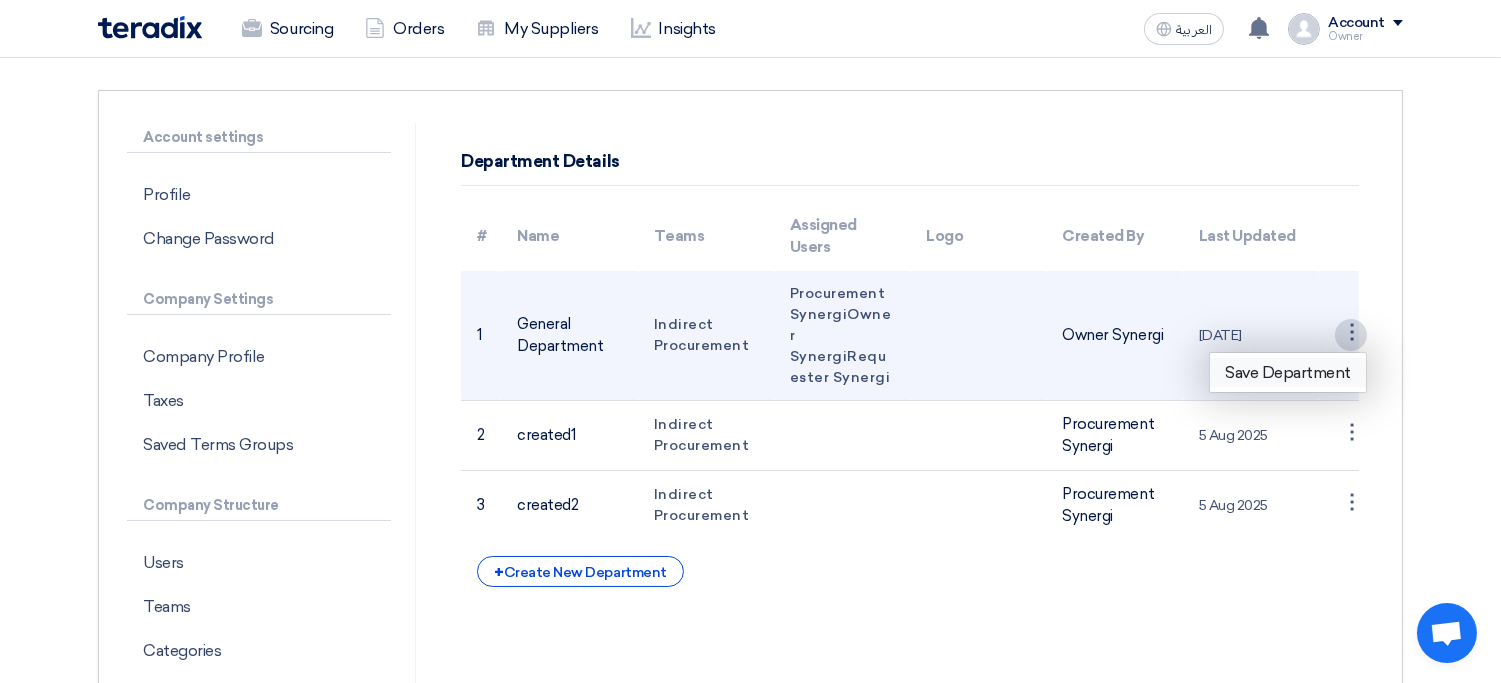 click on "Save Department" 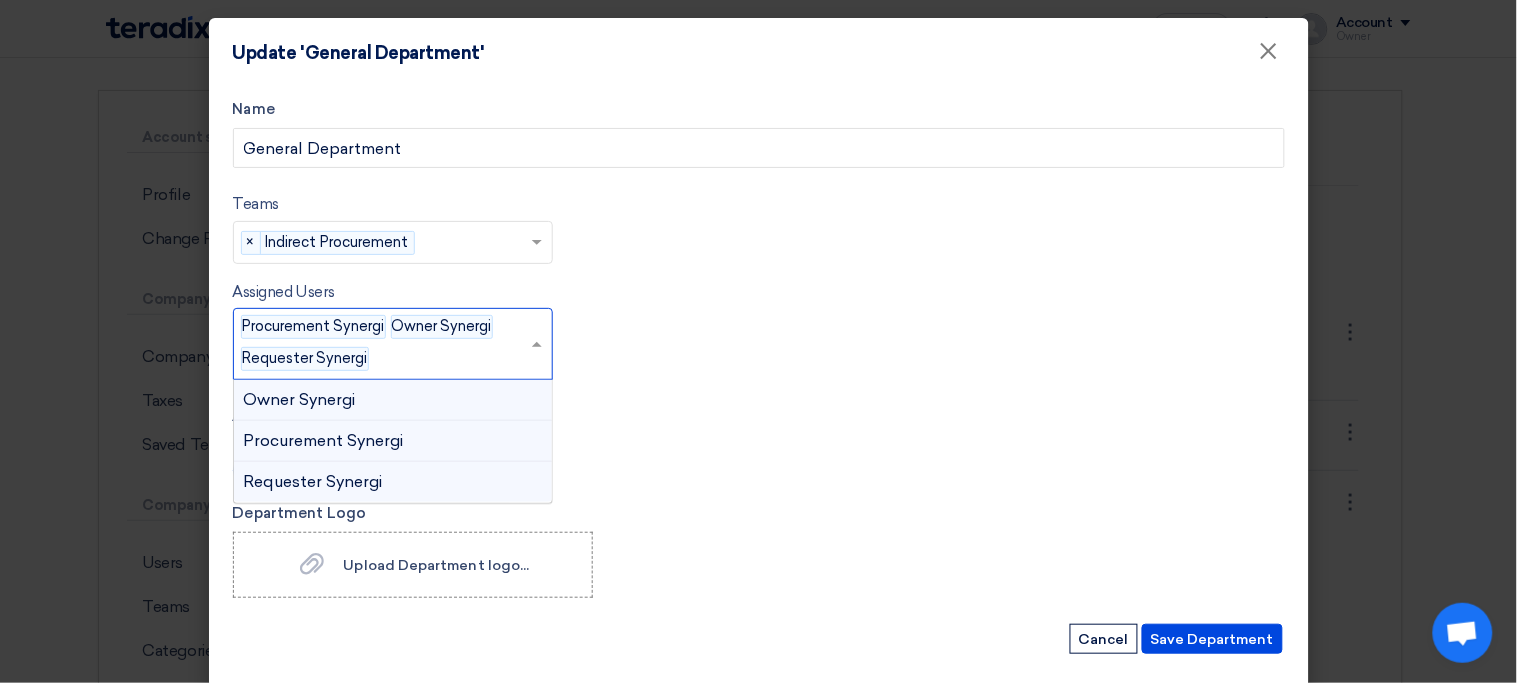 click at bounding box center [539, 344] 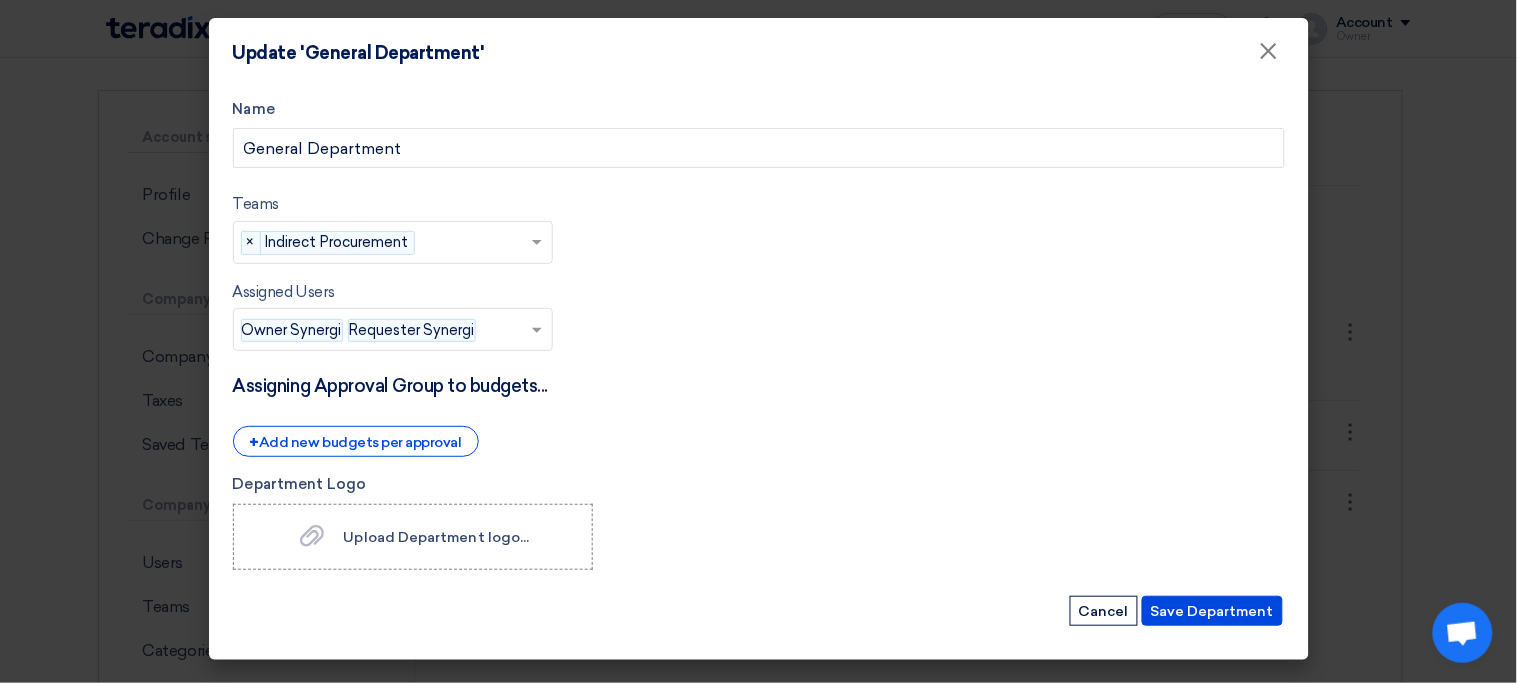 click on "Assigning Approval Group to budgets..." 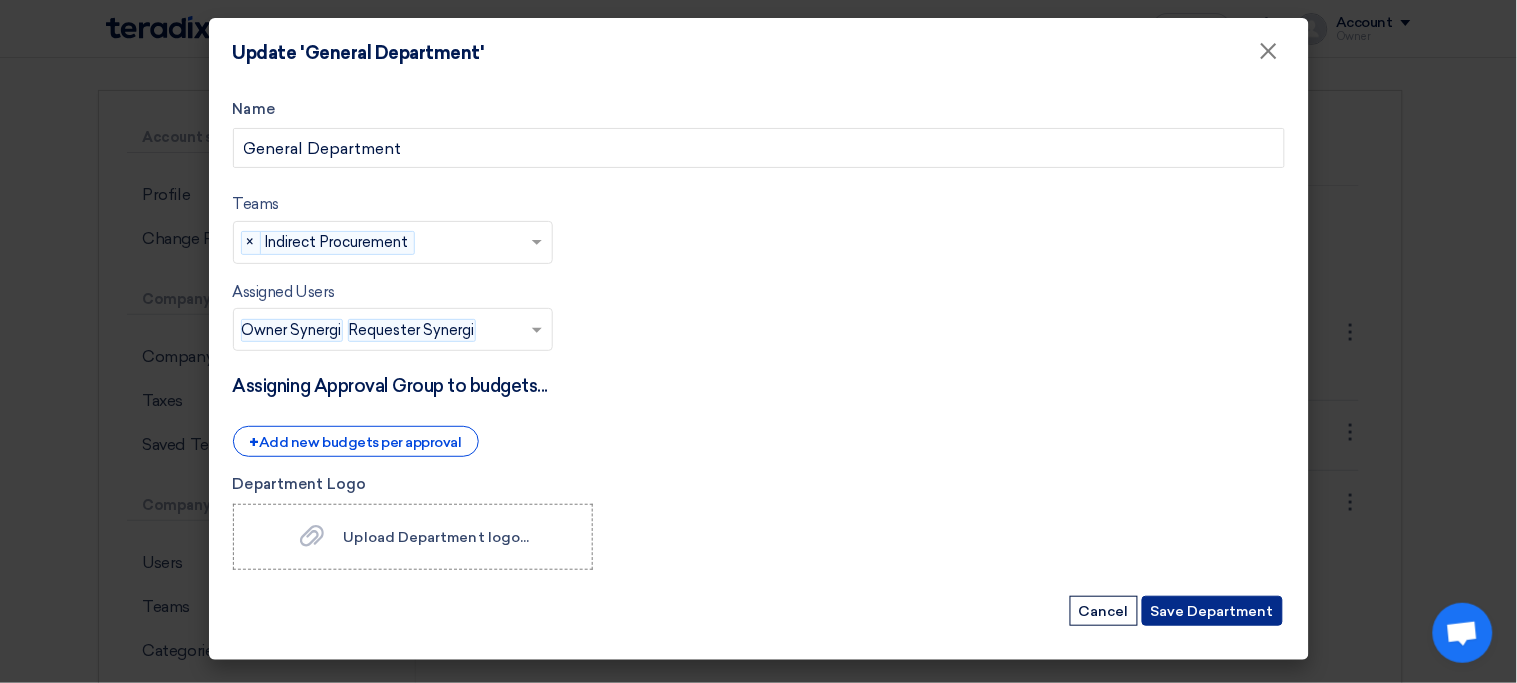 click on "Save Department" 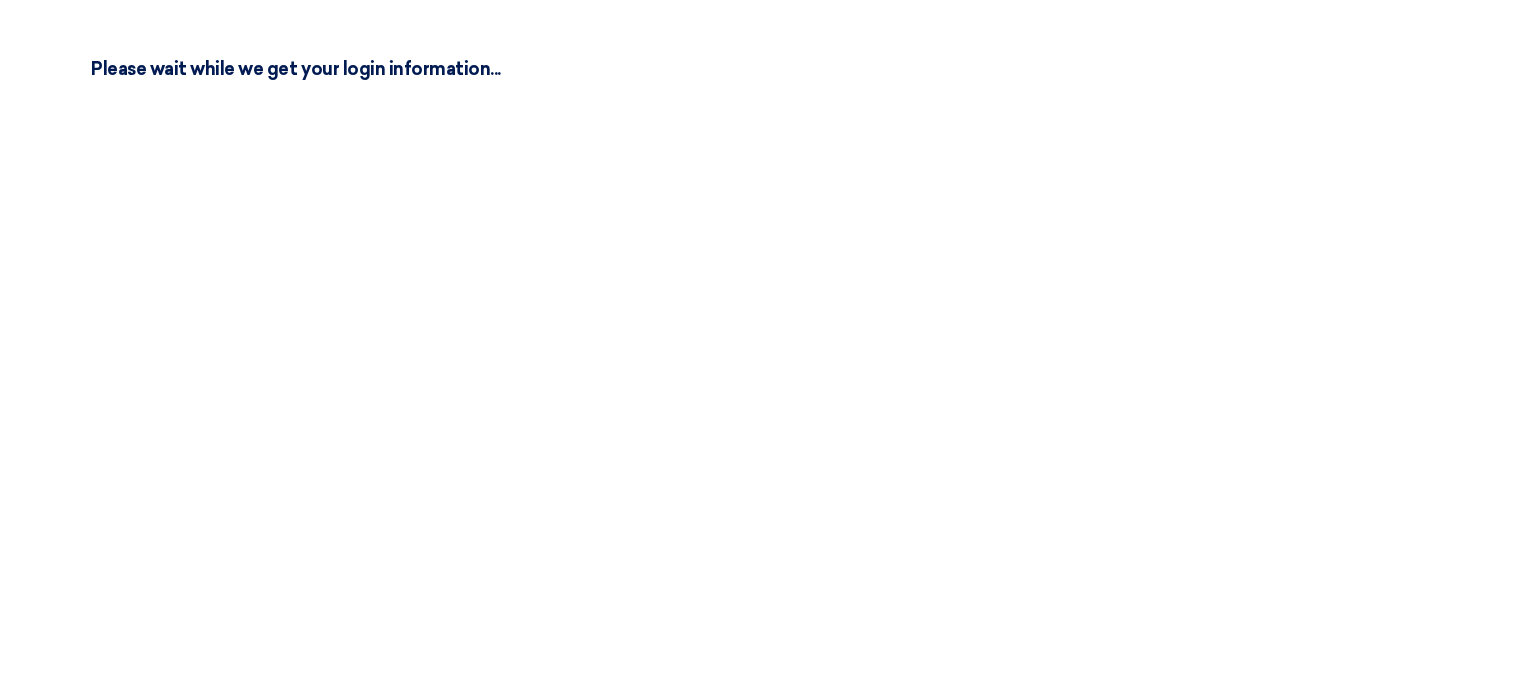 scroll, scrollTop: 0, scrollLeft: 0, axis: both 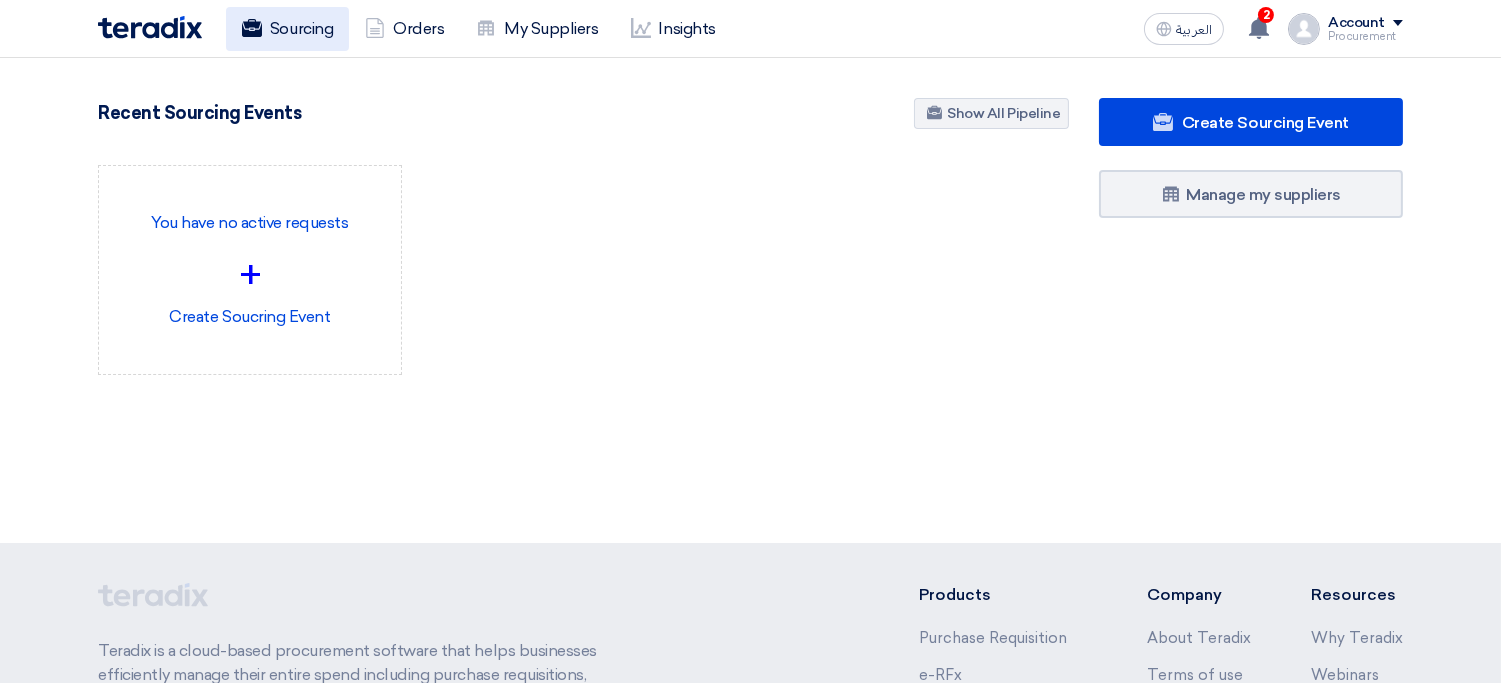 click on "Sourcing" 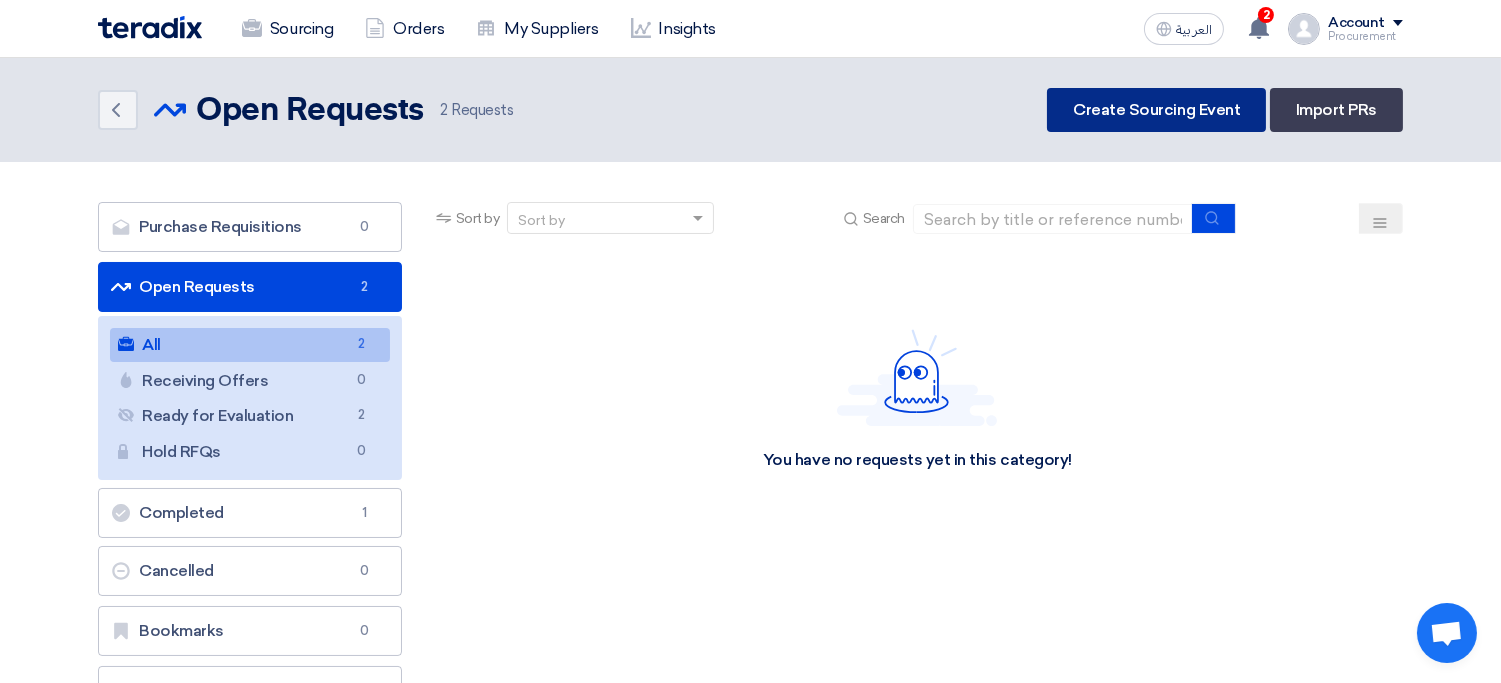 click on "Create Sourcing Event" 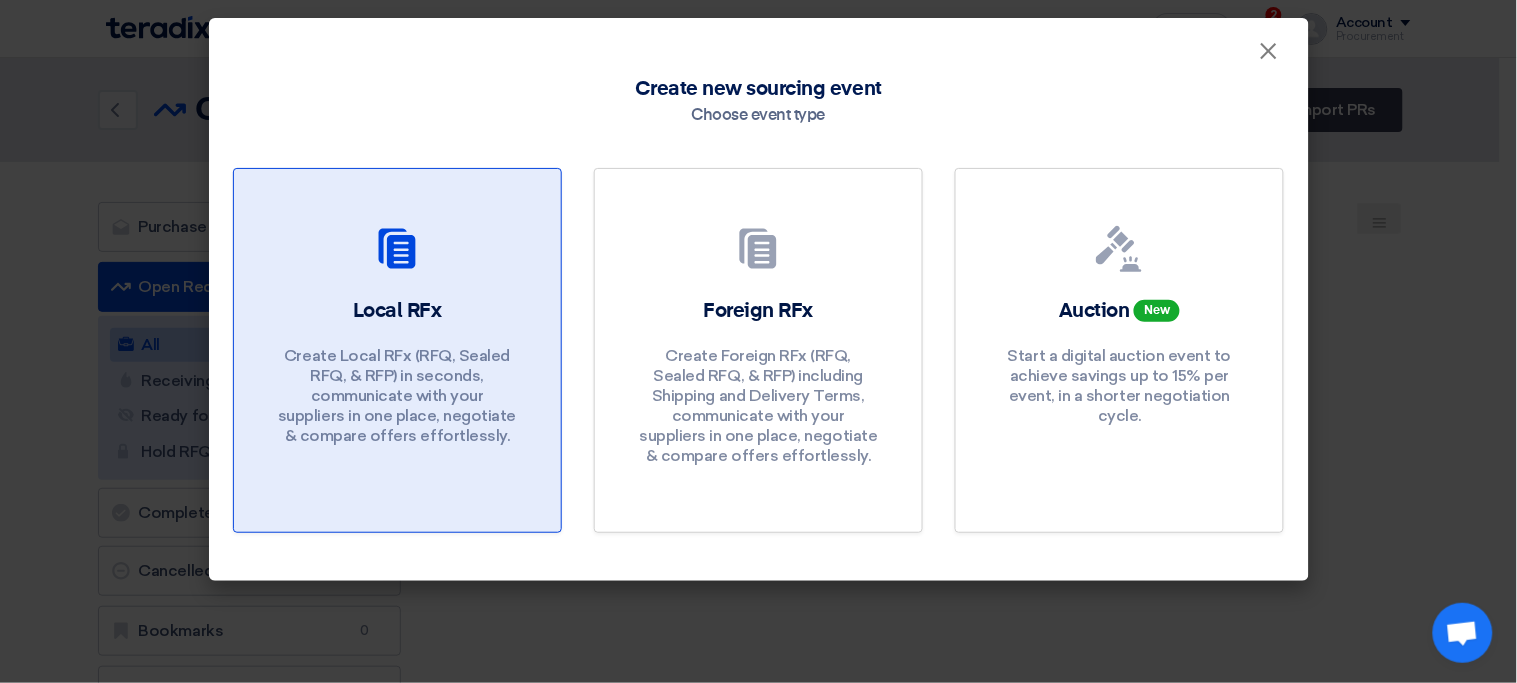 click on "Local RFx
Create Local RFx (RFQ, Sealed RFQ, & RFP) in seconds, communicate with your suppliers in one place, negotiate & compare offers effortlessly." 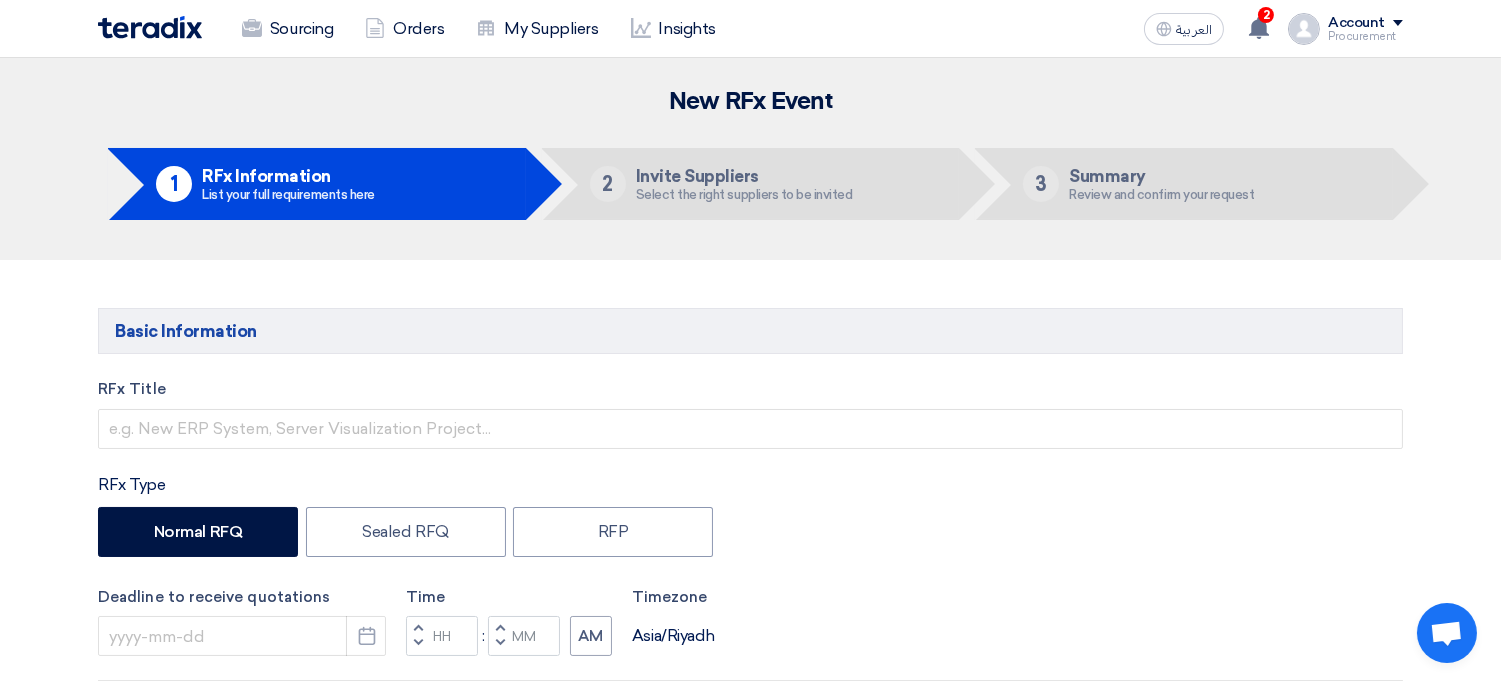 scroll, scrollTop: 2078, scrollLeft: 0, axis: vertical 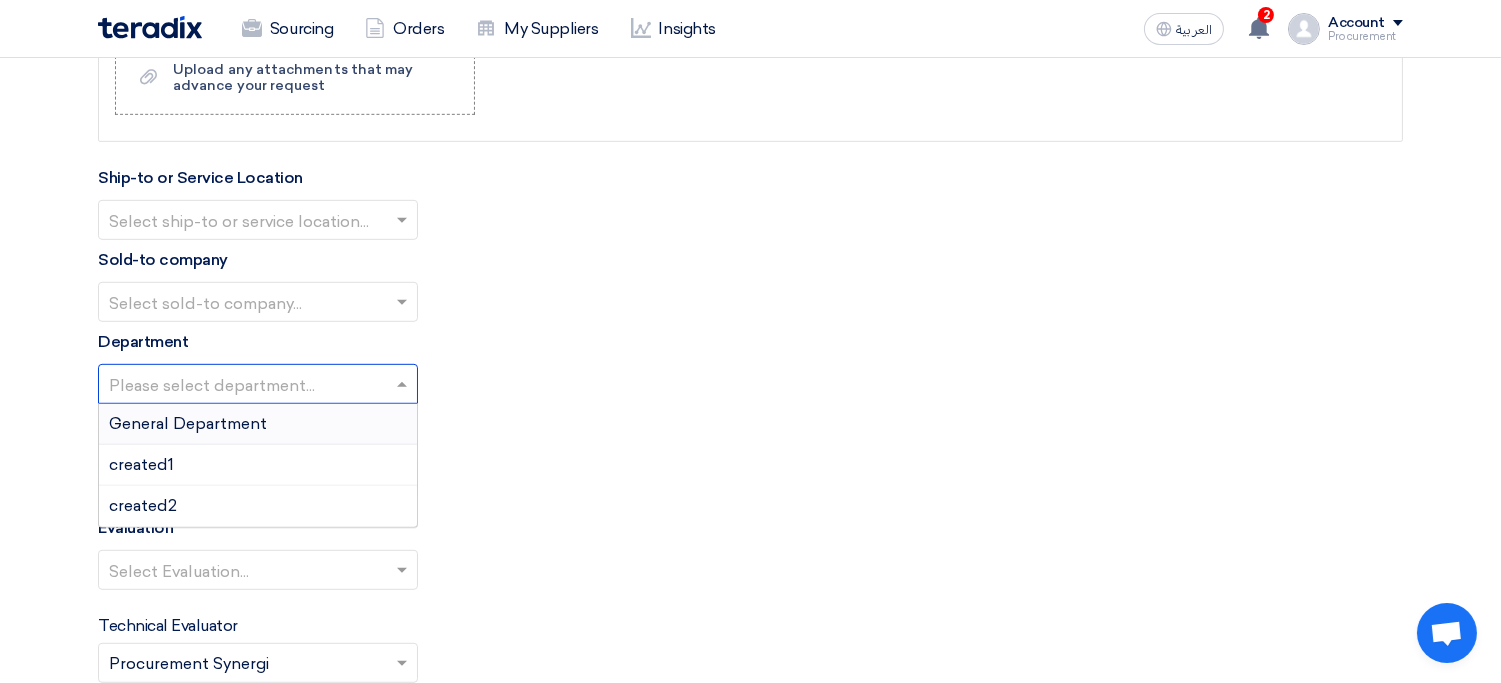 click 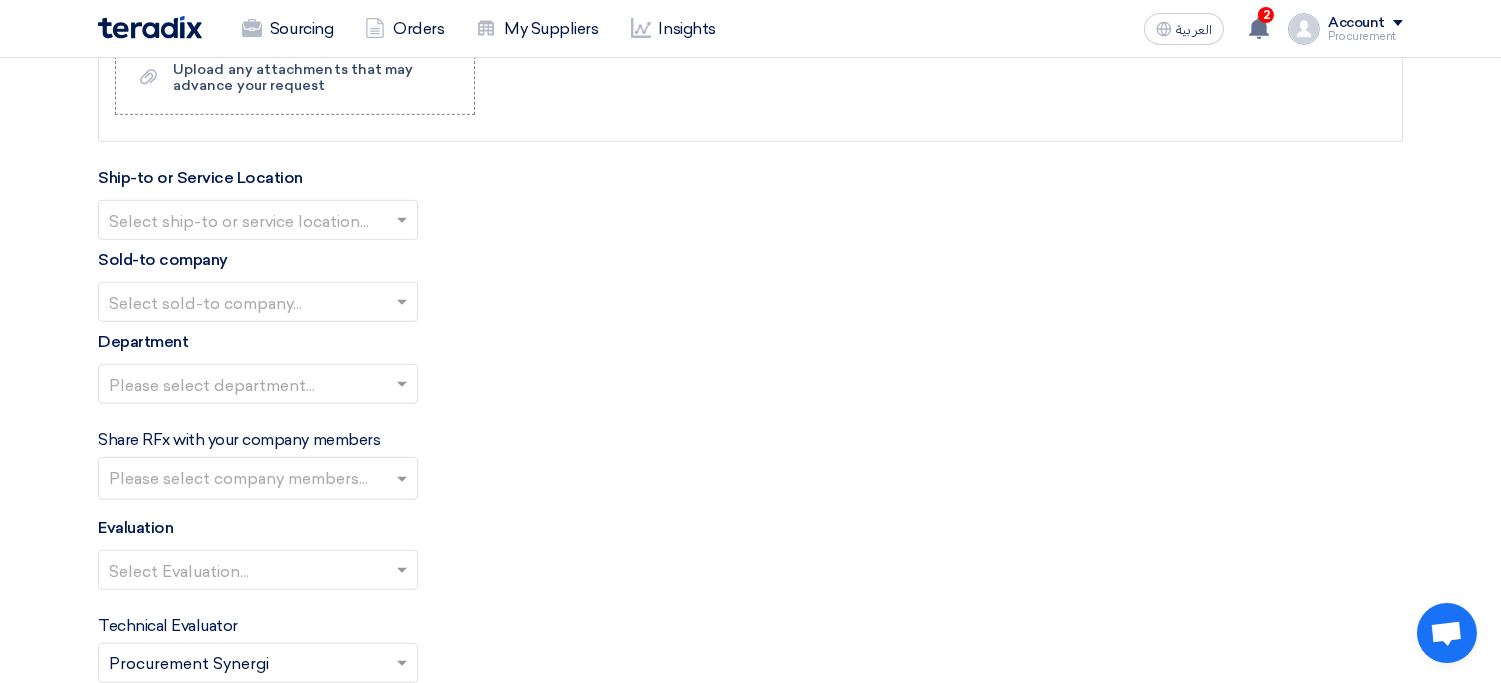 click on "Please select department..." 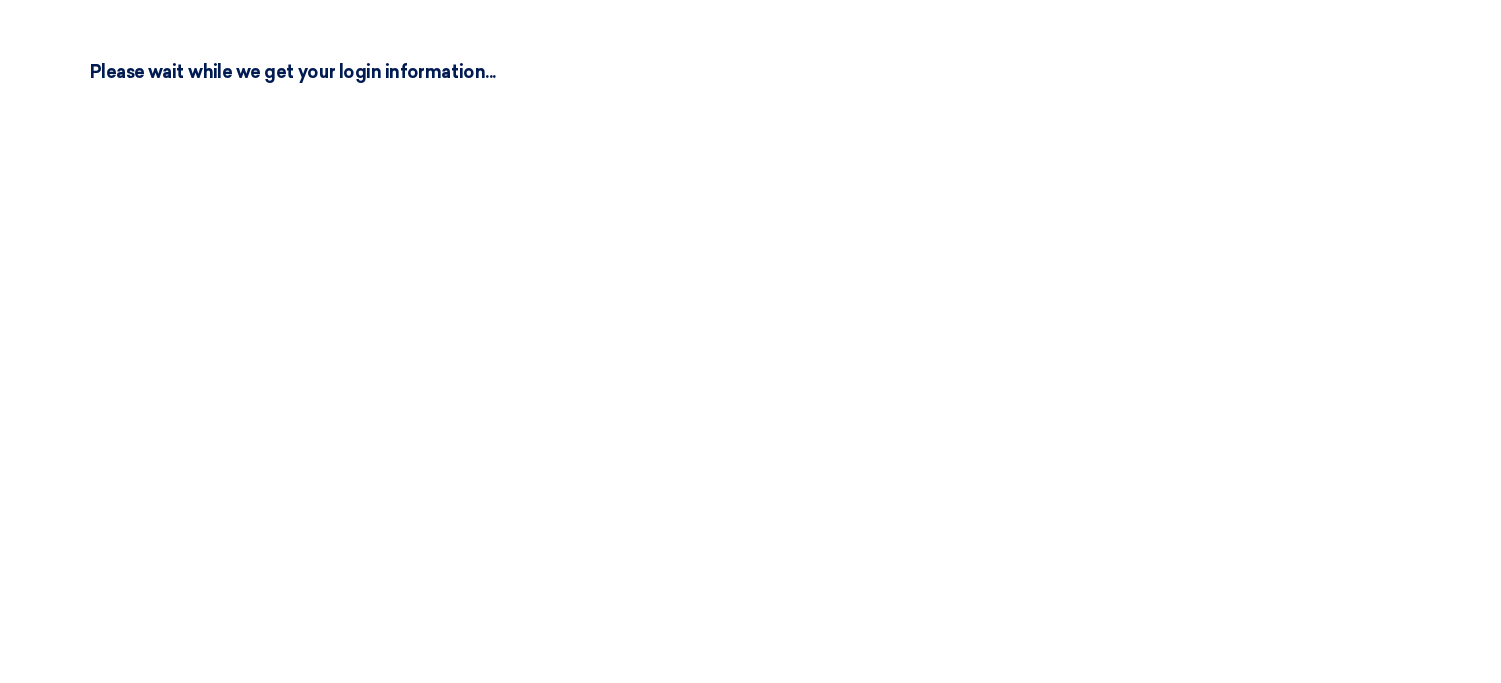 scroll, scrollTop: 0, scrollLeft: 0, axis: both 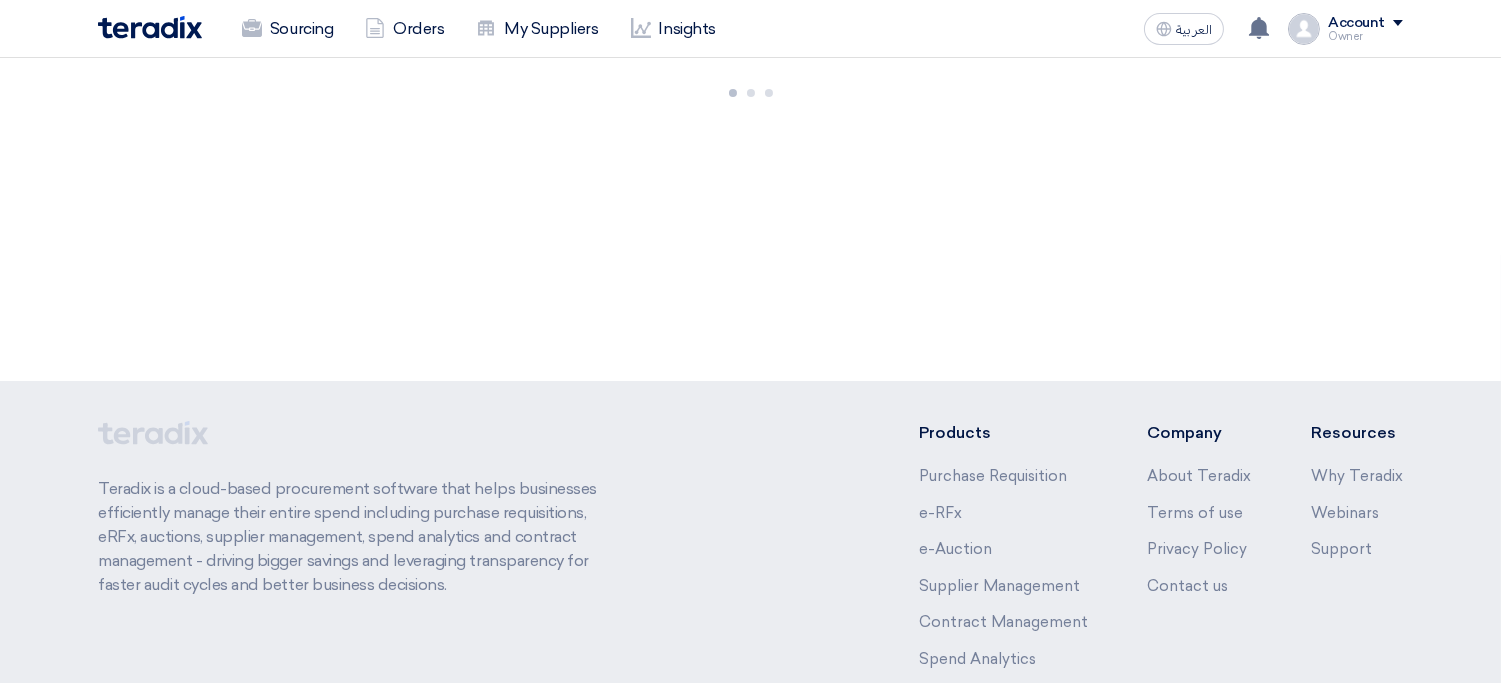 click on "Account" 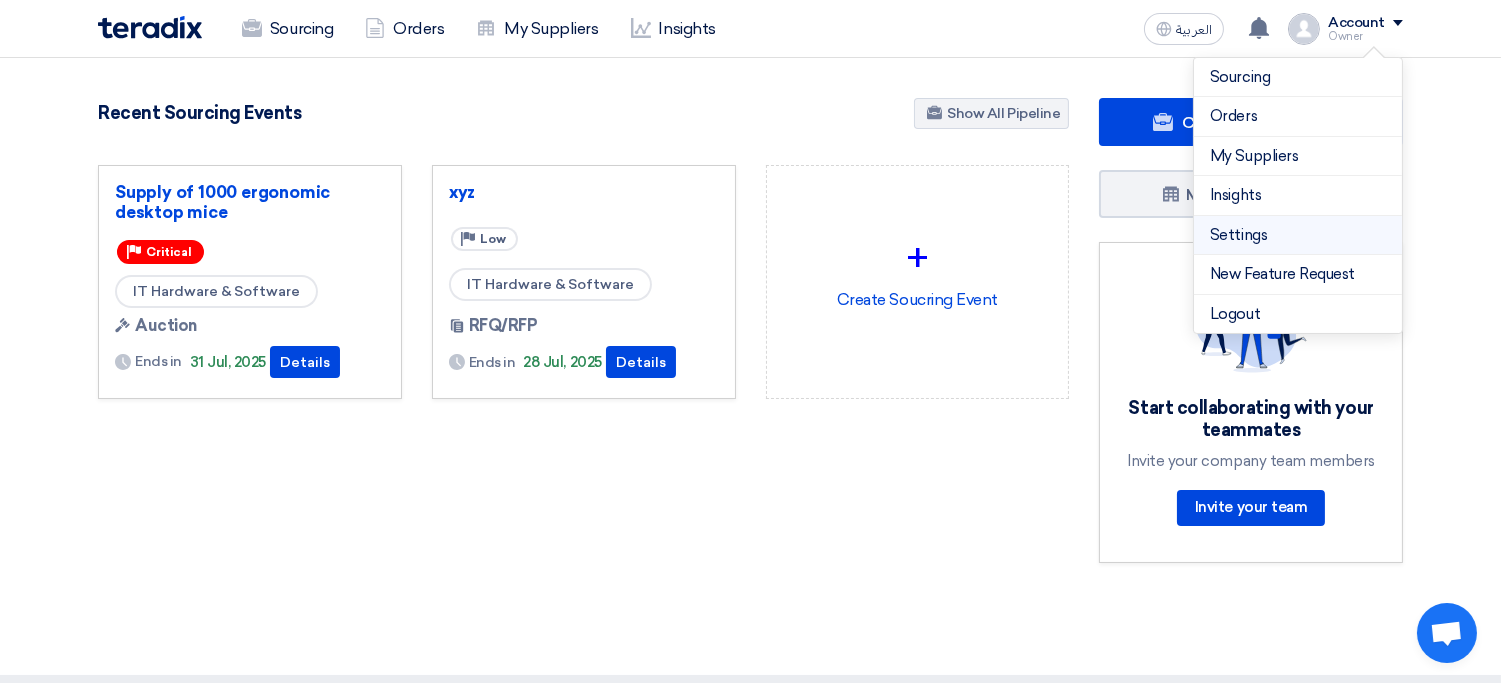 click on "Settings" 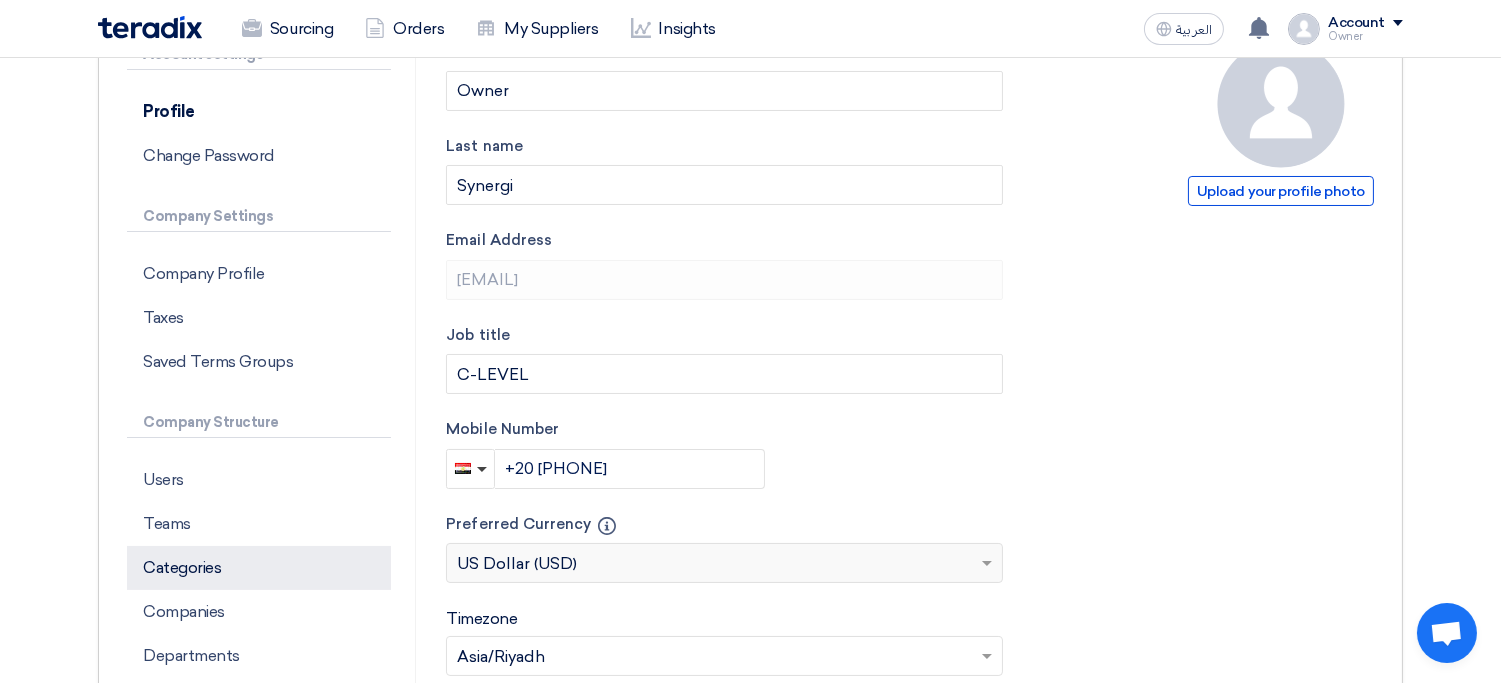 scroll, scrollTop: 204, scrollLeft: 0, axis: vertical 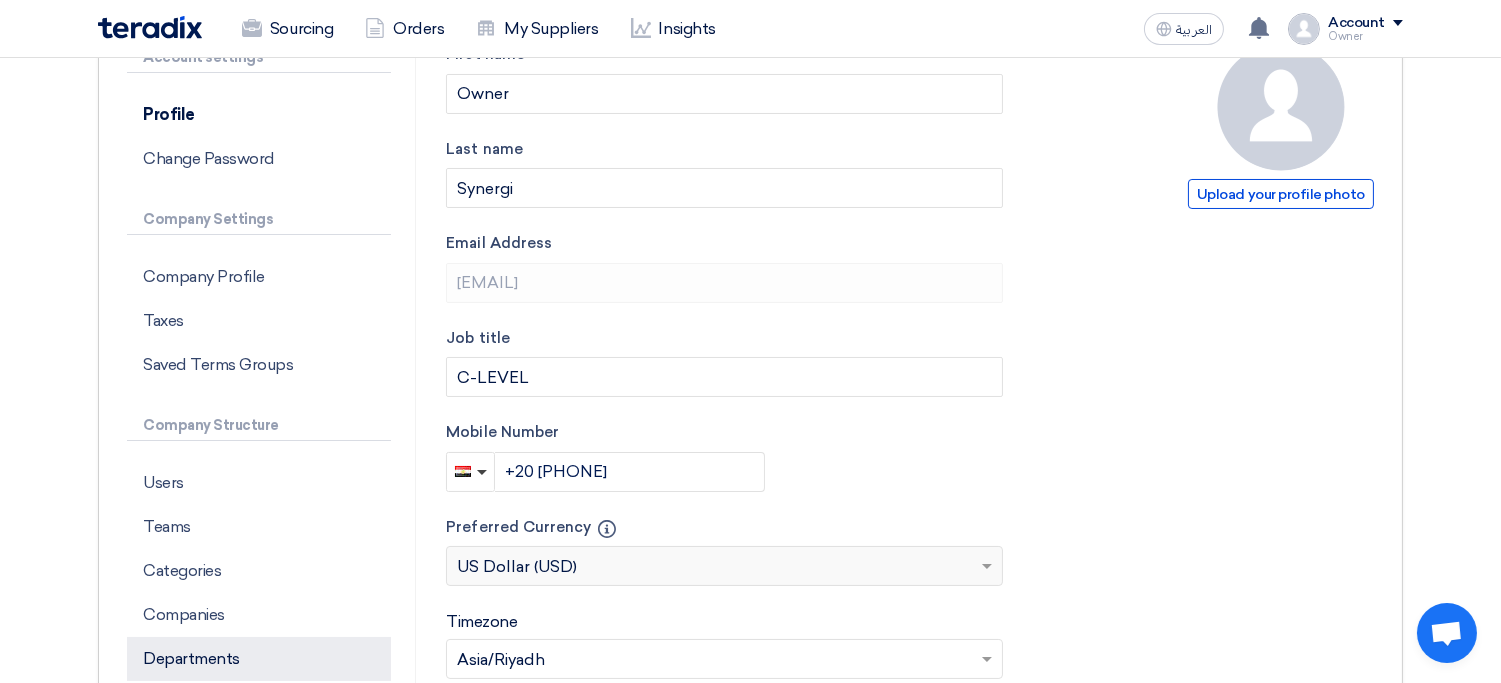click on "Departments" 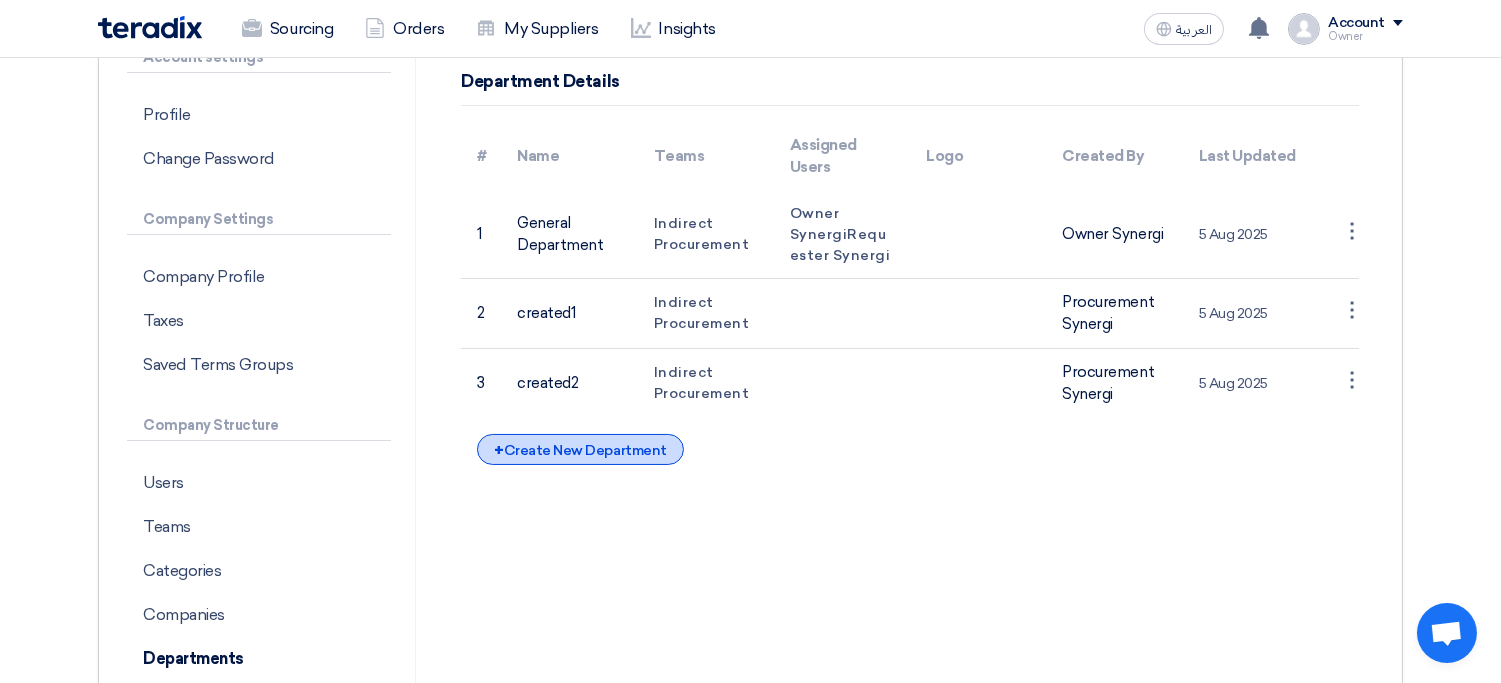 click on "+
Create New Department" 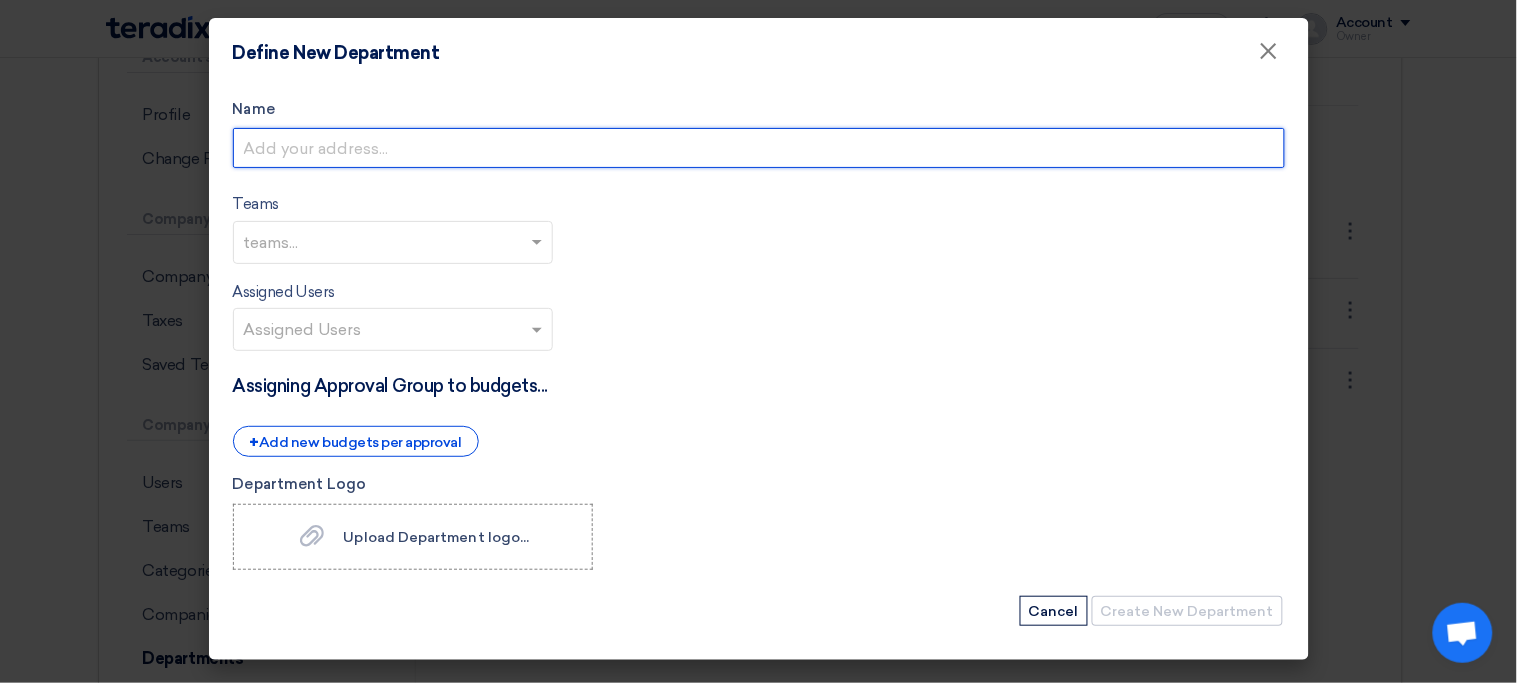 click on "Name" at bounding box center (759, 148) 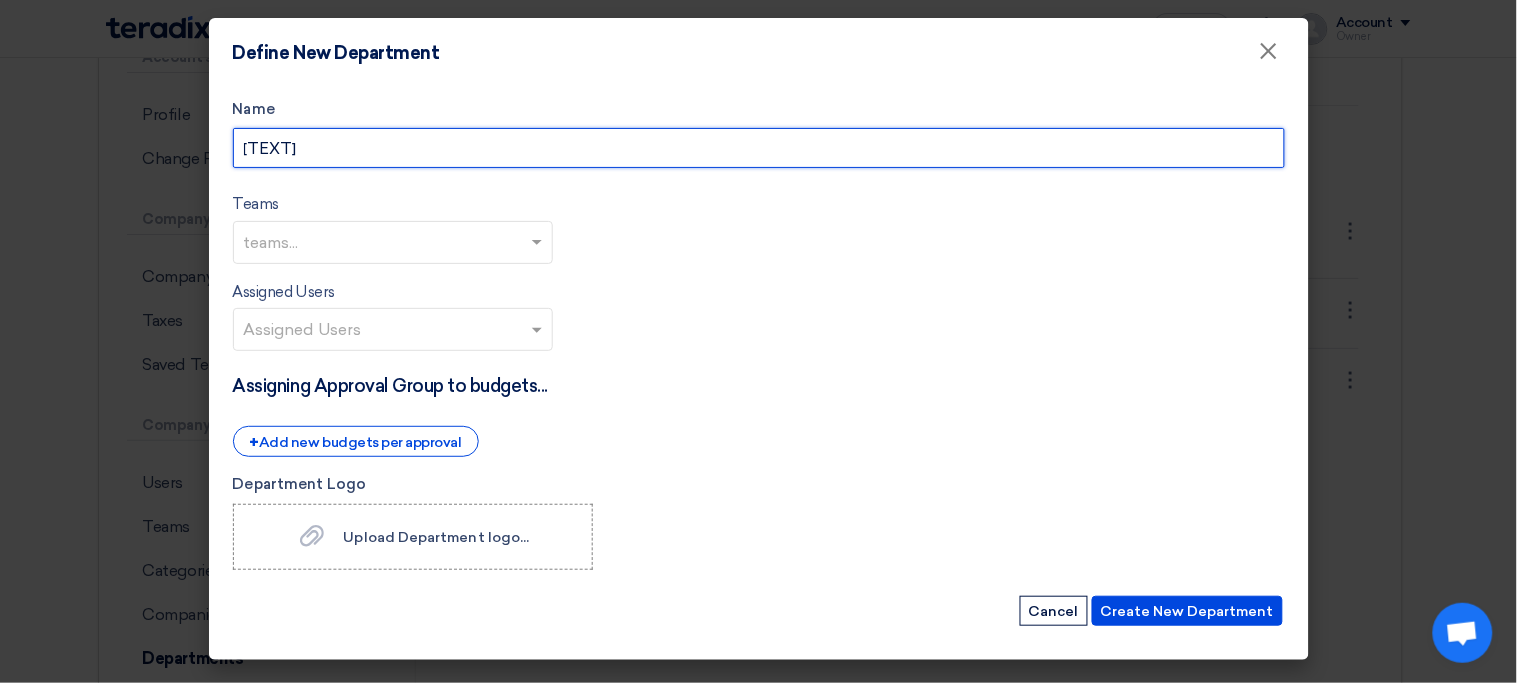 type on "[TEXT]" 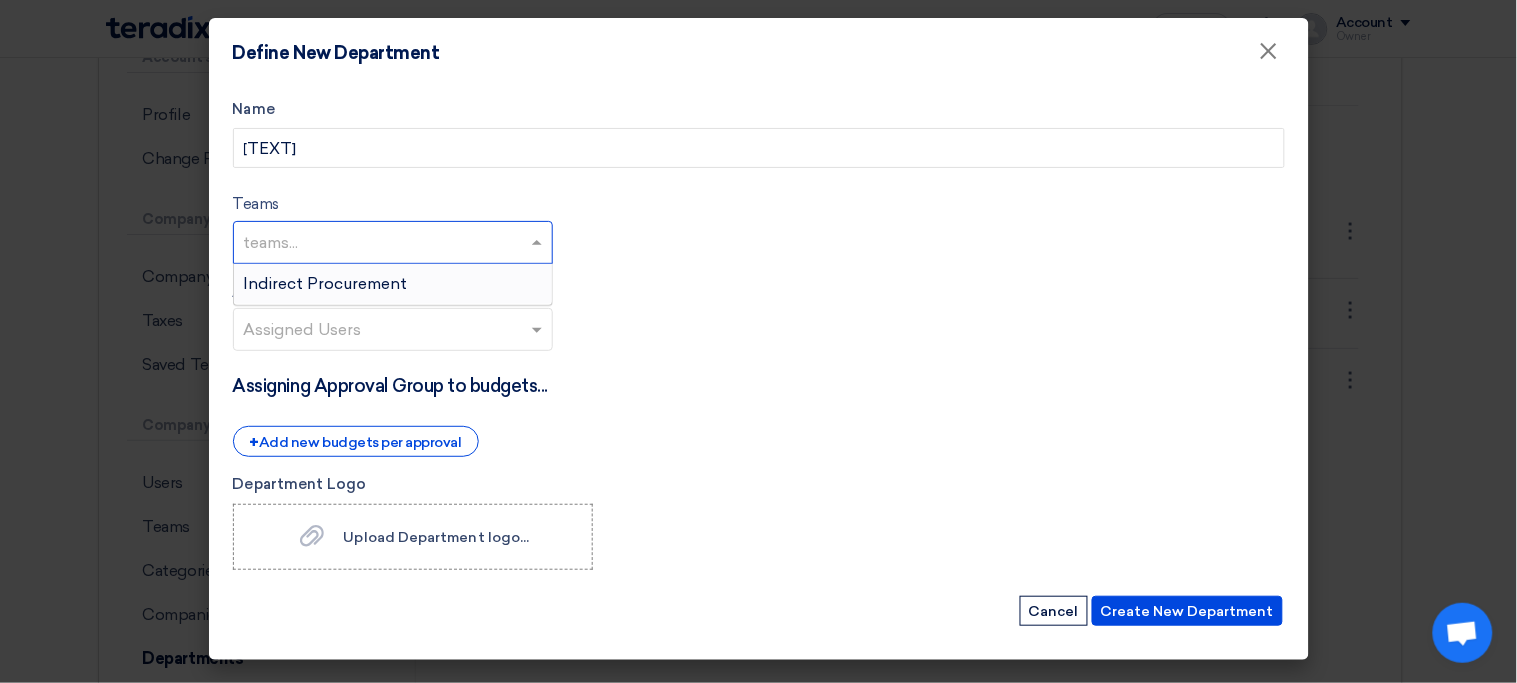 click at bounding box center [395, 244] 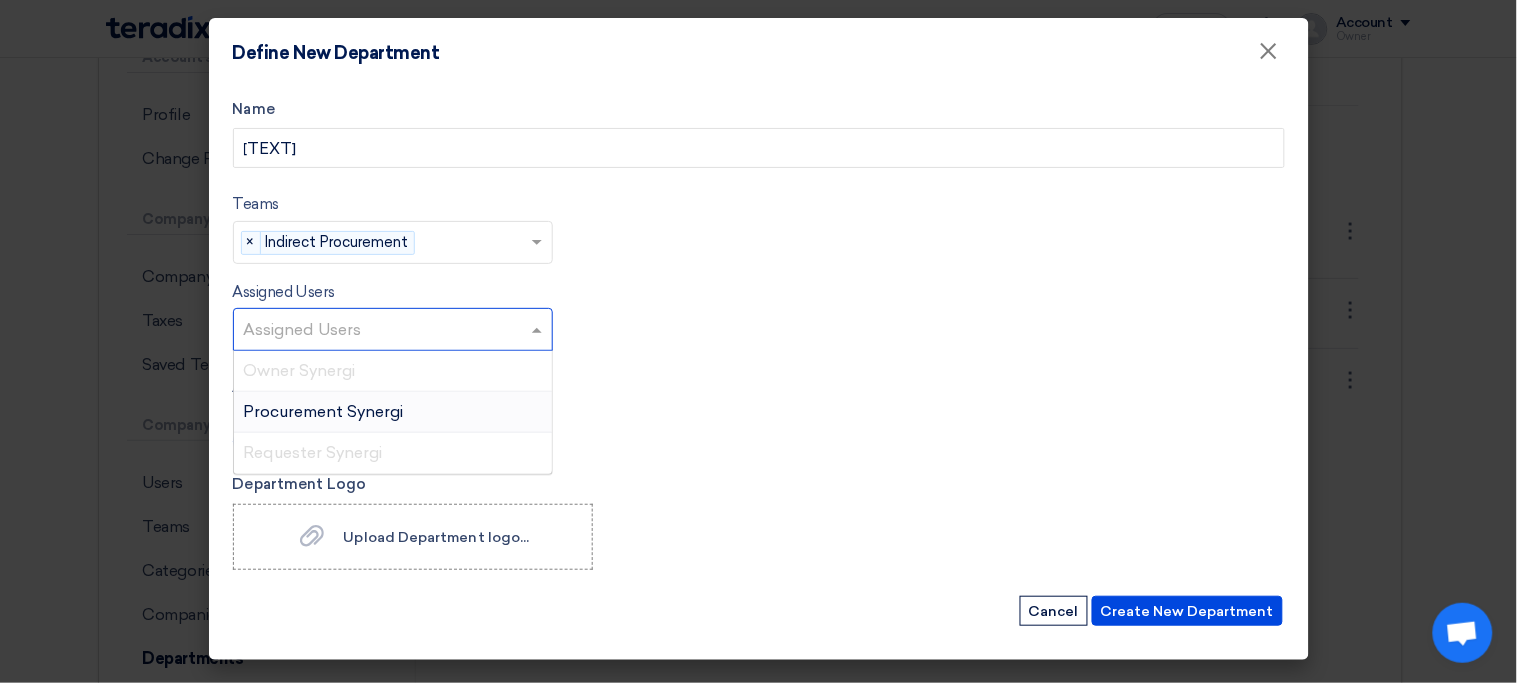 click at bounding box center (395, 331) 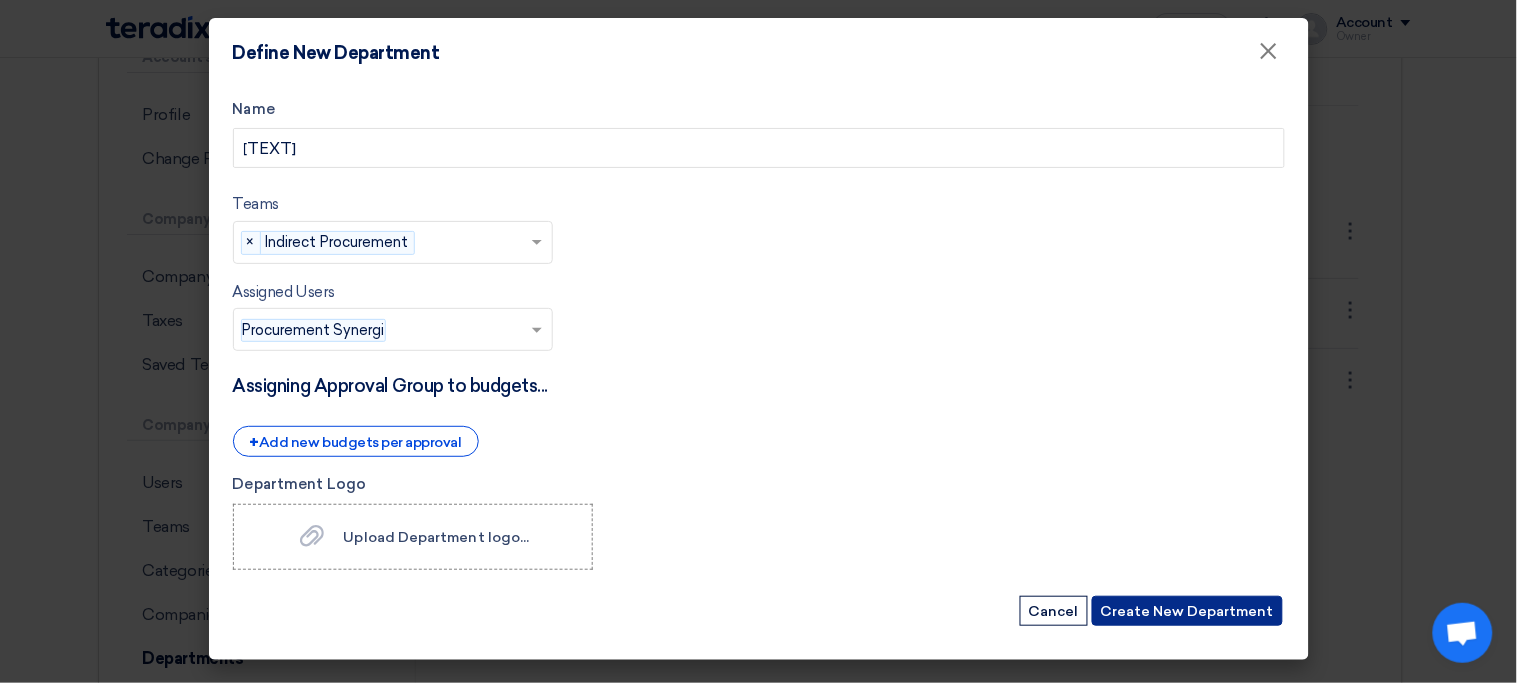 click on "Create New Department" 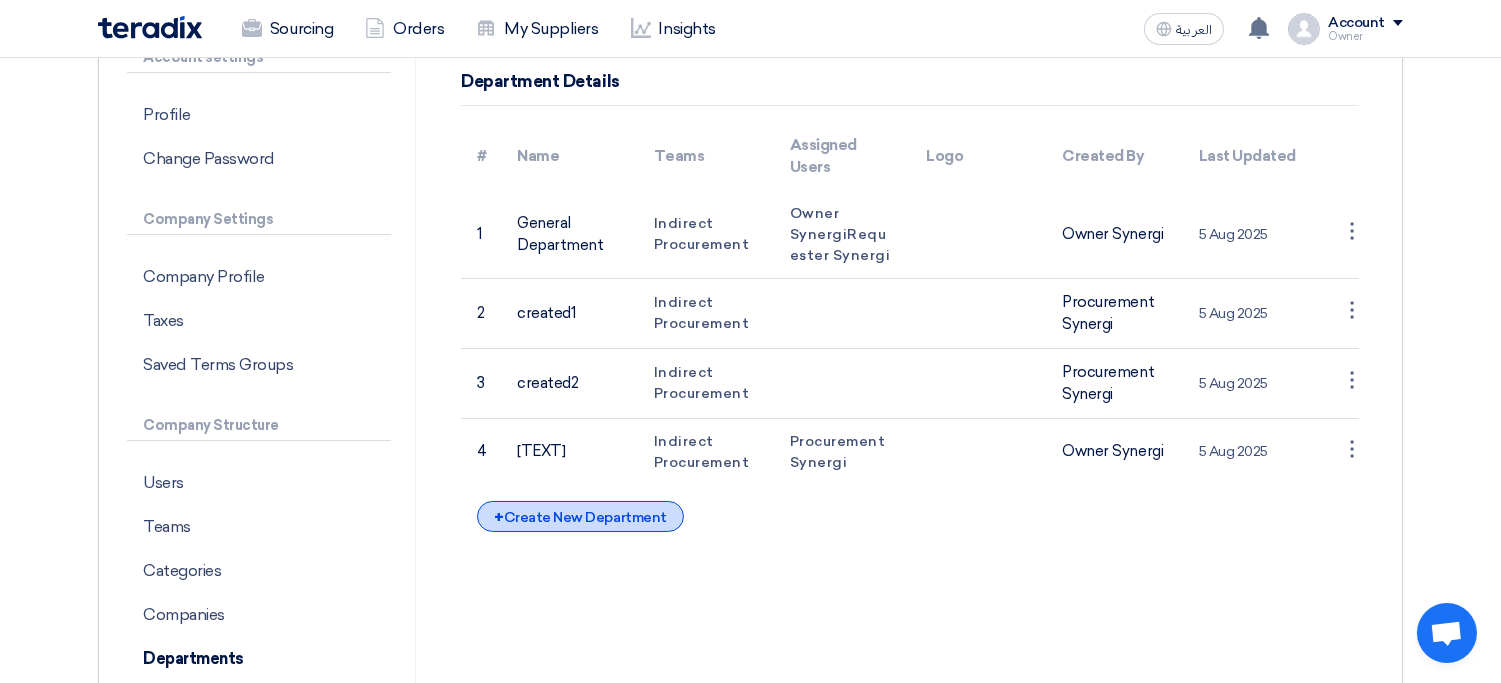 click on "+
Create New Department" 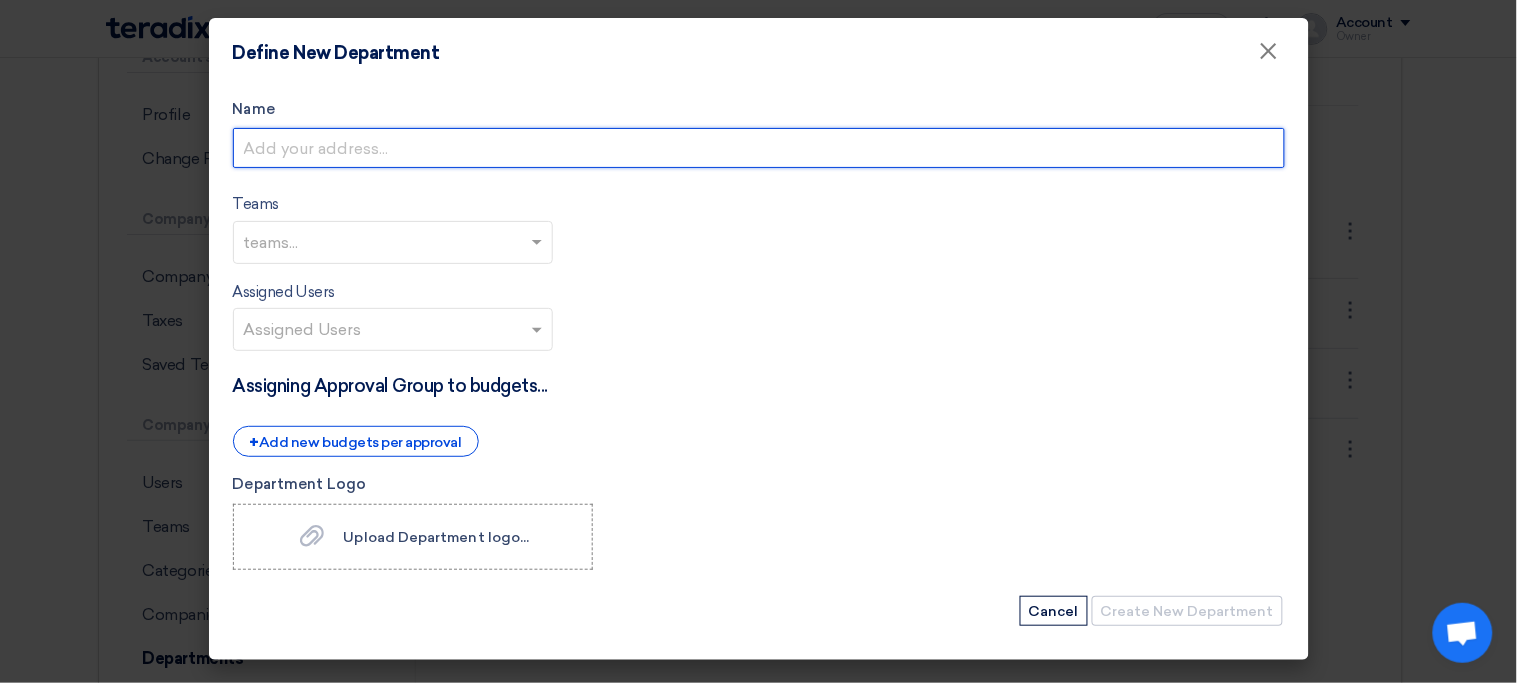 click on "Name" at bounding box center [759, 148] 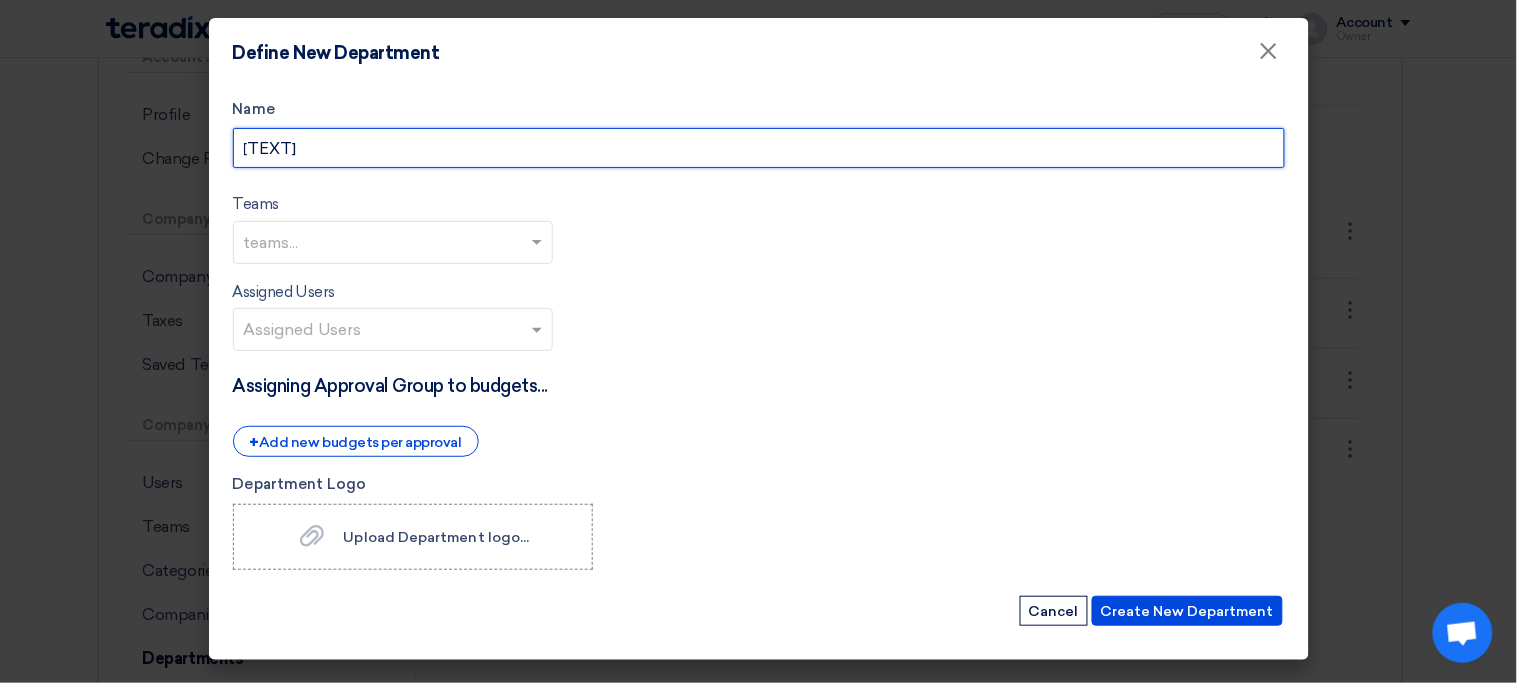 type on "[TEXT]" 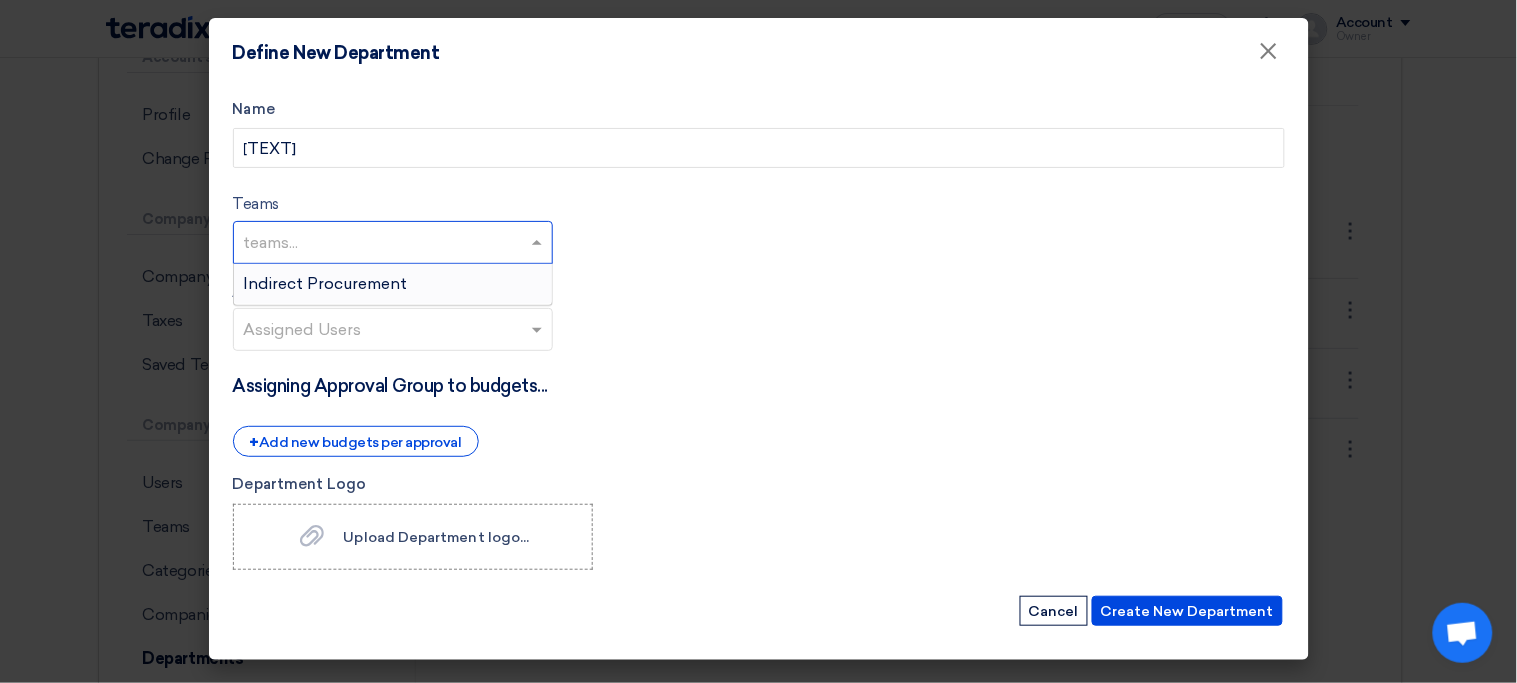drag, startPoint x: 340, startPoint y: 240, endPoint x: 320, endPoint y: 287, distance: 51.078373 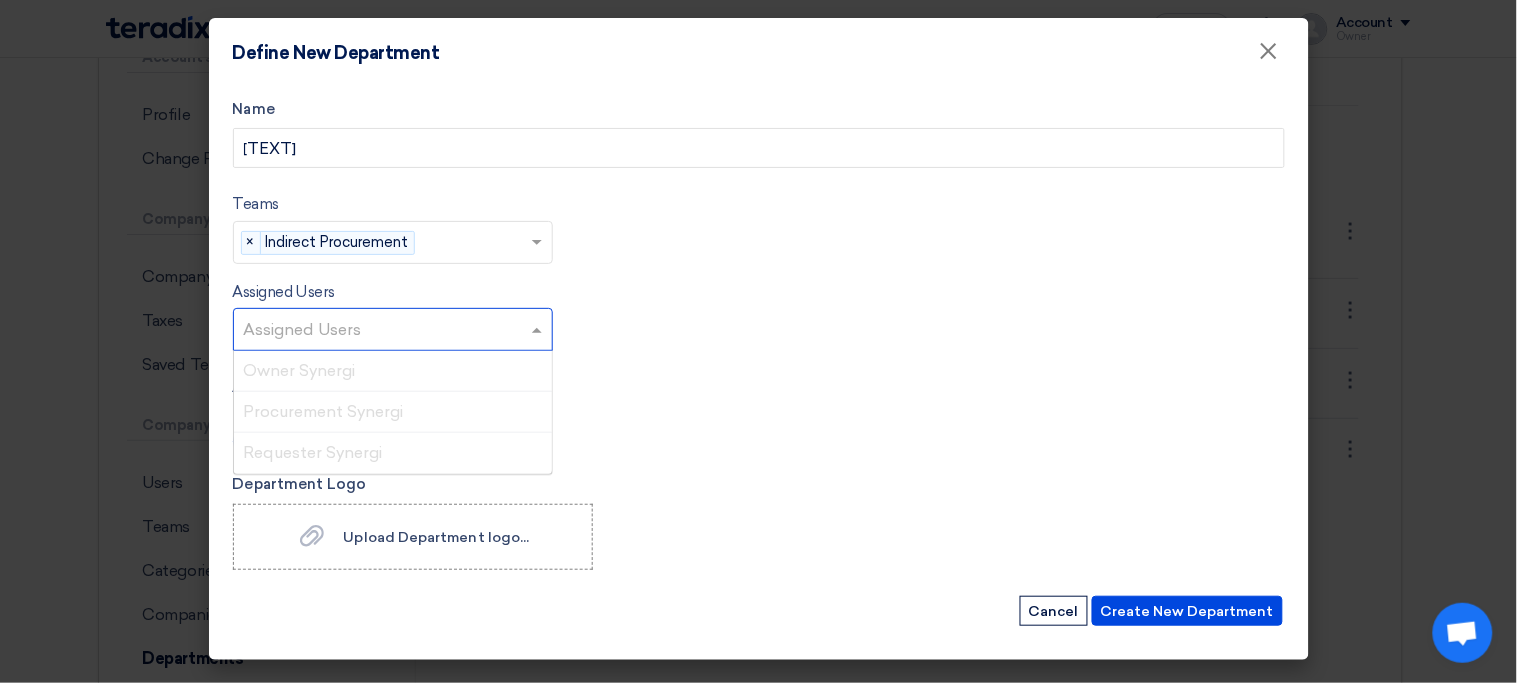 click at bounding box center (395, 331) 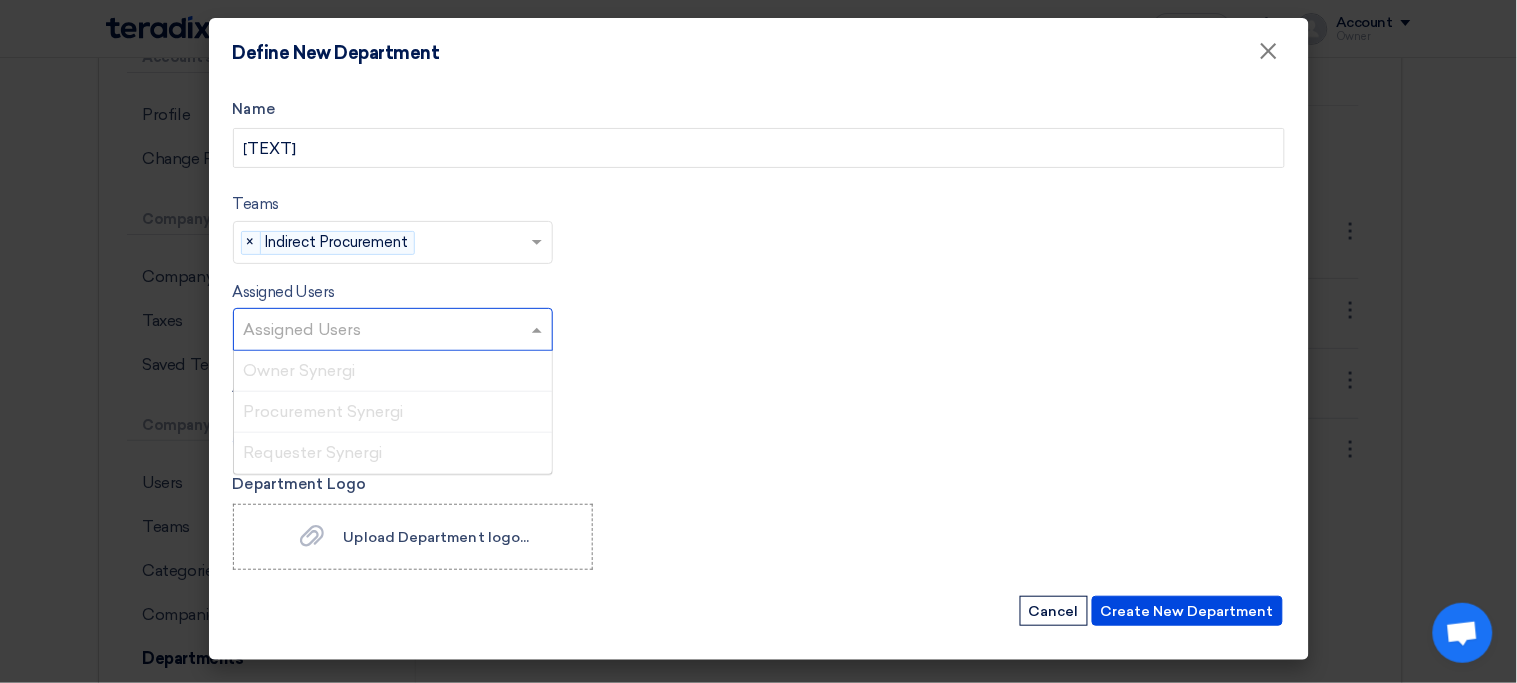 click on "Procurement Synergi" at bounding box center (393, 412) 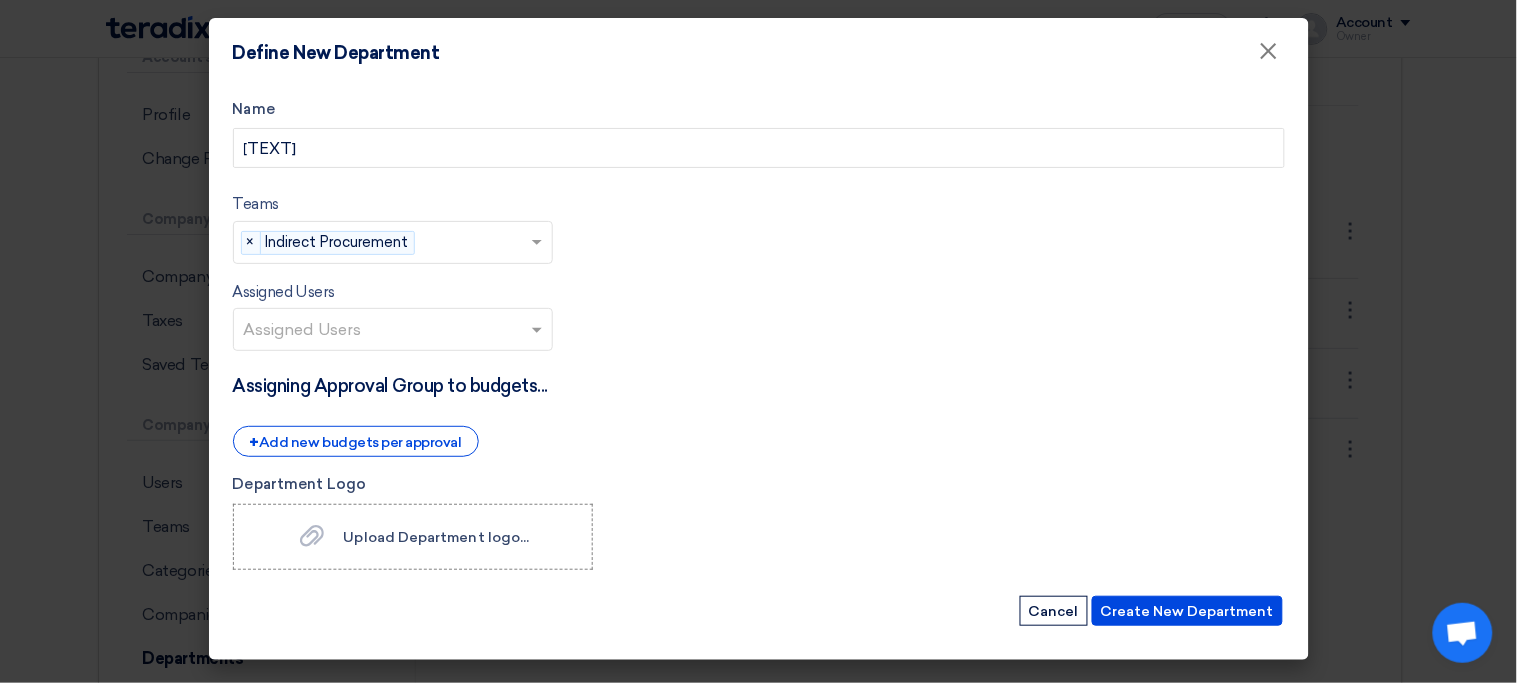 click on "Name
[TEXT]
Teams
teams...
×
Indirect Procurement
×
Assigned Users
Assigned Users
Assigning Approval Group to budgets...
+
Add new budgets per approval
Department Logo
Upload Department logo...
Upload Department logo..." 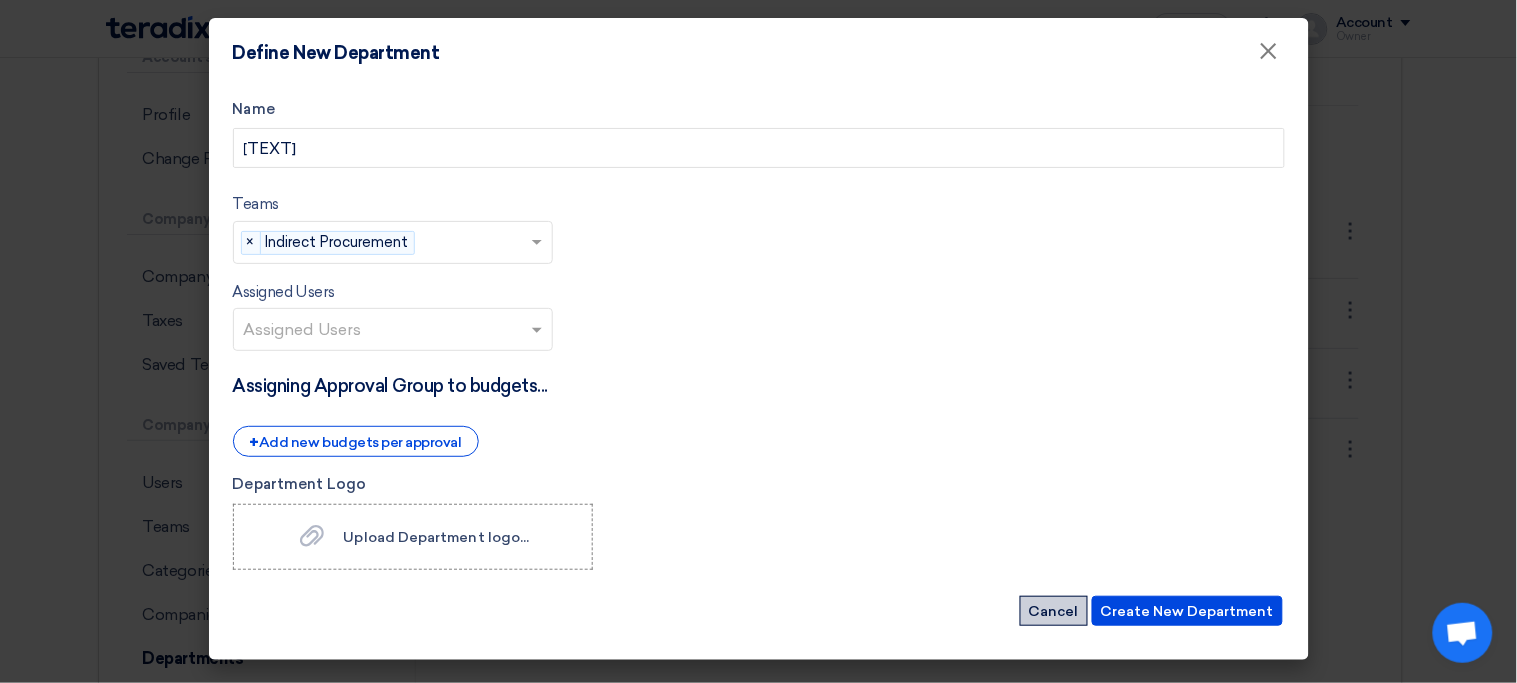 click on "Cancel" 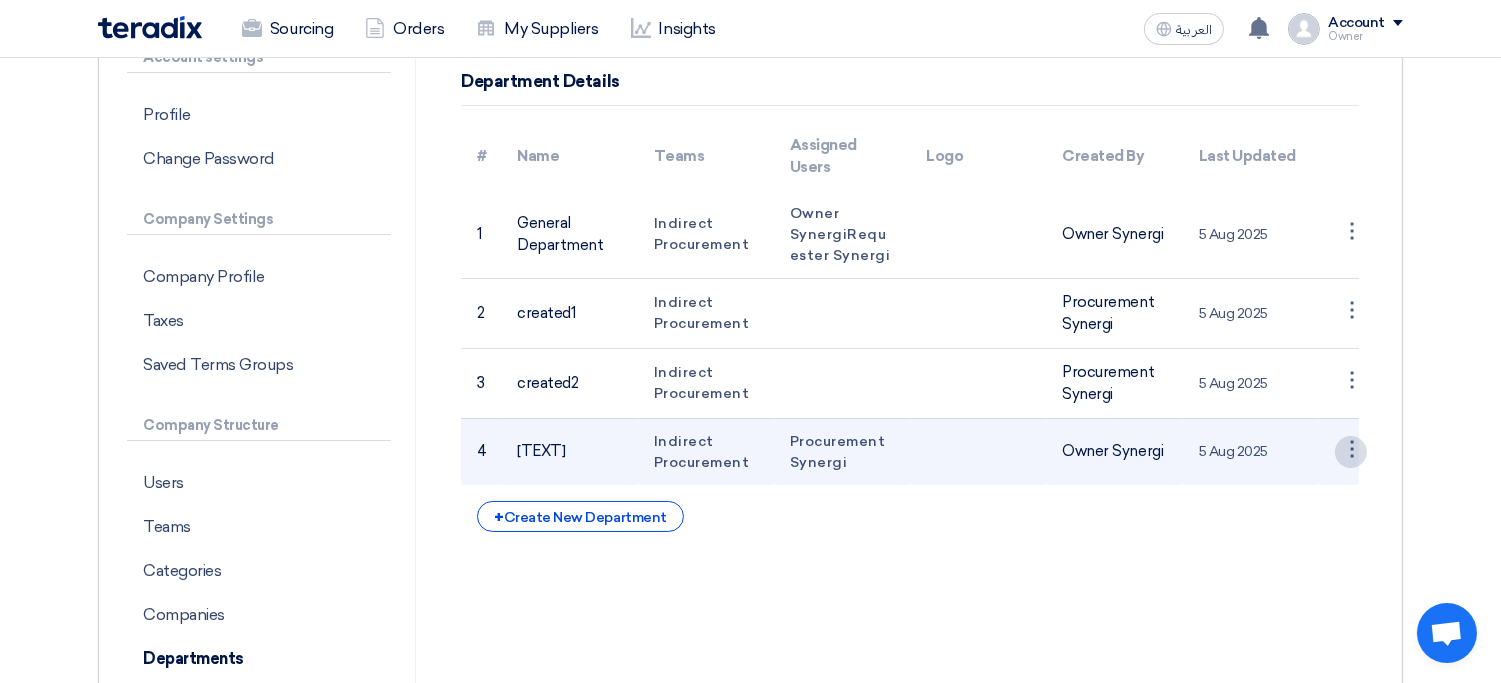 click on "⋮" at bounding box center [1351, 234] 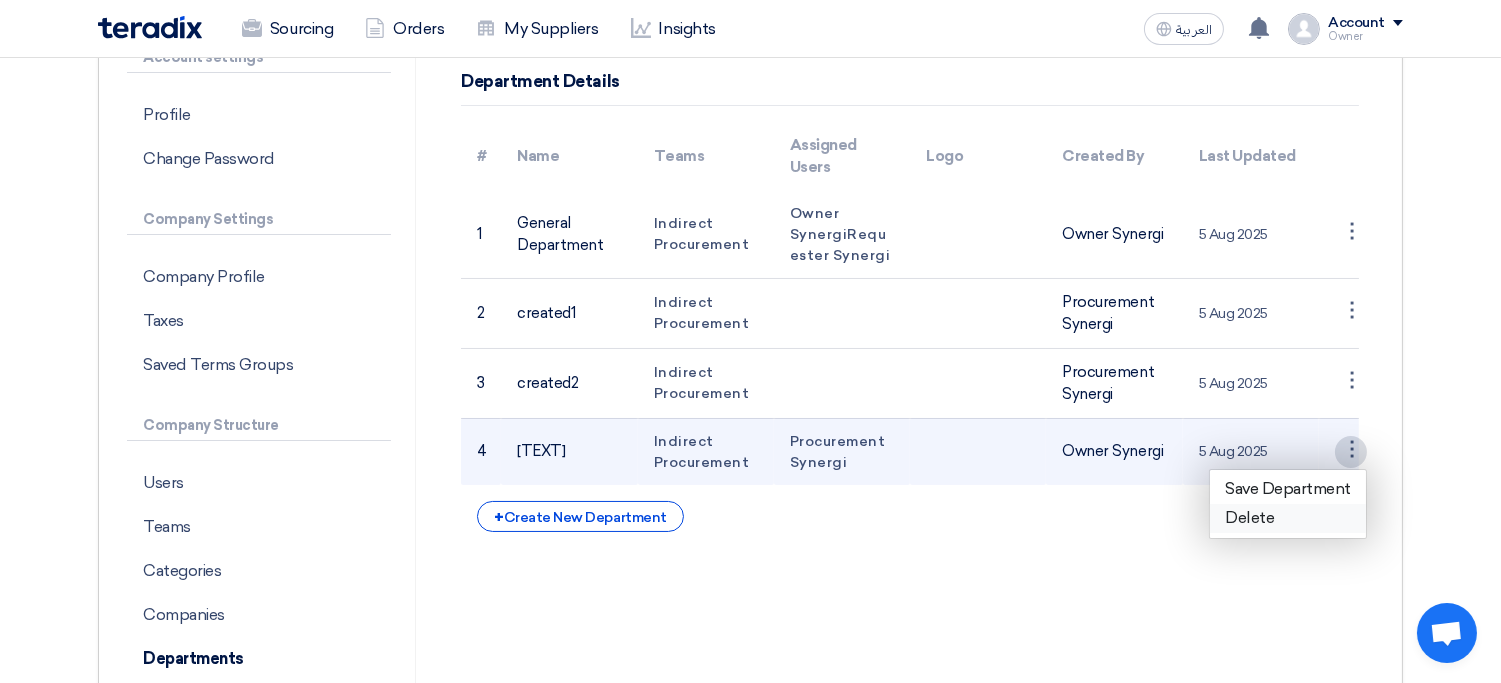 click on "Delete" 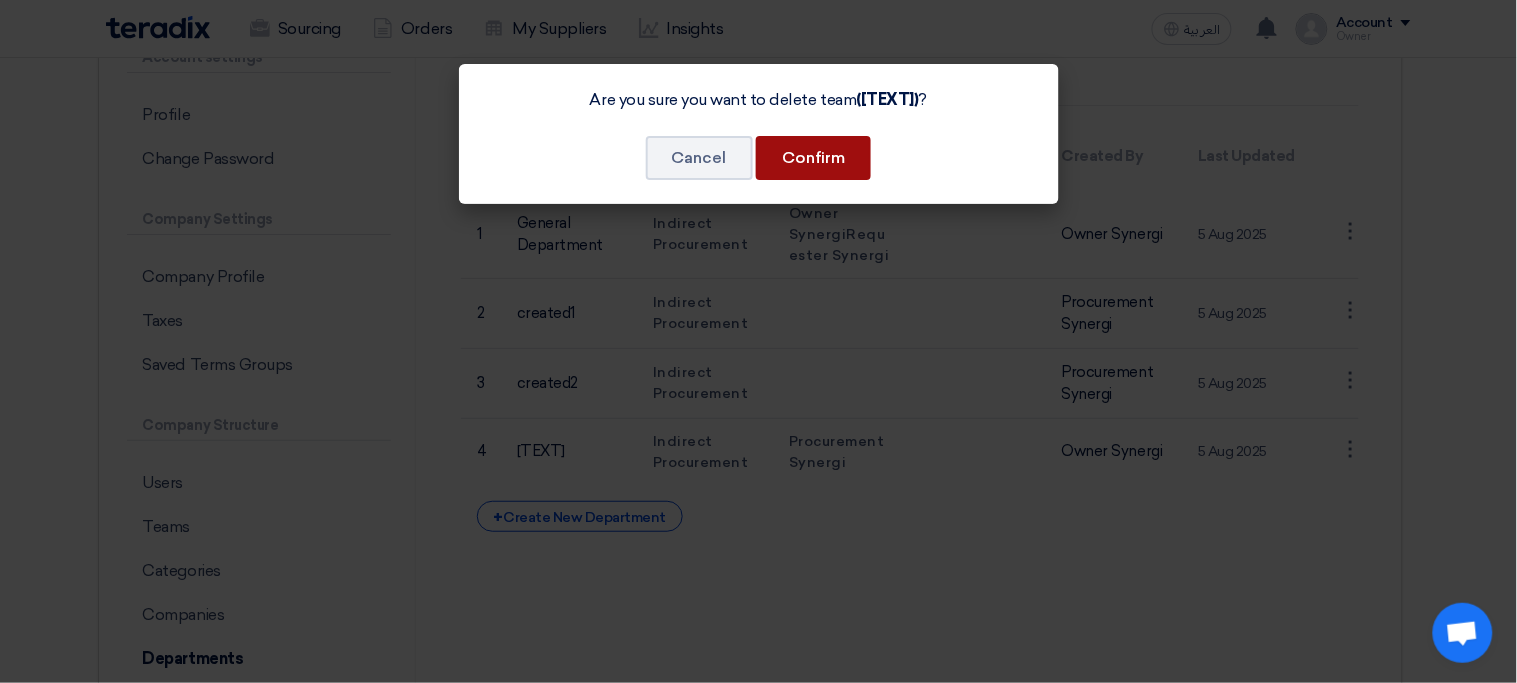 click on "Confirm" 